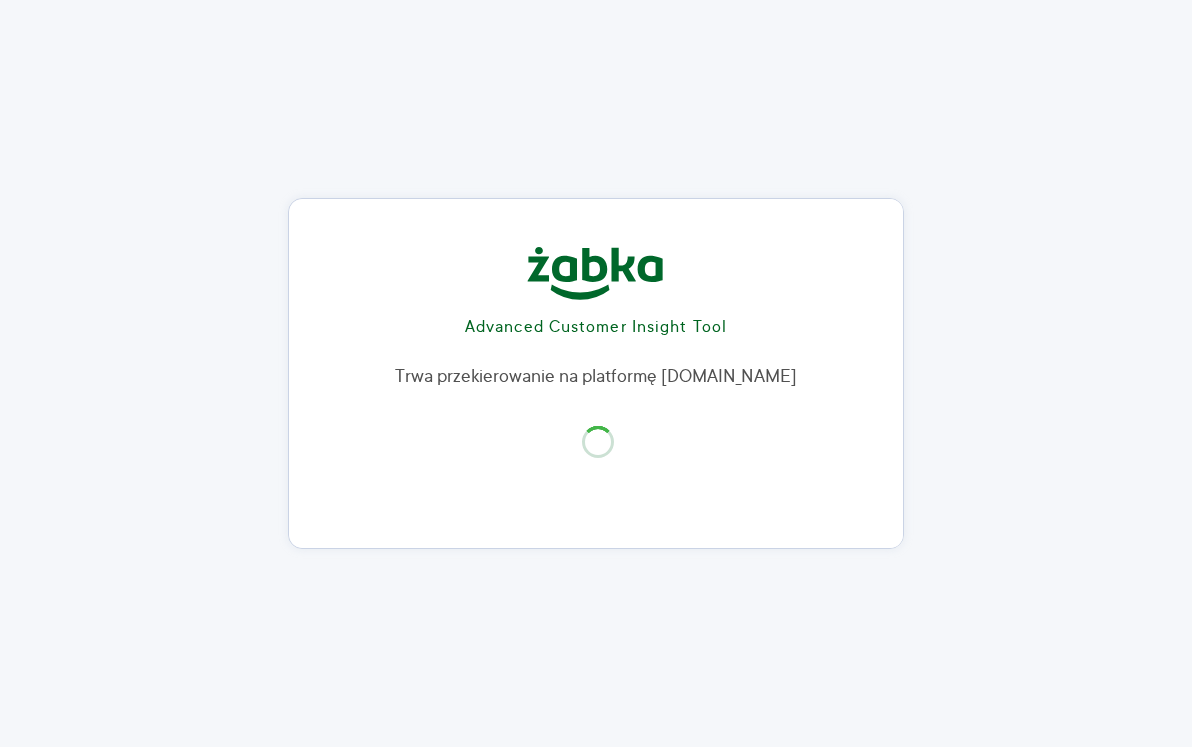 scroll, scrollTop: 0, scrollLeft: 0, axis: both 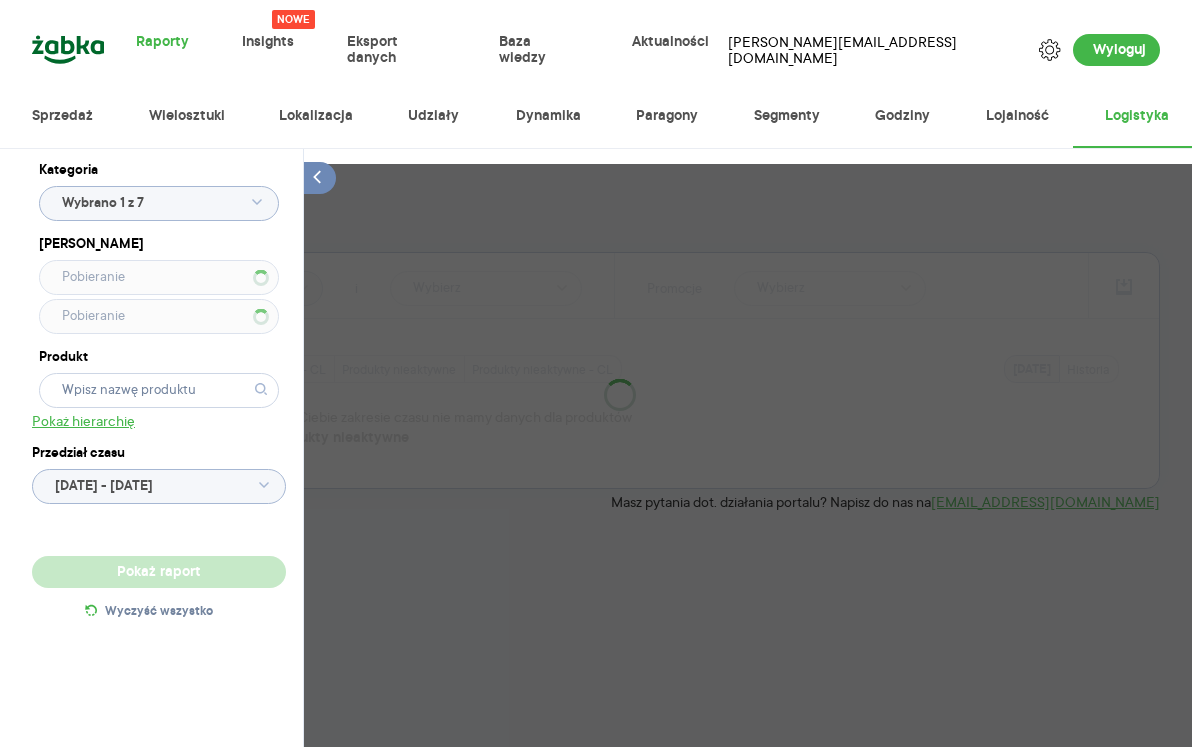 type on "Wybrano 2 z 4" 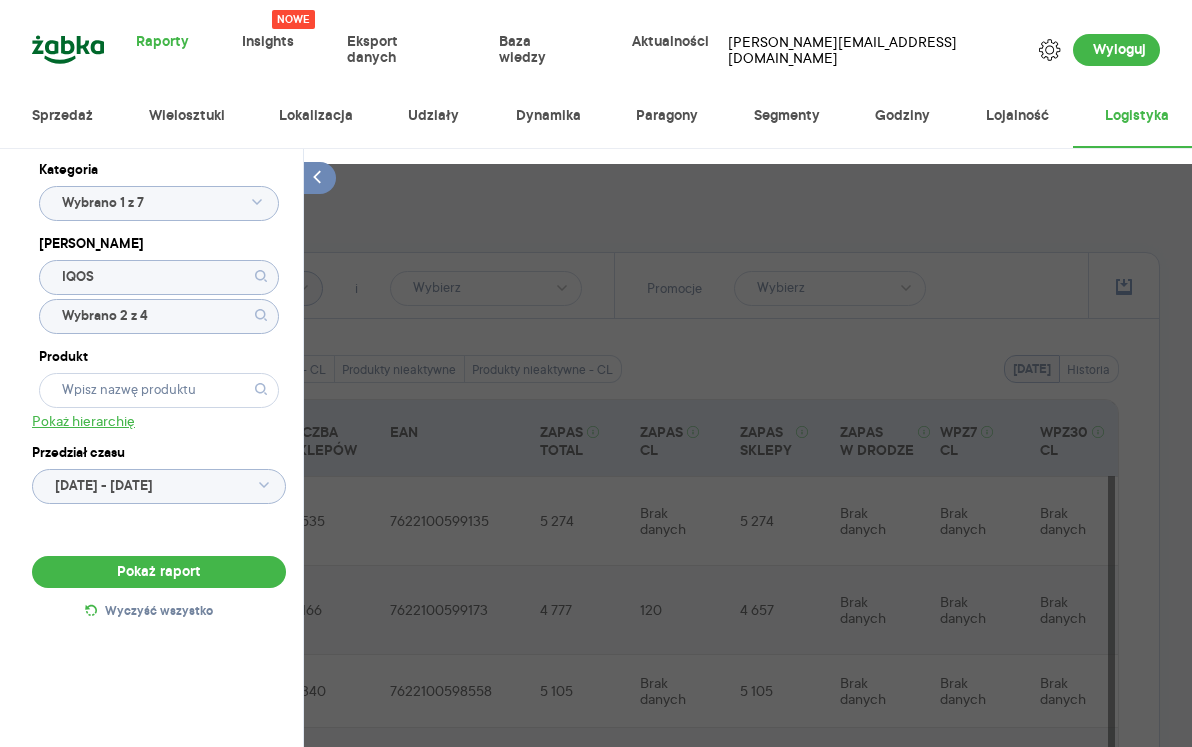 type on "IQOS" 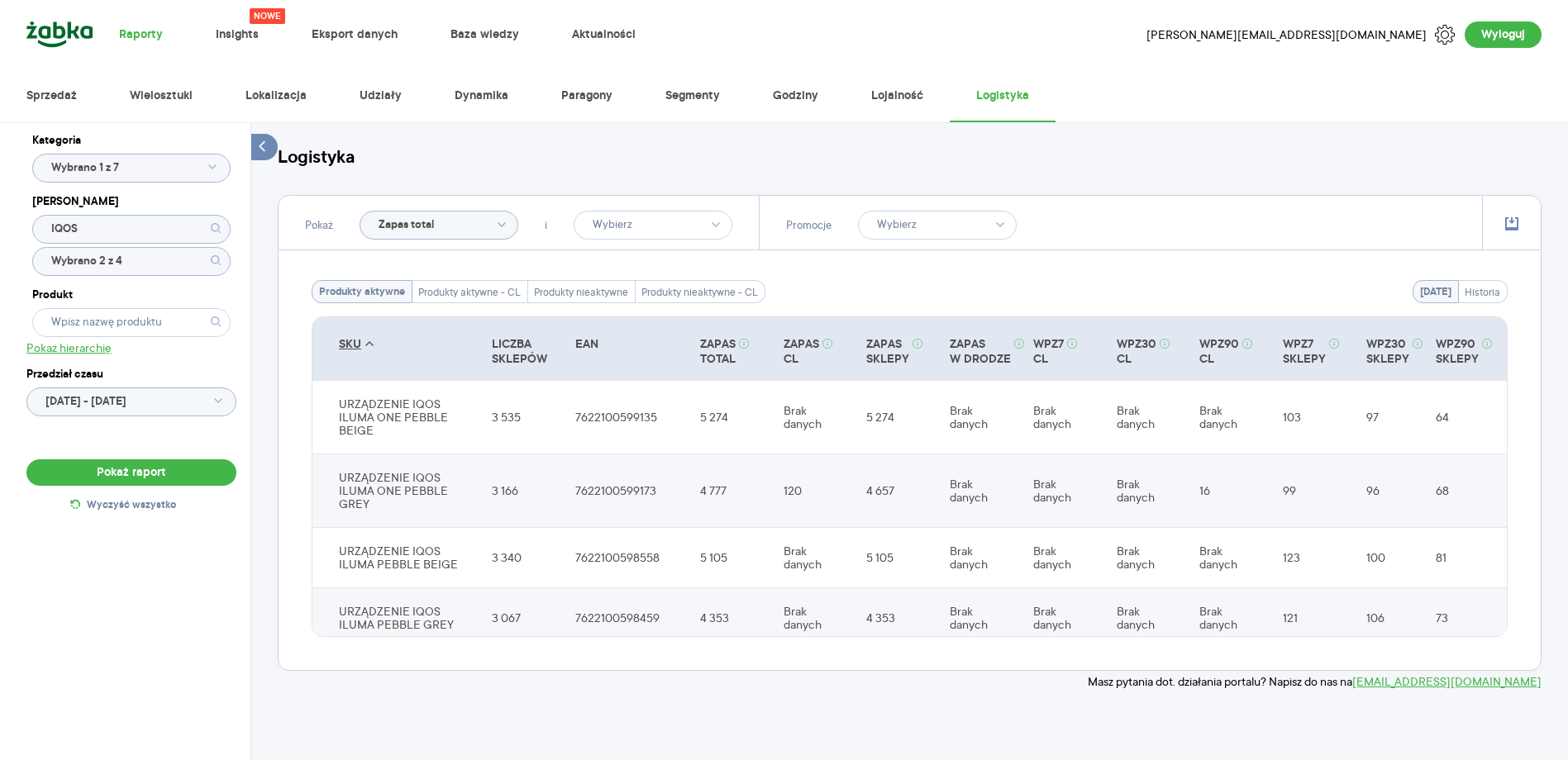 click on "Zapas total" 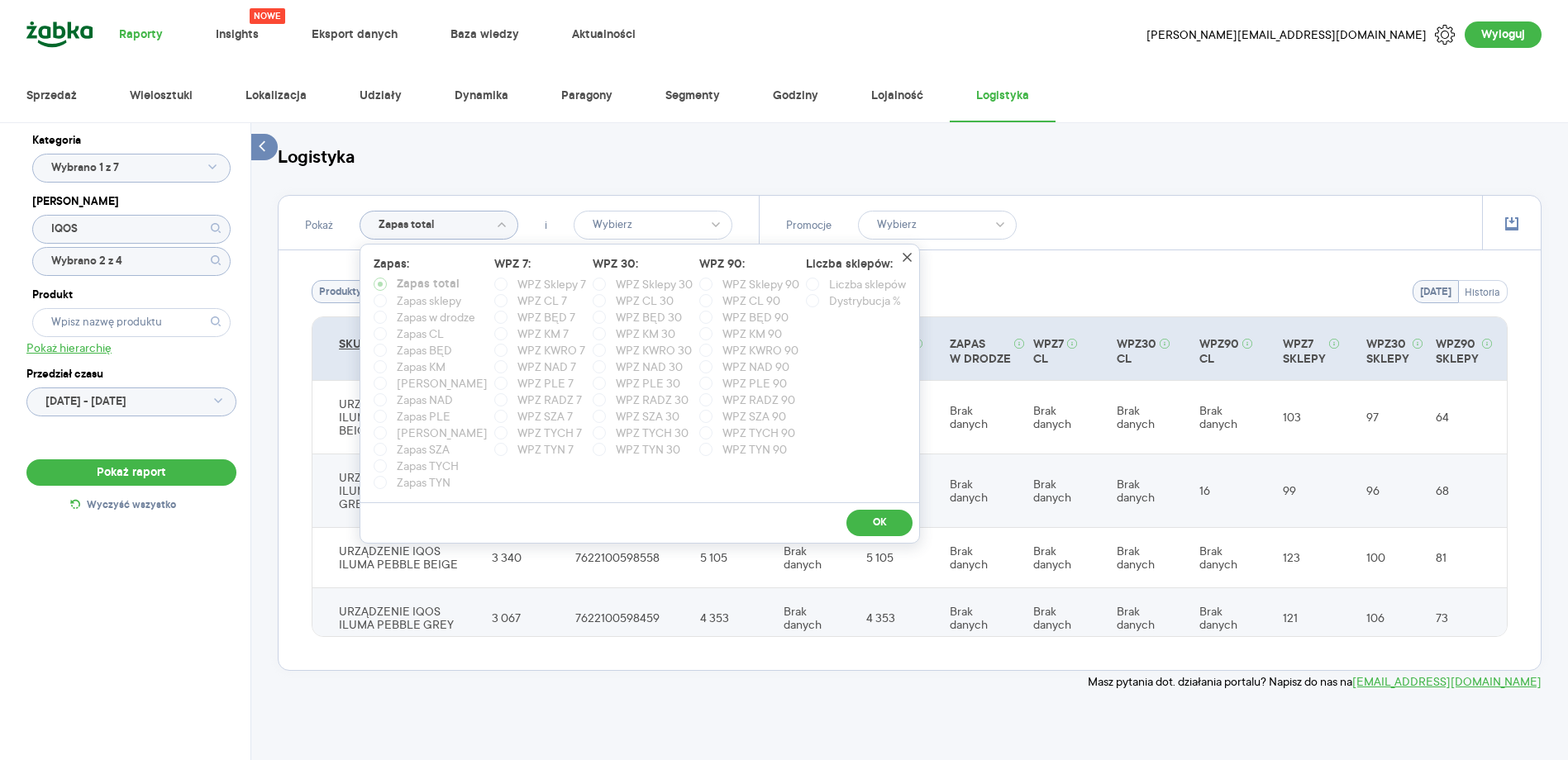 click on "Logistyka Pokaż Zapas total Zapas: Zapas total Zapas sklepy Zapas w drodze Zapas CL Zapas BĘD Zapas KM Zapas KWRO Zapas NAD Zapas PLE Zapas RADZ Zapas SZA Zapas TYCH Zapas TYN WPZ 7: WPZ Sklepy 7 WPZ CL 7 WPZ BĘD 7 WPZ KM 7 WPZ KWRO 7 WPZ NAD 7 WPZ PLE 7 WPZ RADZ 7 WPZ SZA 7 WPZ TYCH 7 WPZ TYN 7 WPZ 30: WPZ Sklepy 30 WPZ CL 30 WPZ BĘD 30 WPZ KM 30 WPZ KWRO 30 WPZ NAD 30 WPZ PLE 30 WPZ RADZ 30 WPZ SZA 30 WPZ TYCH 30 WPZ TYN 30 WPZ 90: WPZ Sklepy 90 WPZ CL 90 WPZ BĘD 90 WPZ KM 90 WPZ KWRO 90 WPZ NAD 90 WPZ PLE 90 WPZ RADZ 90 WPZ SZA 90 WPZ TYCH 90 WPZ TYN 90 Liczba sklepów: Liczba sklepów Dystrybucja % OK i Promocje [DATE] Historia Produkty aktywne Produkty aktywne - CL Produkty nieaktywne Produkty nieaktywne - CL SKU LICZBA
SKLEPÓW EAN ZAPAS
TOTAL ZAPAS
CL ZAPAS
SKLEPY ZAPAS
W DRODZE WPZ7
CL WPZ30
CL WPZ90
CL WPZ7
SKLEPY WPZ30
SKLEPY WPZ90
SKLEPY URZĄDZENIE IQOS ILUMA ONE PEBBLE BEIGE 3 535 7622100599135 5 274 Brak danych 5 274 Brak danych Brak danych Brak danych Brak danych 103 97 64 3 166 4 777" at bounding box center [909, 410] 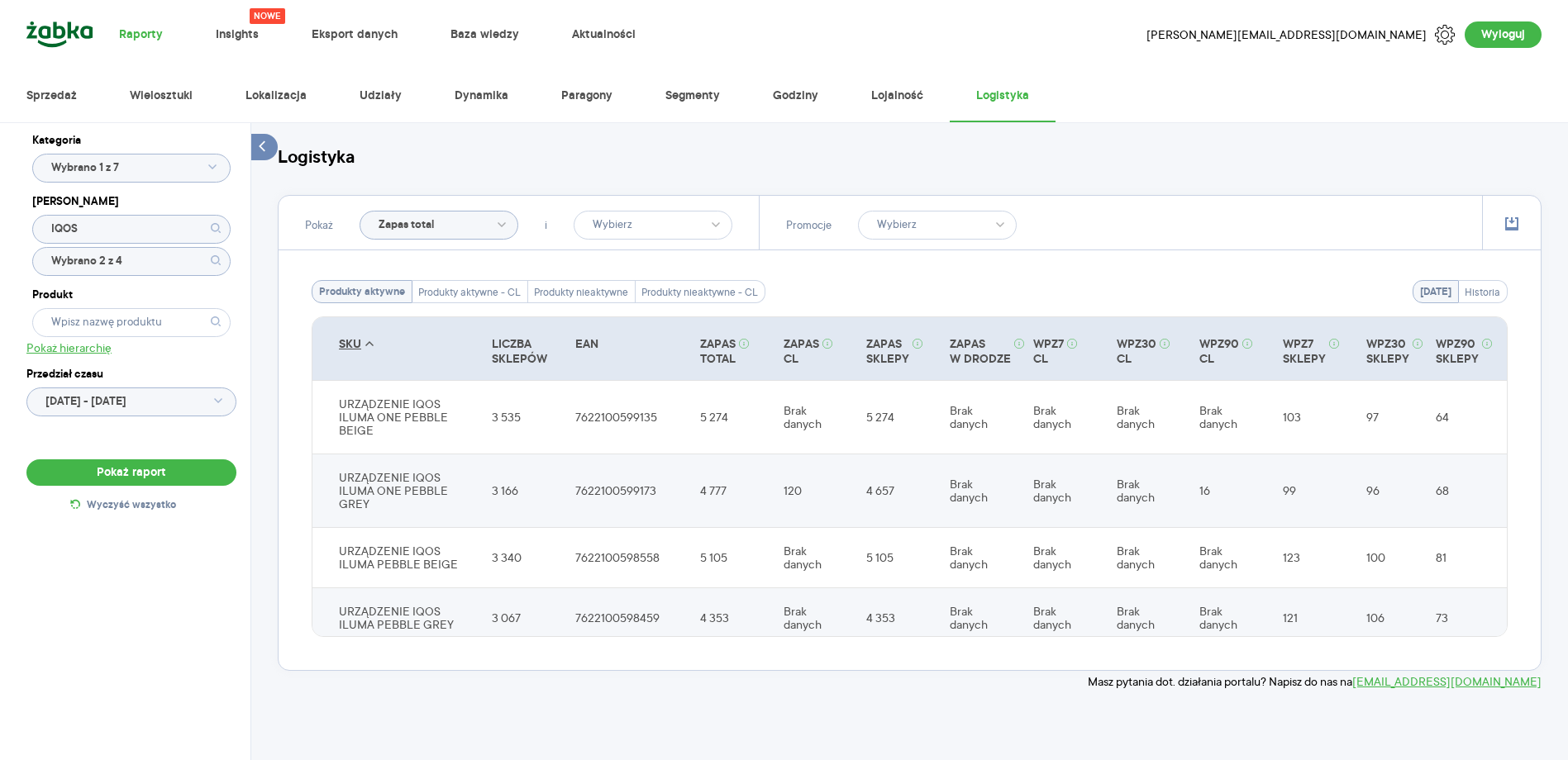click on "Wybrano 2 z 4" 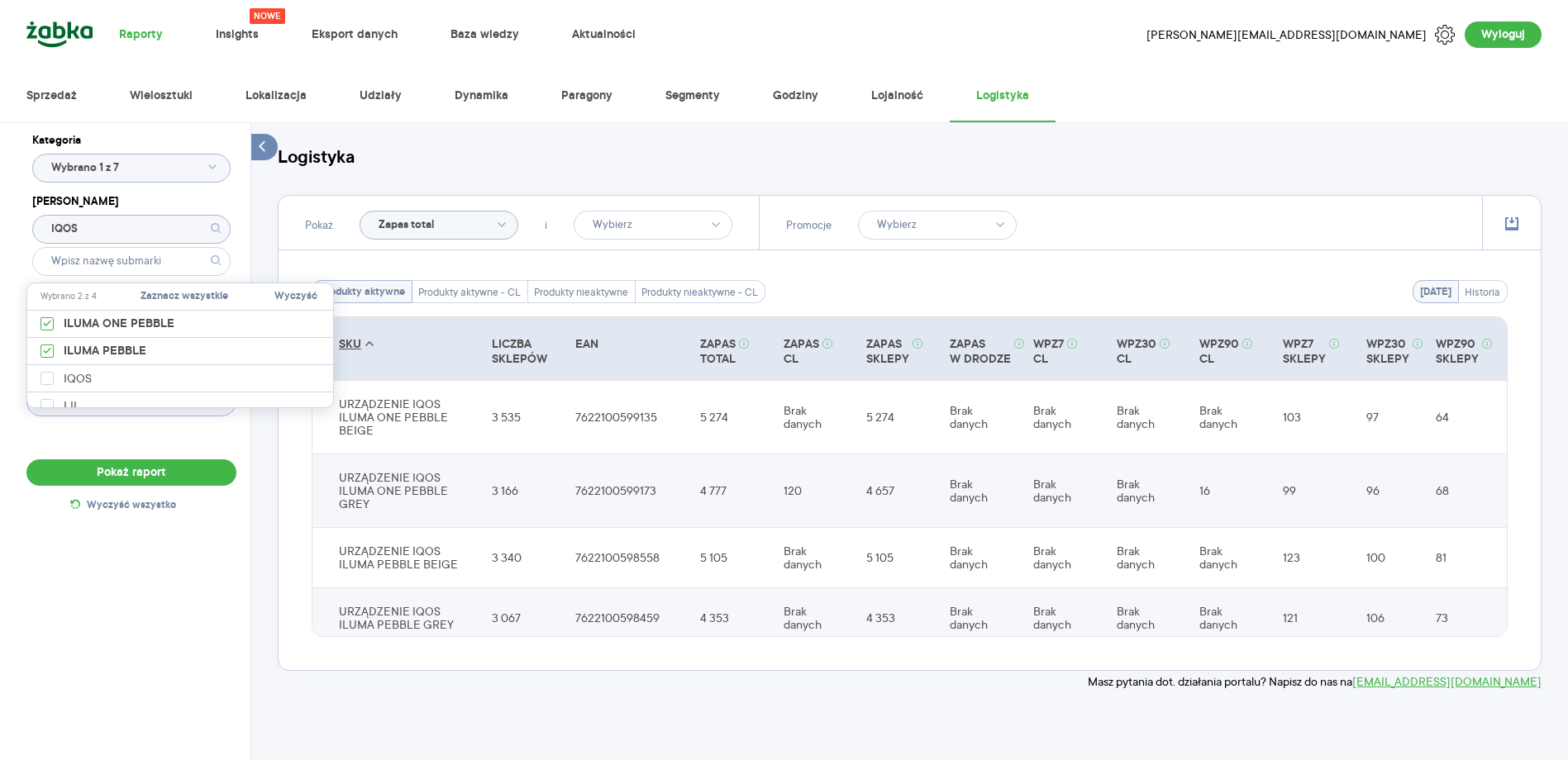 click on "Kategoria Wybrano 1 z 7 [PERSON_NAME] Produkt Pokaż hierarchię Przedział czasu [DATE] - [DATE] Pokaż raport Wyczyść wszystko Logistyka Pokaż Zapas total i Promocje [DATE] Historia Produkty aktywne Produkty aktywne - CL Produkty nieaktywne Produkty nieaktywne - CL SKU LICZBA
SKLEPÓW EAN ZAPAS
TOTAL ZAPAS
CL ZAPAS
SKLEPY ZAPAS
W DRODZE WPZ7
CL WPZ30
CL WPZ90
CL WPZ7
SKLEPY WPZ30
SKLEPY WPZ90
SKLEPY URZĄDZENIE IQOS ILUMA ONE PEBBLE BEIGE 3 535 7622100599135 5 274 Brak danych 5 274 Brak danych Brak danych Brak danych Brak danych 103 97 64 URZĄDZENIE IQOS ILUMA ONE PEBBLE GREY 3 166 7622100599173 4 777 120 4 657 Brak danych Brak danych Brak danych 16 99 96 68 URZĄDZENIE IQOS ILUMA PEBBLE BEIGE 3 340 7622100598558 5 105 Brak danych 5 105 Brak danych Brak danych Brak danych Brak danych 123 100 81 URZĄDZENIE IQOS ILUMA PEBBLE GREY 3 067 7622100598459 4 353 Brak danych 4 353 Brak danych Brak danych Brak danych Brak danych 121 106 73 Masz pytania dot. działania portalu? Napisz do nas na" at bounding box center [909, 468] 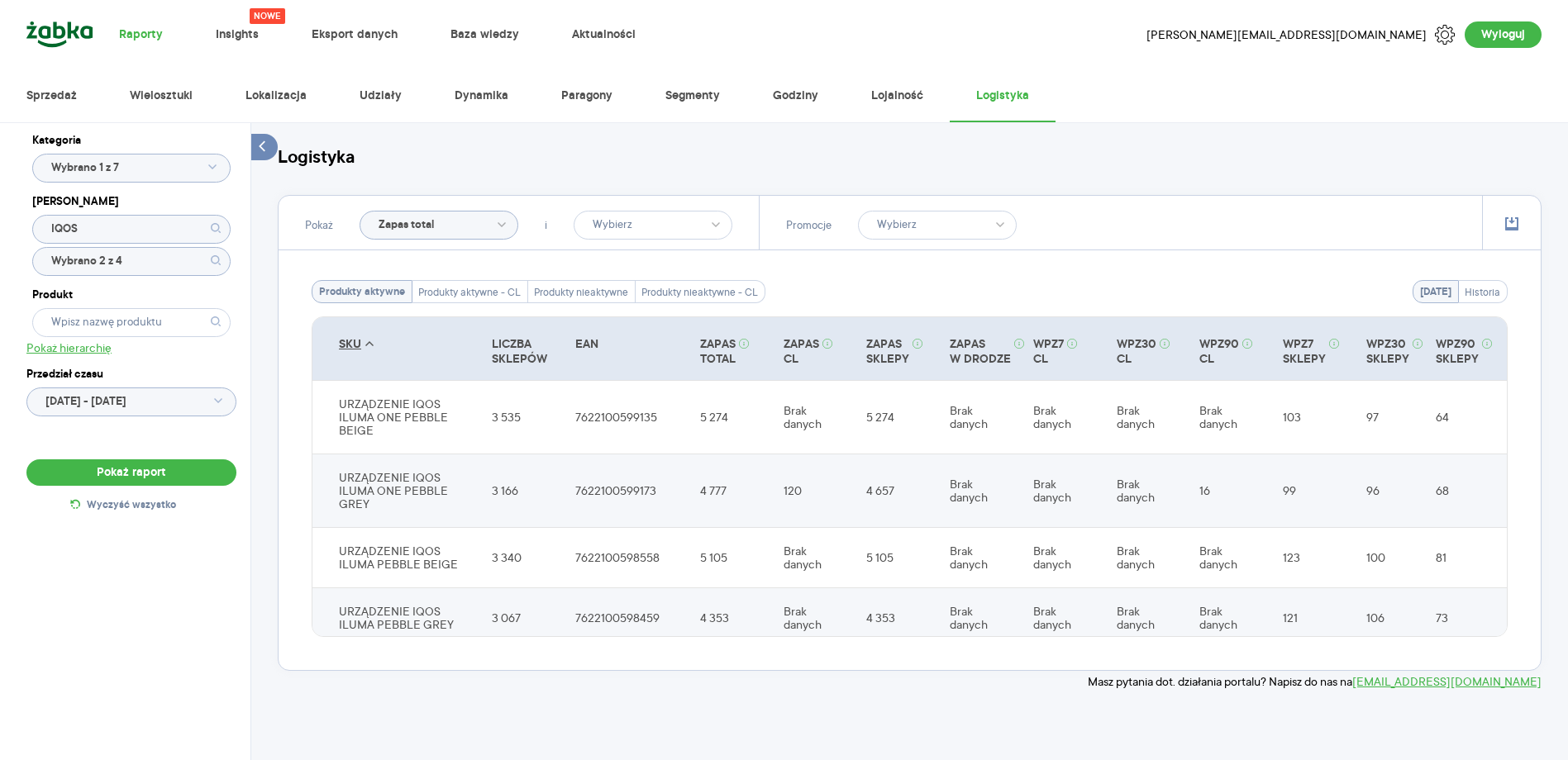 click on "Wybrano 2 z 4" 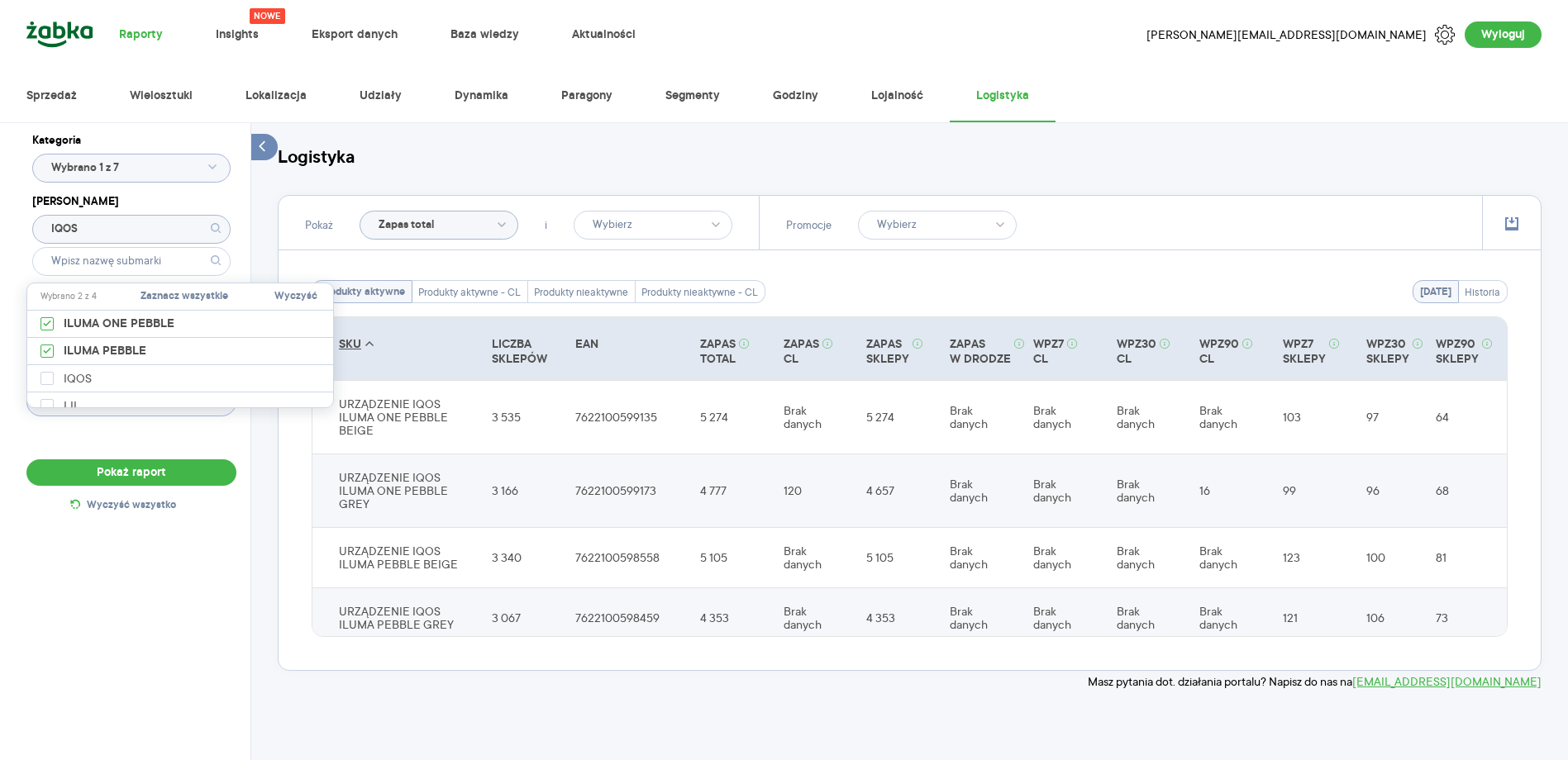 click at bounding box center (245, 442) 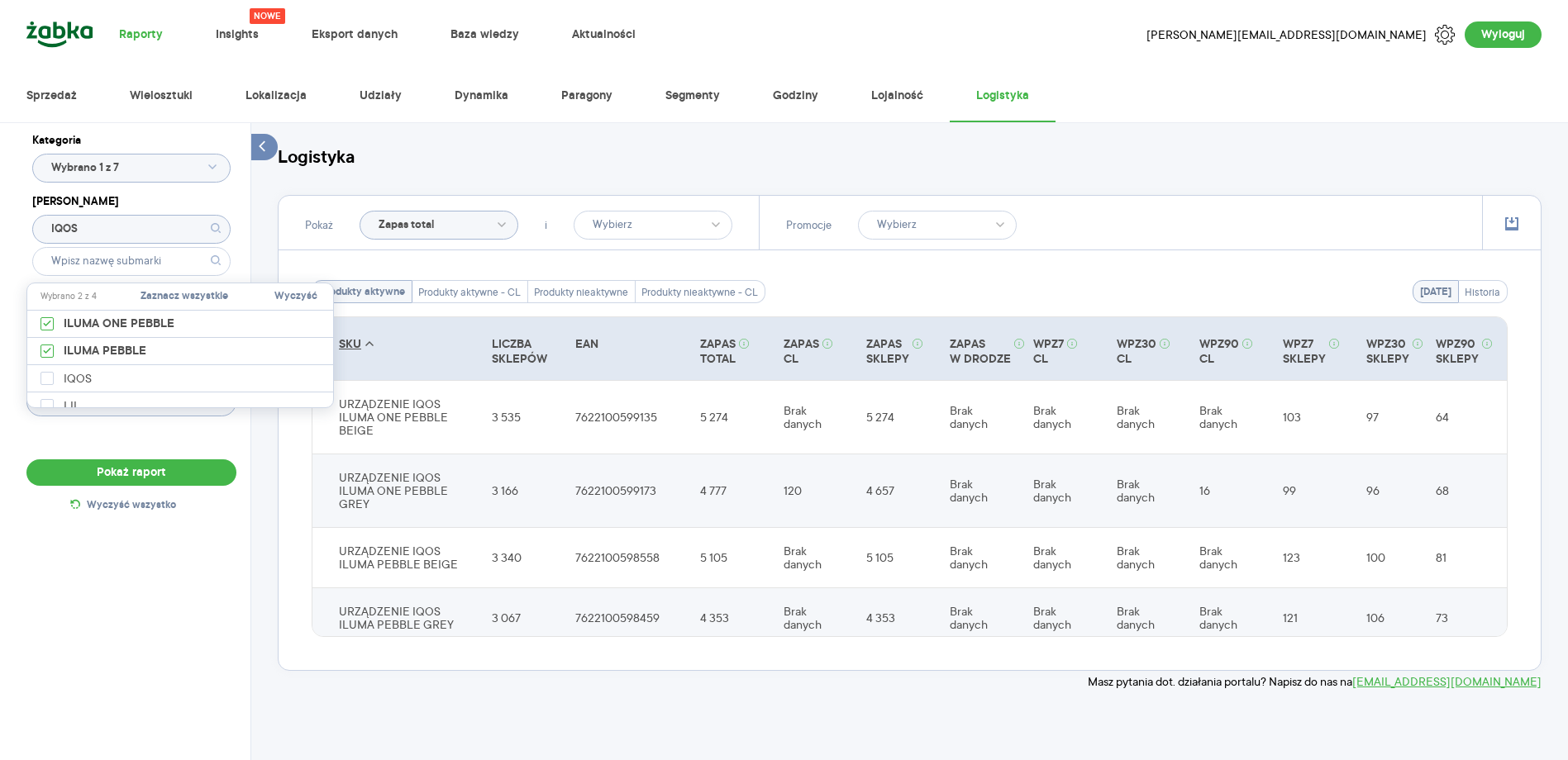 click 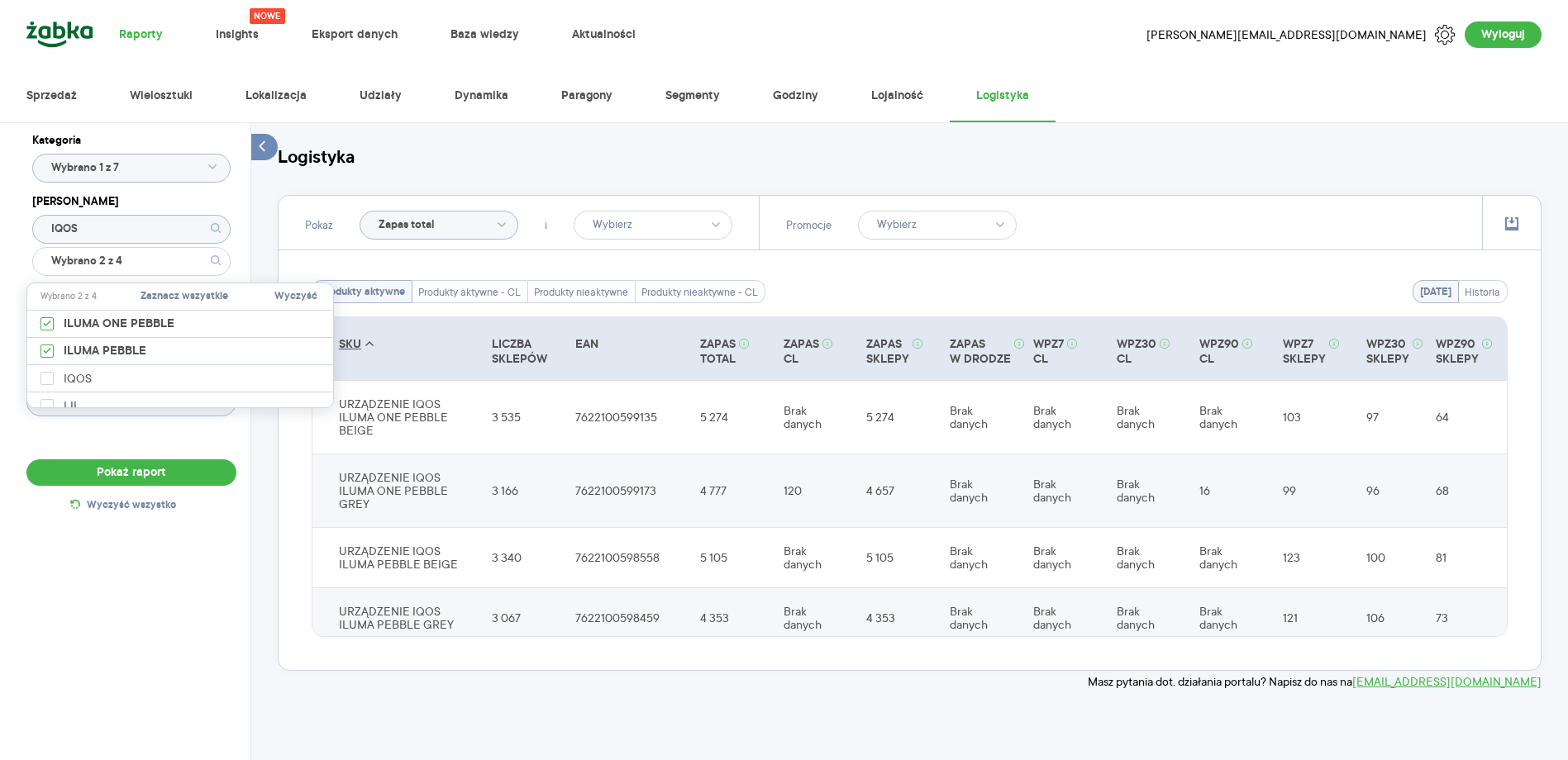 type 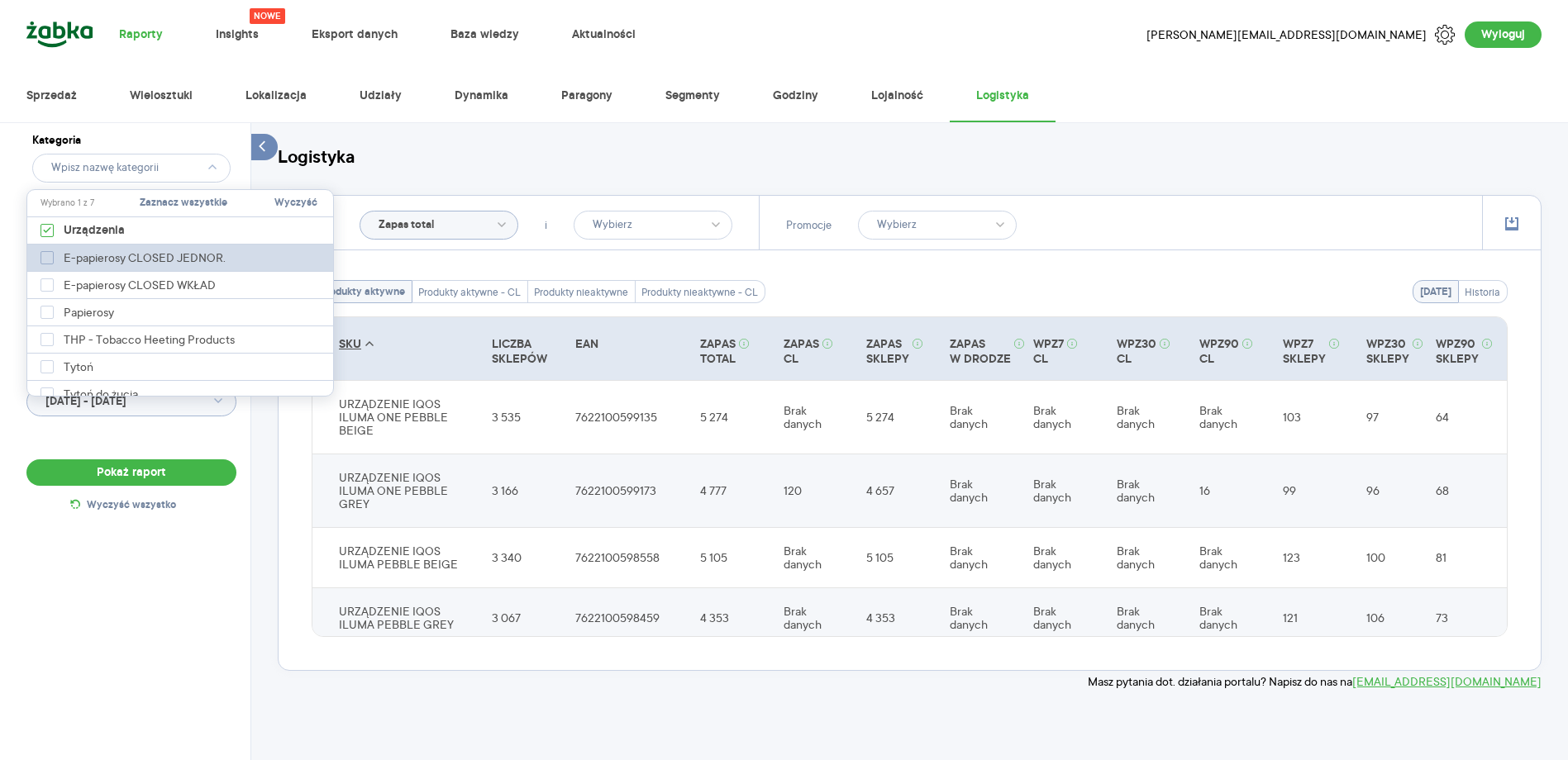 click at bounding box center (47, 258) 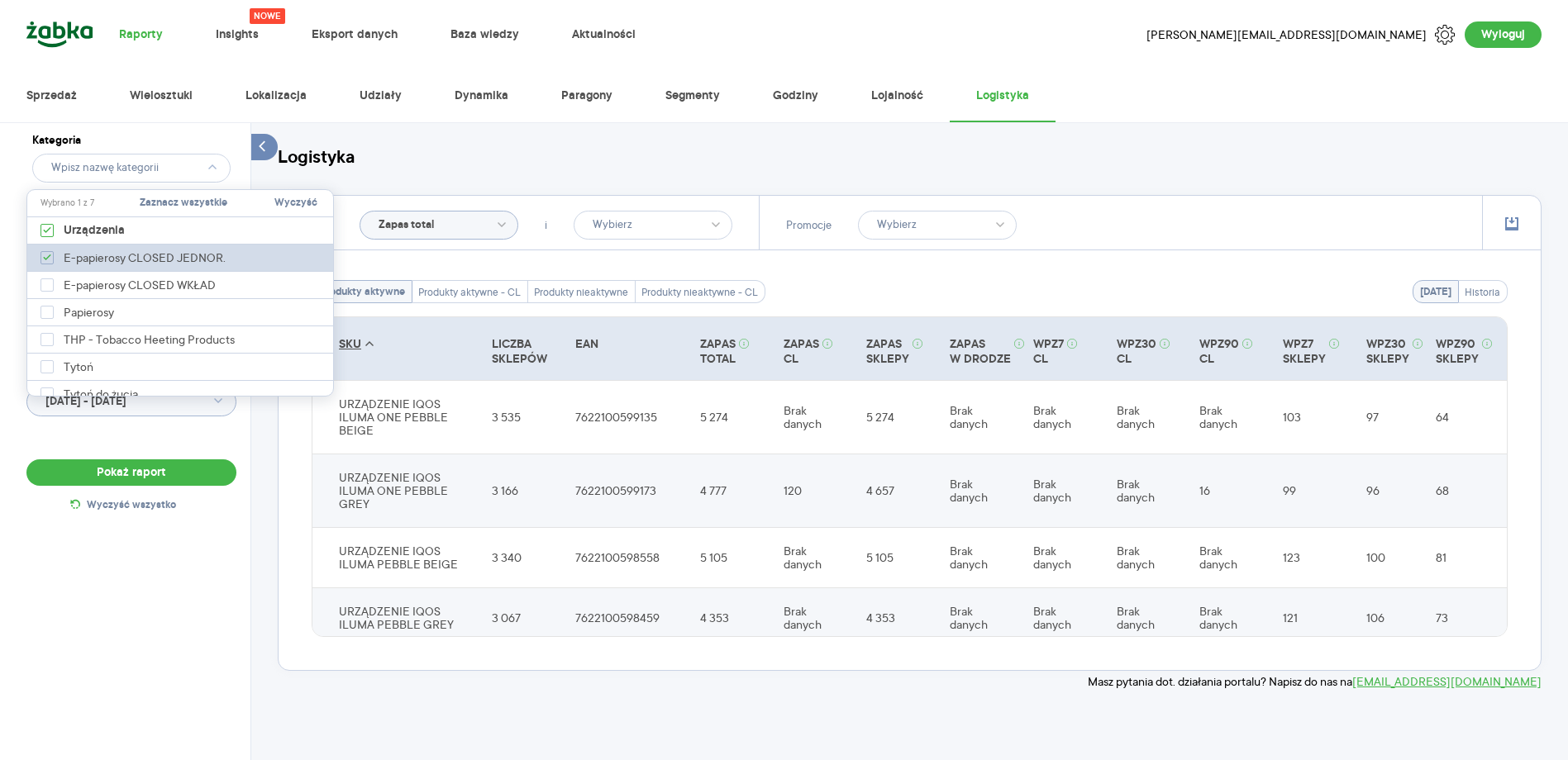 checkbox on "true" 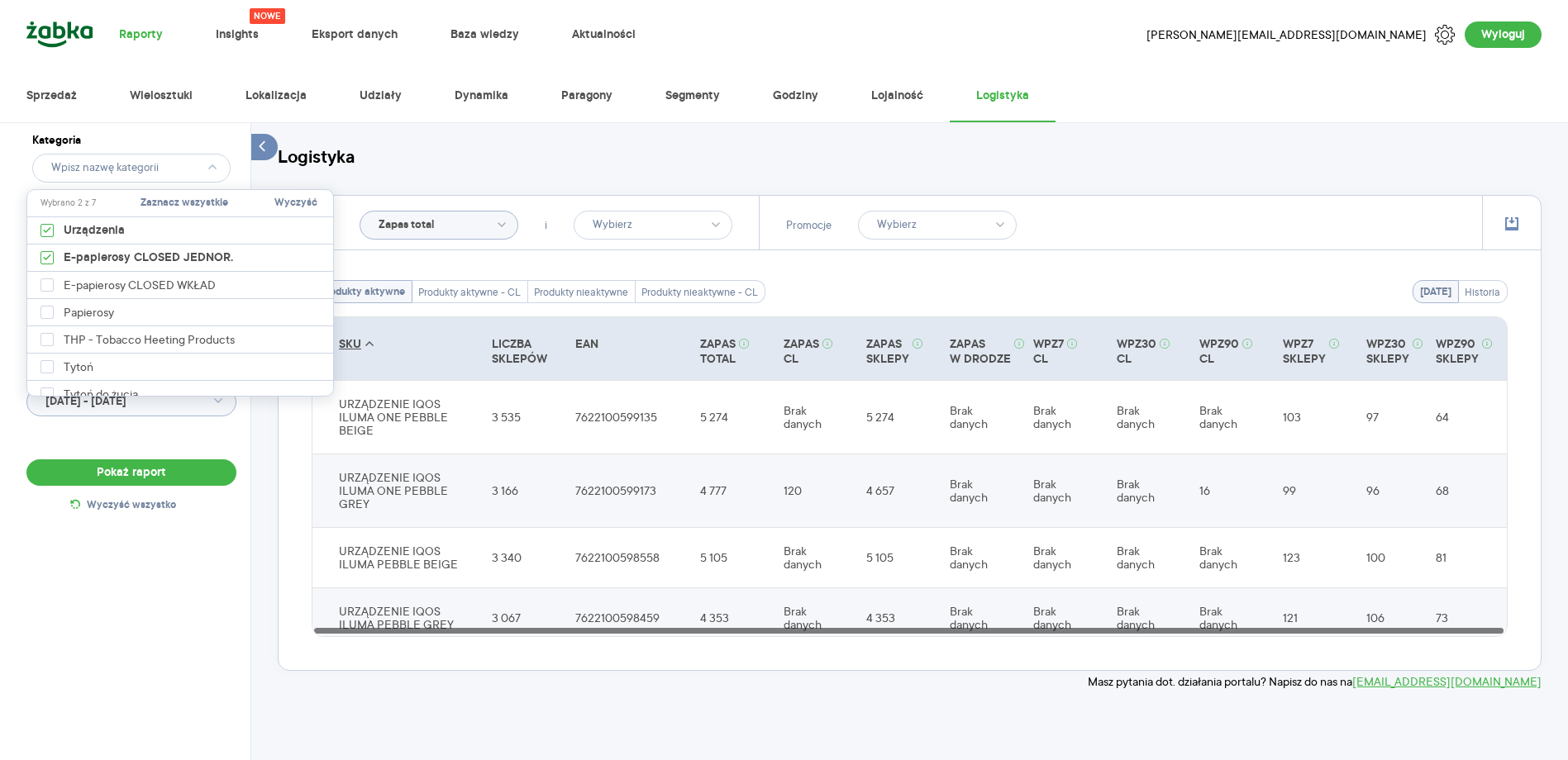 click on "Kategoria [PERSON_NAME] Wybrano 2 z 4 Produkt Pokaż hierarchię Przedział czasu [DATE] - [DATE] Pokaż raport Wyczyść wszystko Logistyka Pokaż Zapas total i Promocje [DATE] Historia Produkty aktywne Produkty aktywne - CL Produkty nieaktywne Produkty nieaktywne - CL SKU LICZBA
SKLEPÓW EAN ZAPAS
TOTAL ZAPAS
CL ZAPAS
SKLEPY ZAPAS
W DRODZE WPZ7
CL WPZ30
CL WPZ90
CL WPZ7
SKLEPY WPZ30
SKLEPY WPZ90
SKLEPY URZĄDZENIE IQOS ILUMA ONE PEBBLE BEIGE 3 535 7622100599135 5 274 Brak danych 5 274 Brak danych Brak danych Brak danych Brak danych 103 97 64 URZĄDZENIE IQOS ILUMA ONE PEBBLE GREY 3 166 7622100599173 4 777 120 4 657 Brak danych Brak danych Brak danych 16 99 96 68 URZĄDZENIE IQOS ILUMA PEBBLE BEIGE 3 340 7622100598558 5 105 Brak danych 5 105 Brak danych Brak danych Brak danych Brak danych 123 100 81 URZĄDZENIE IQOS ILUMA PEBBLE GREY 3 067 7622100598459 4 353 Brak danych 4 353 Brak danych Brak danych Brak danych Brak danych 121 106 73 Masz pytania dot. działania portalu? Napisz do nas na" at bounding box center [909, 468] 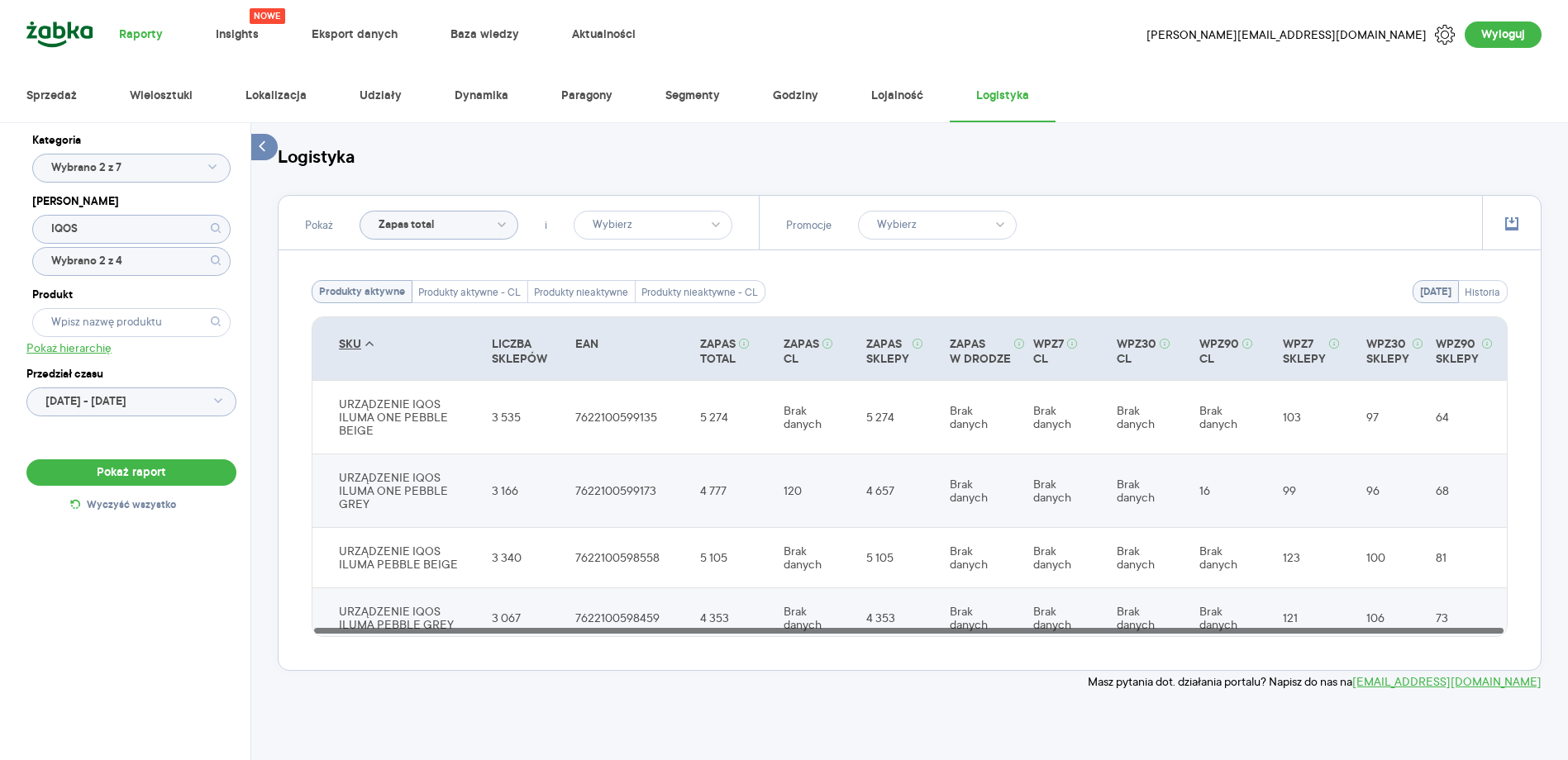 click on "Wybrano 2 z 4" 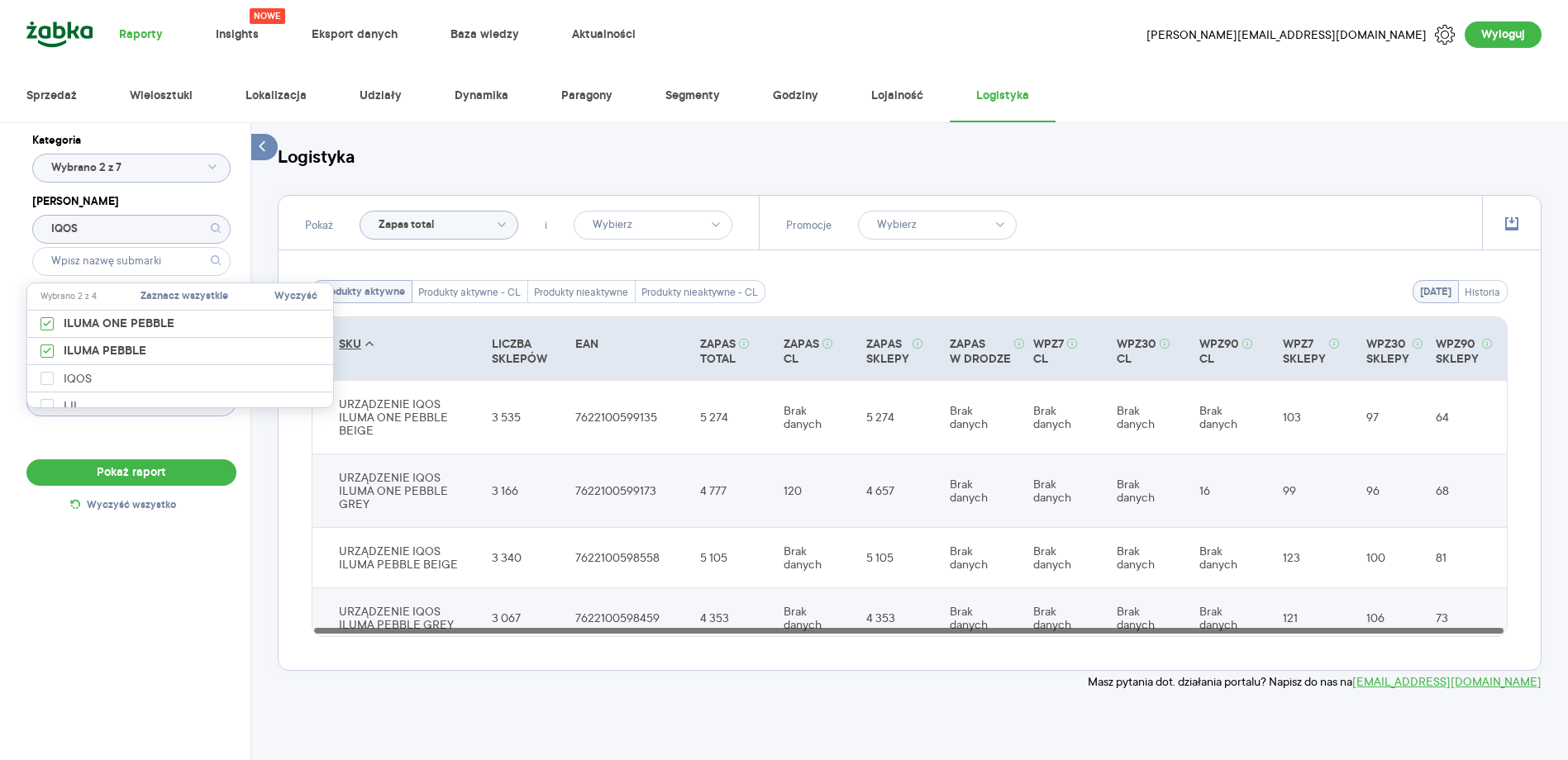 click on "Kategoria Wybrano 2 z 7 [PERSON_NAME] Produkt Pokaż hierarchię Przedział czasu [DATE] - [DATE]" at bounding box center [131, 284] 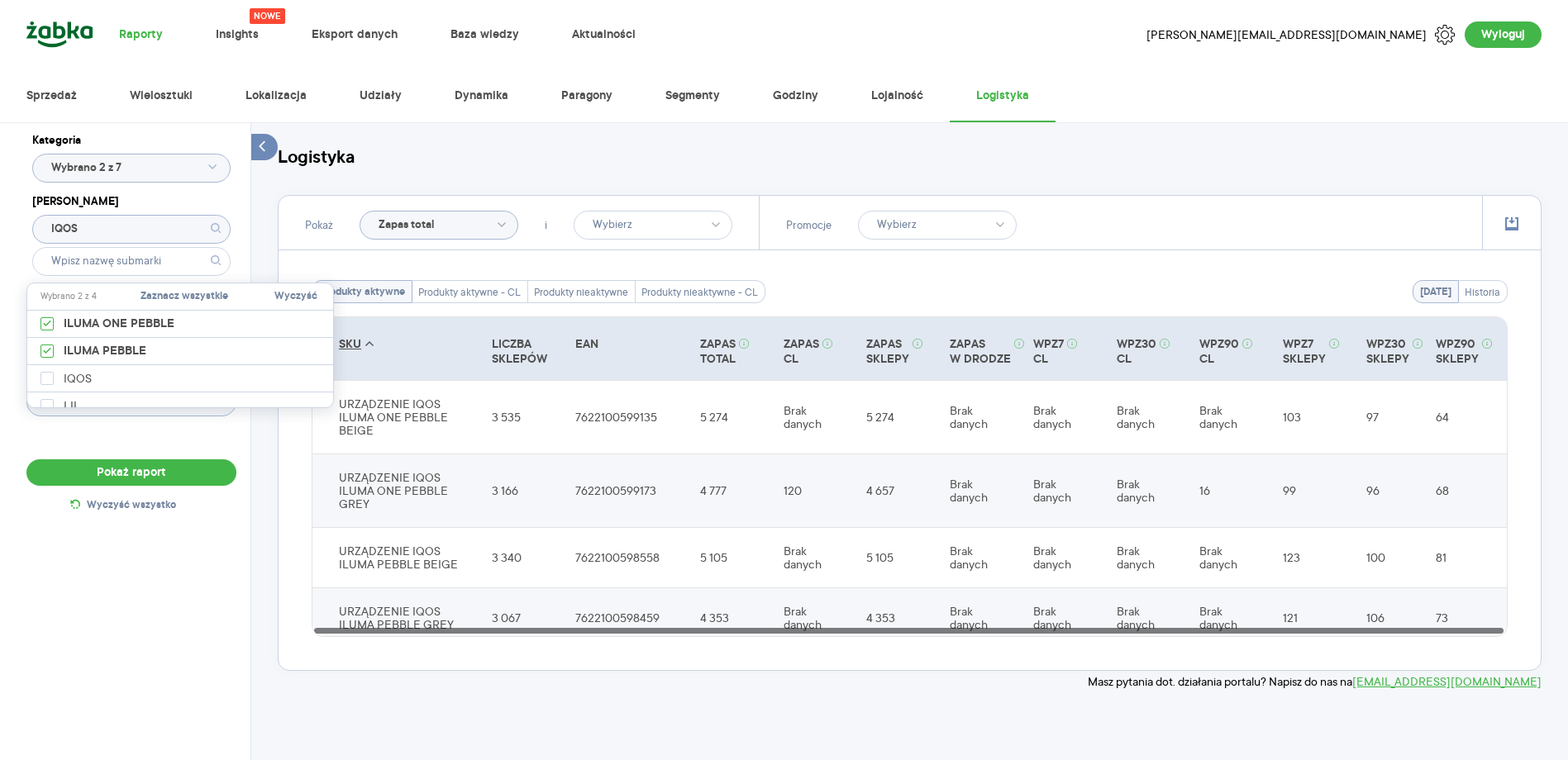 type on "Wybrano 2 z 4" 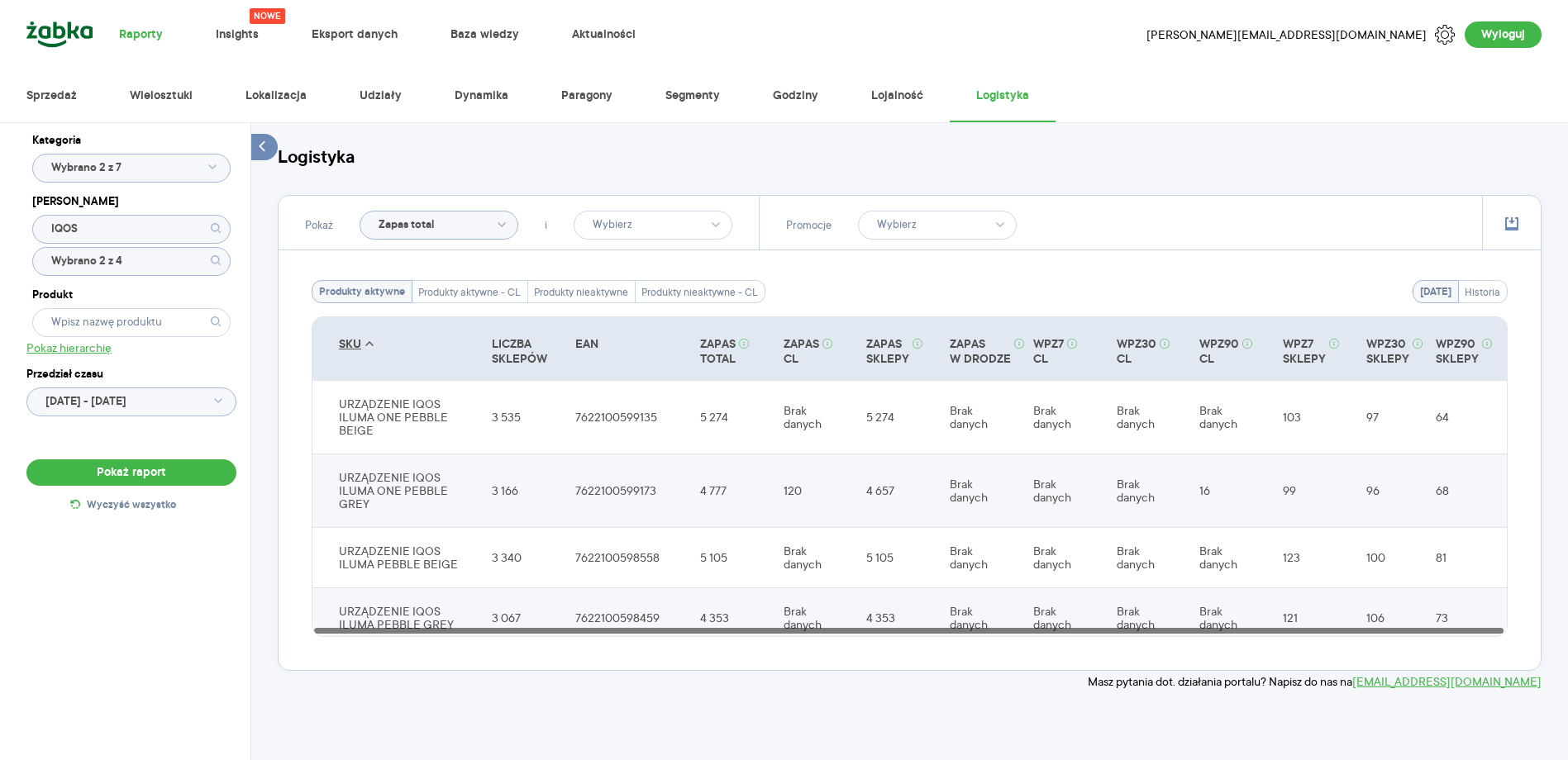 click 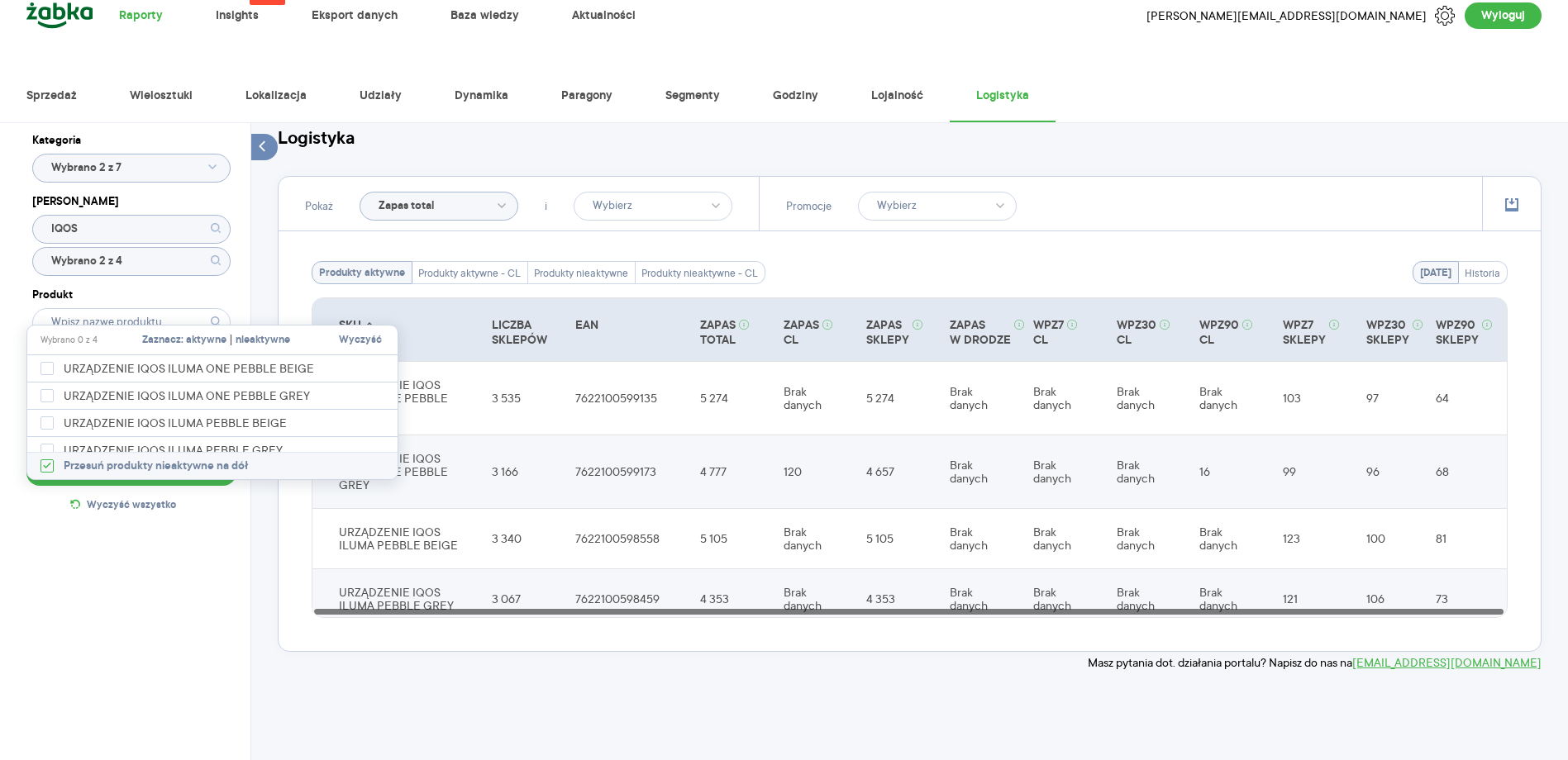 scroll, scrollTop: 0, scrollLeft: 0, axis: both 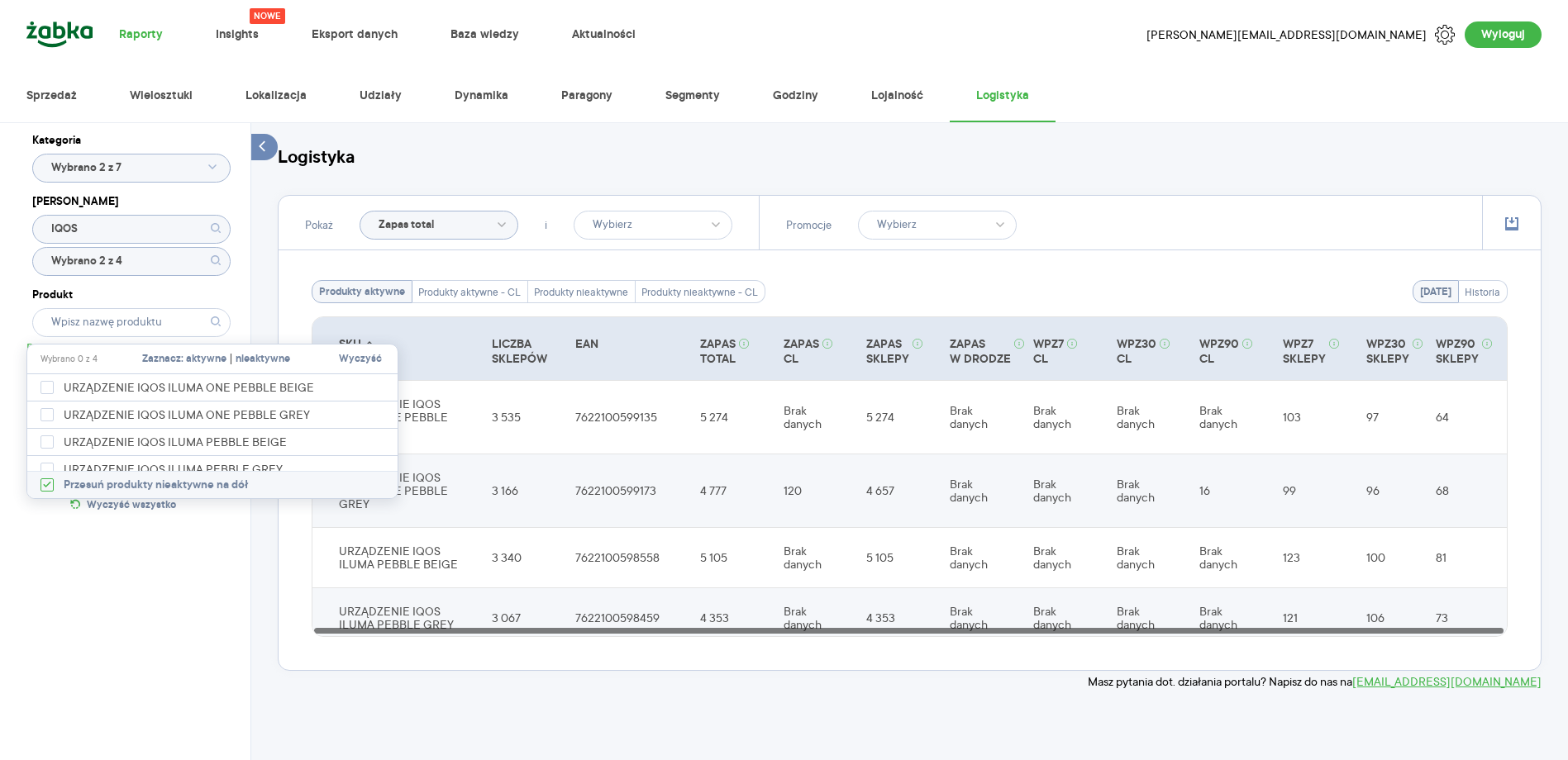 click on "Wybrano 2 z 4" at bounding box center (131, 261) 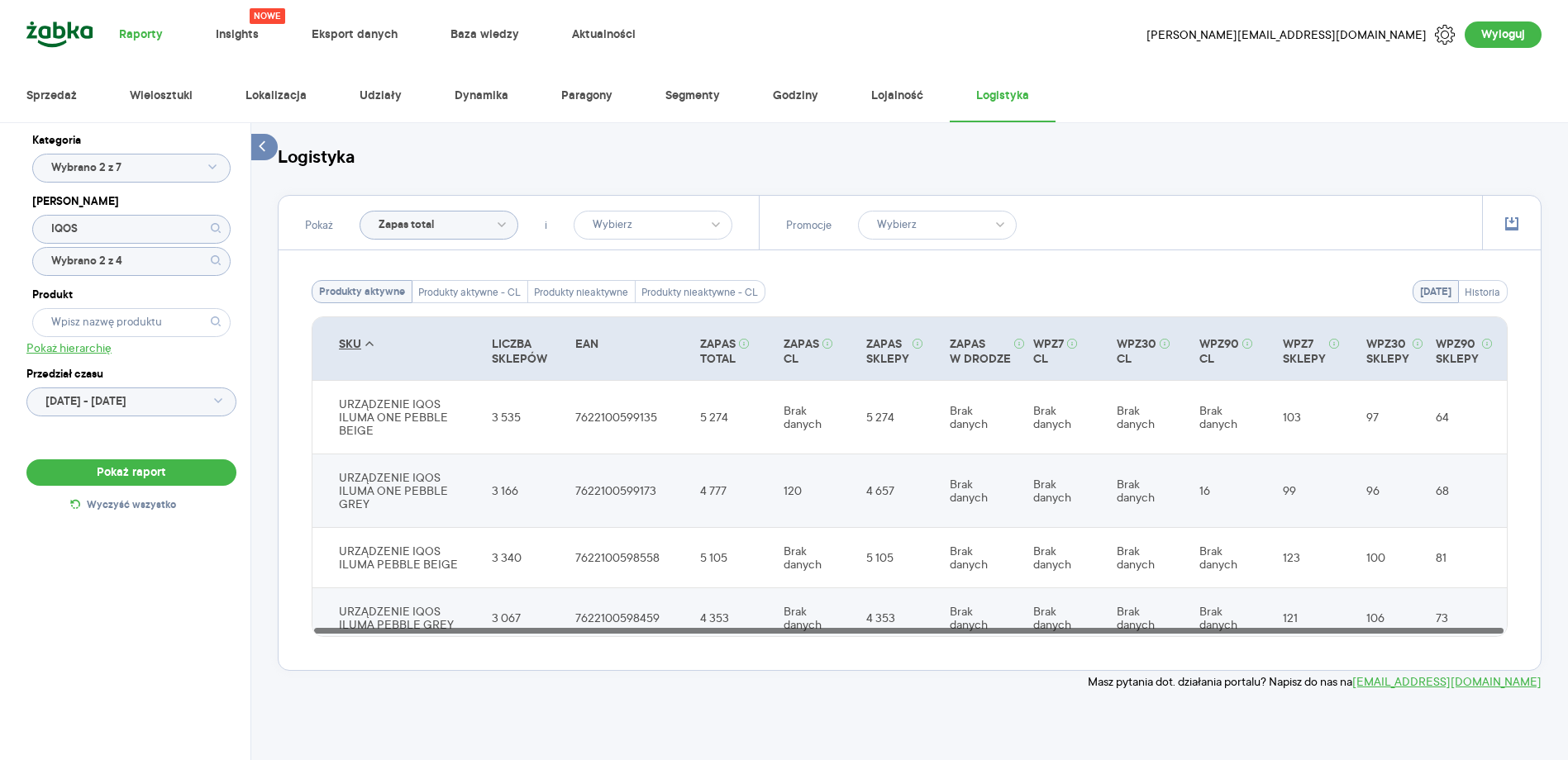 click on "Wybrano 2 z 7" 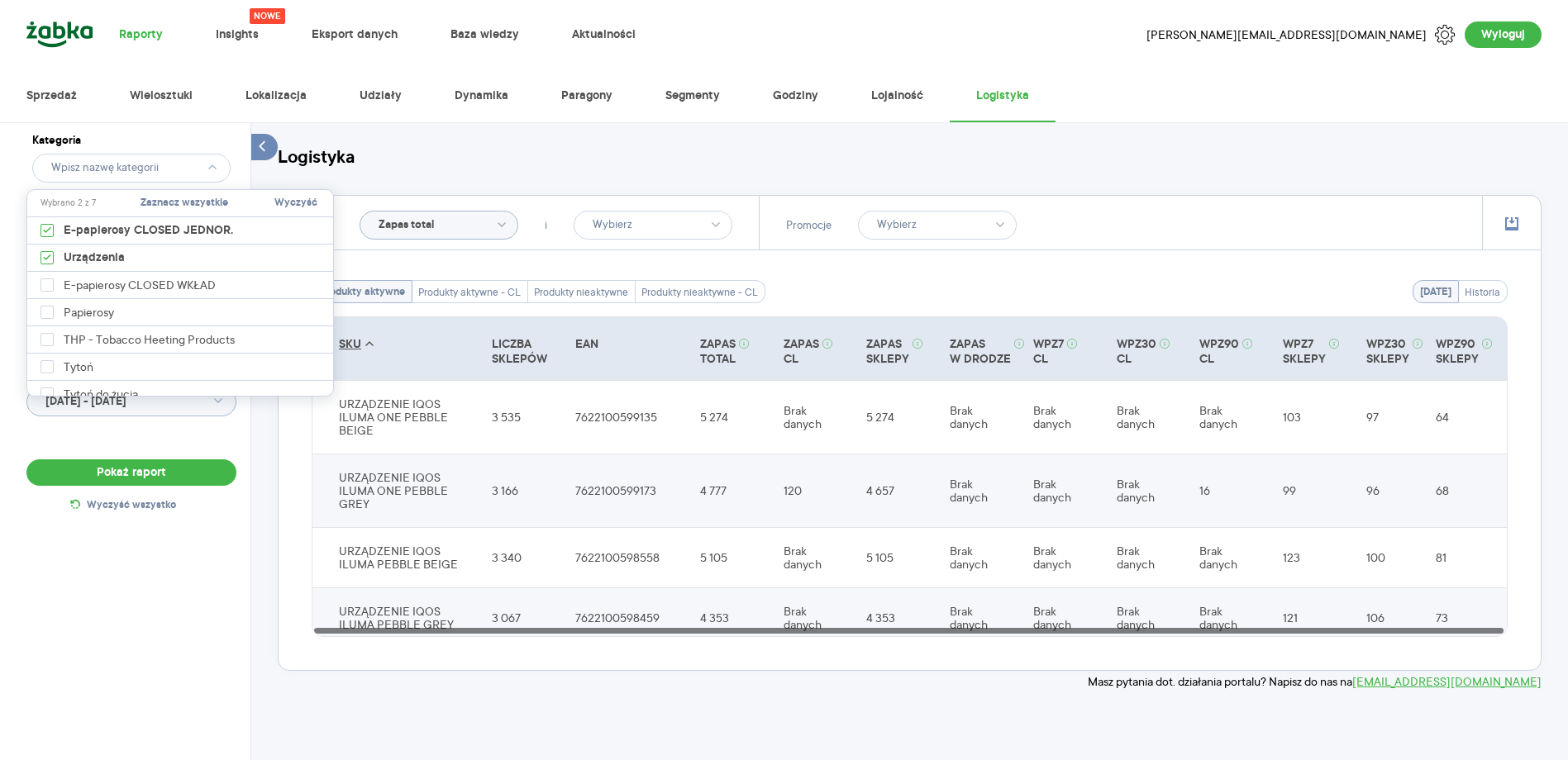 click on "Wyczyść" at bounding box center (296, 203) 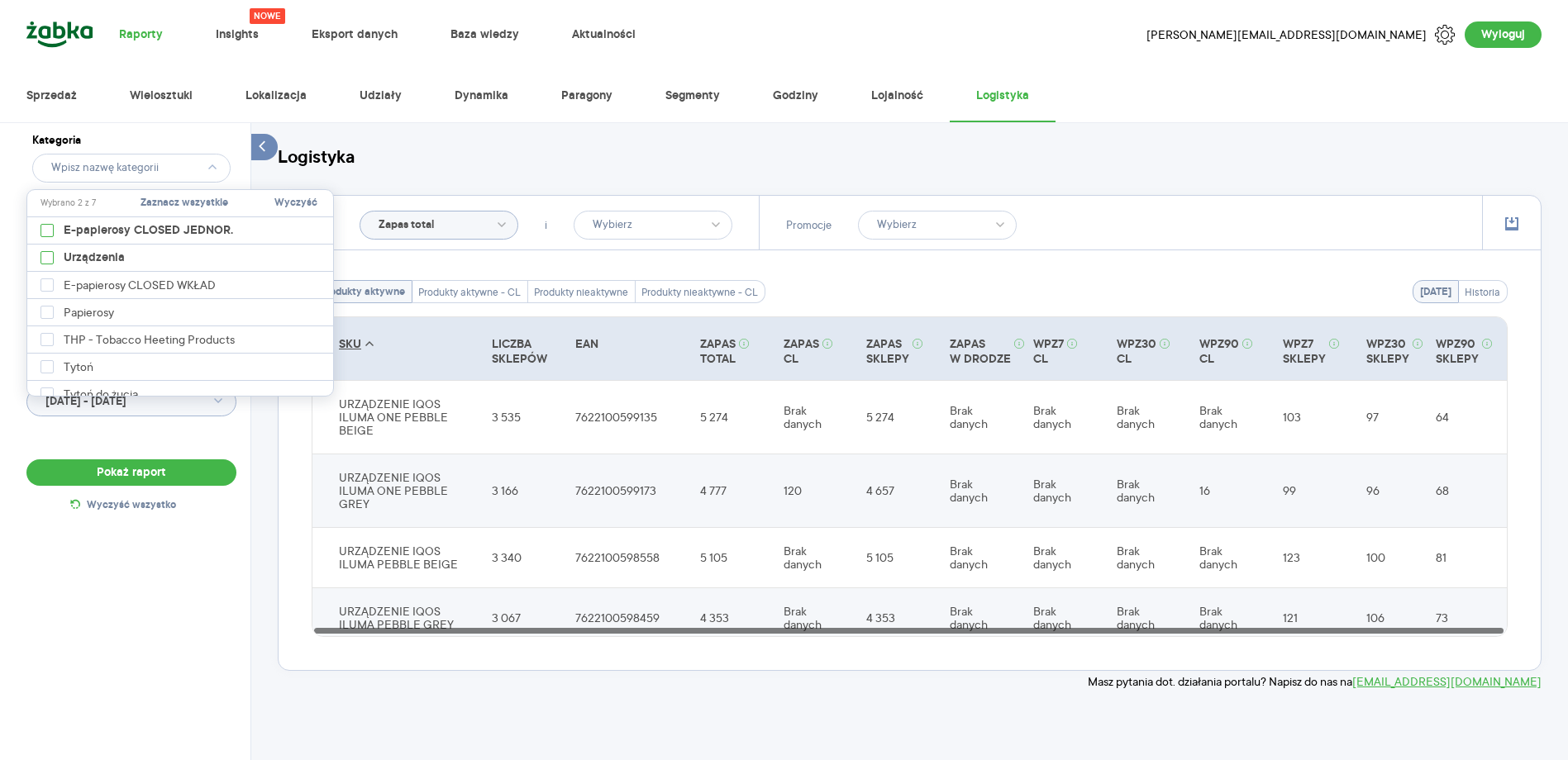 checkbox on "false" 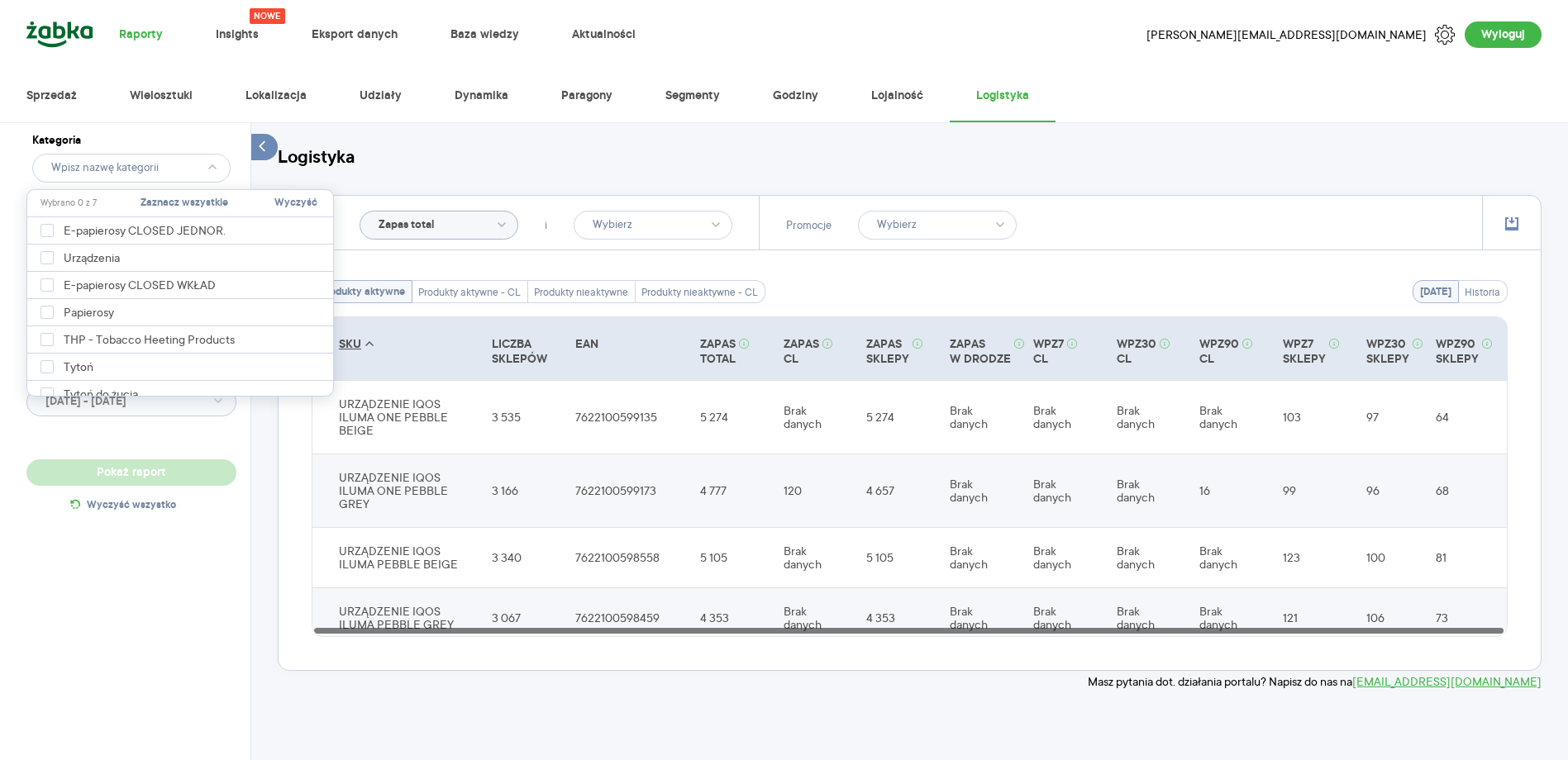 click on "Kategoria [PERSON_NAME] Wybrano 2 z 4 Produkt Pokaż hierarchię Przedział czasu [DATE] - [DATE]" at bounding box center (131, 284) 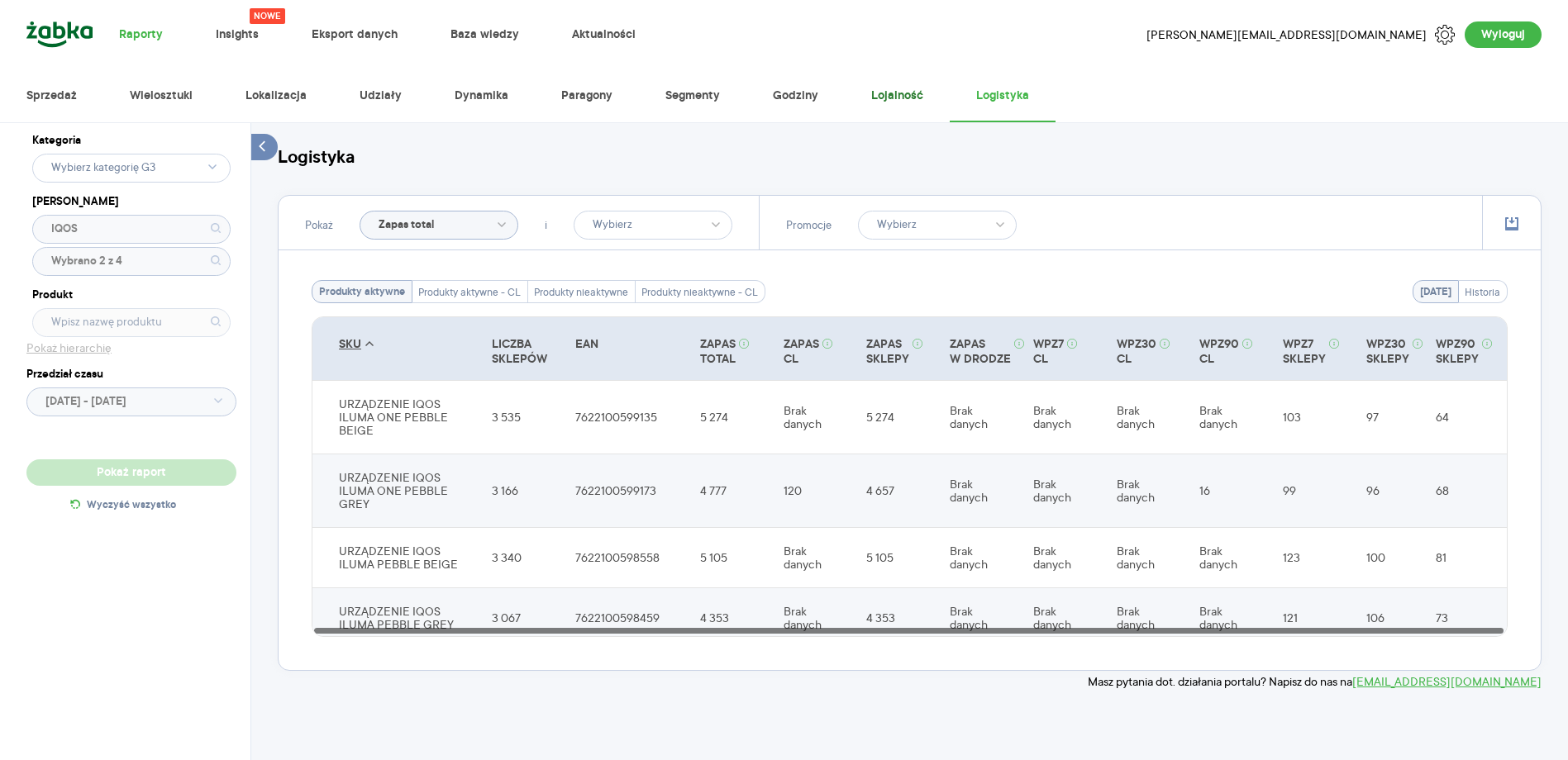 click on "Lojalność" at bounding box center (897, 96) 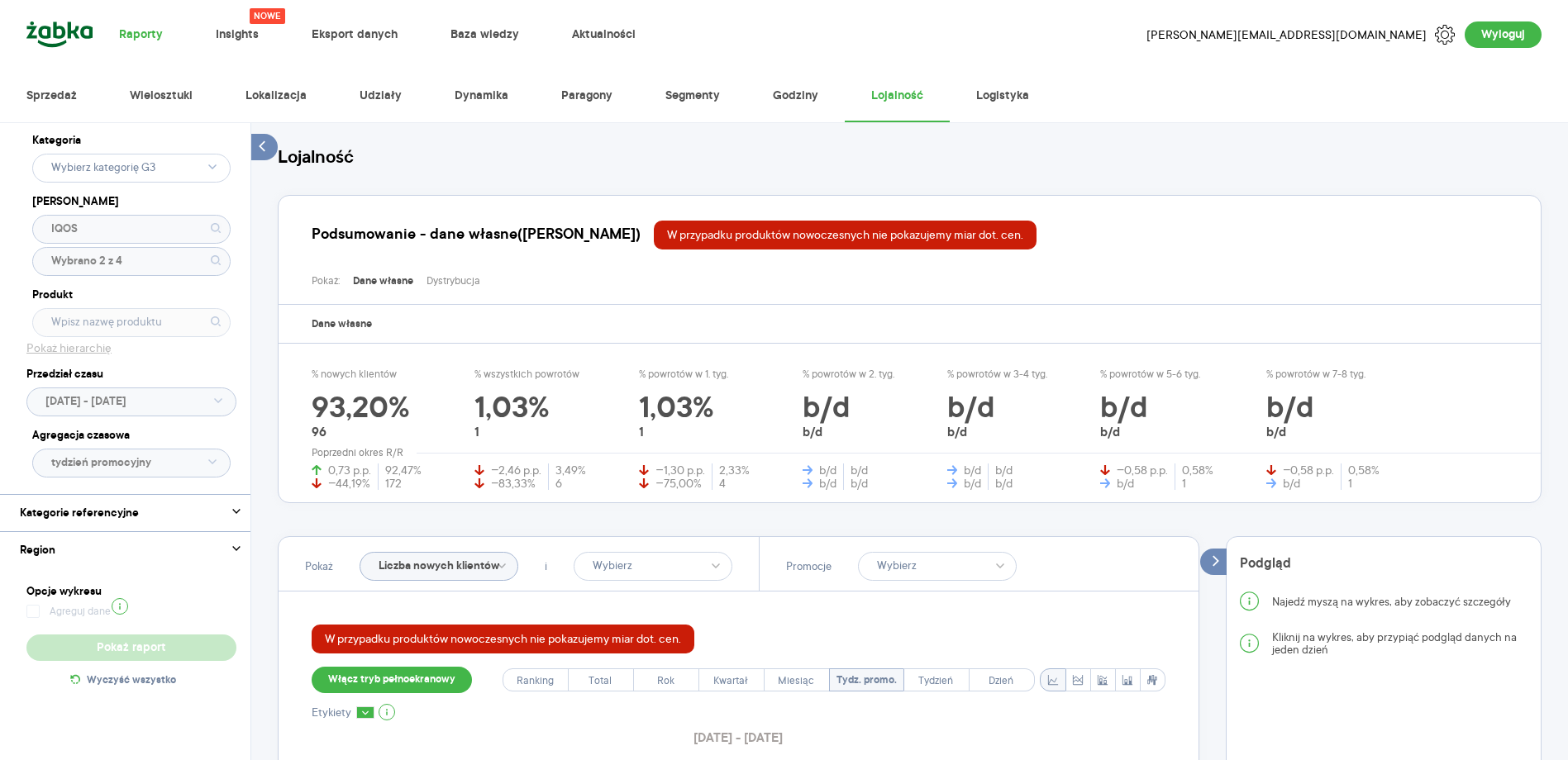 click 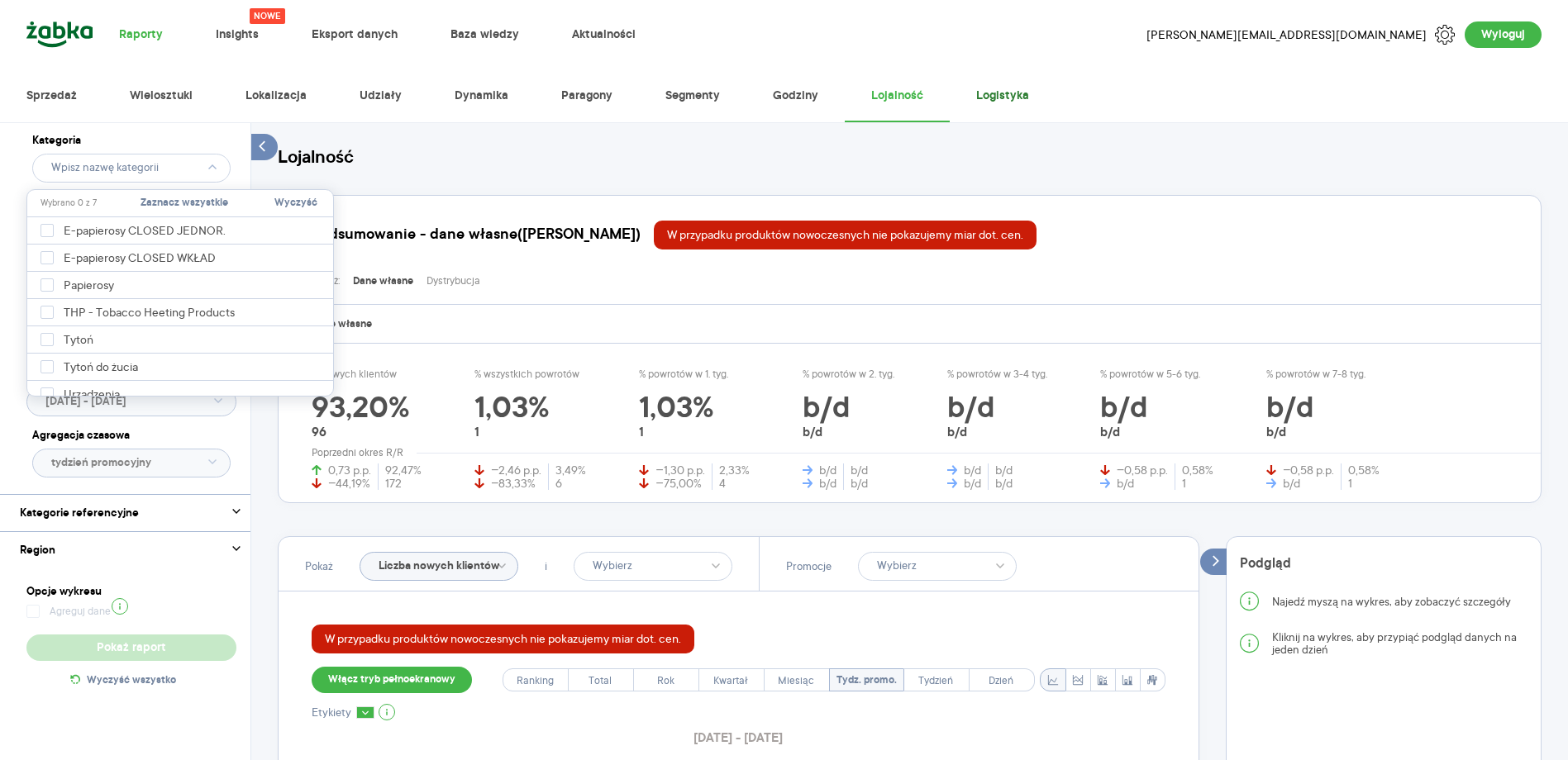click on "Logistyka" at bounding box center [1003, 96] 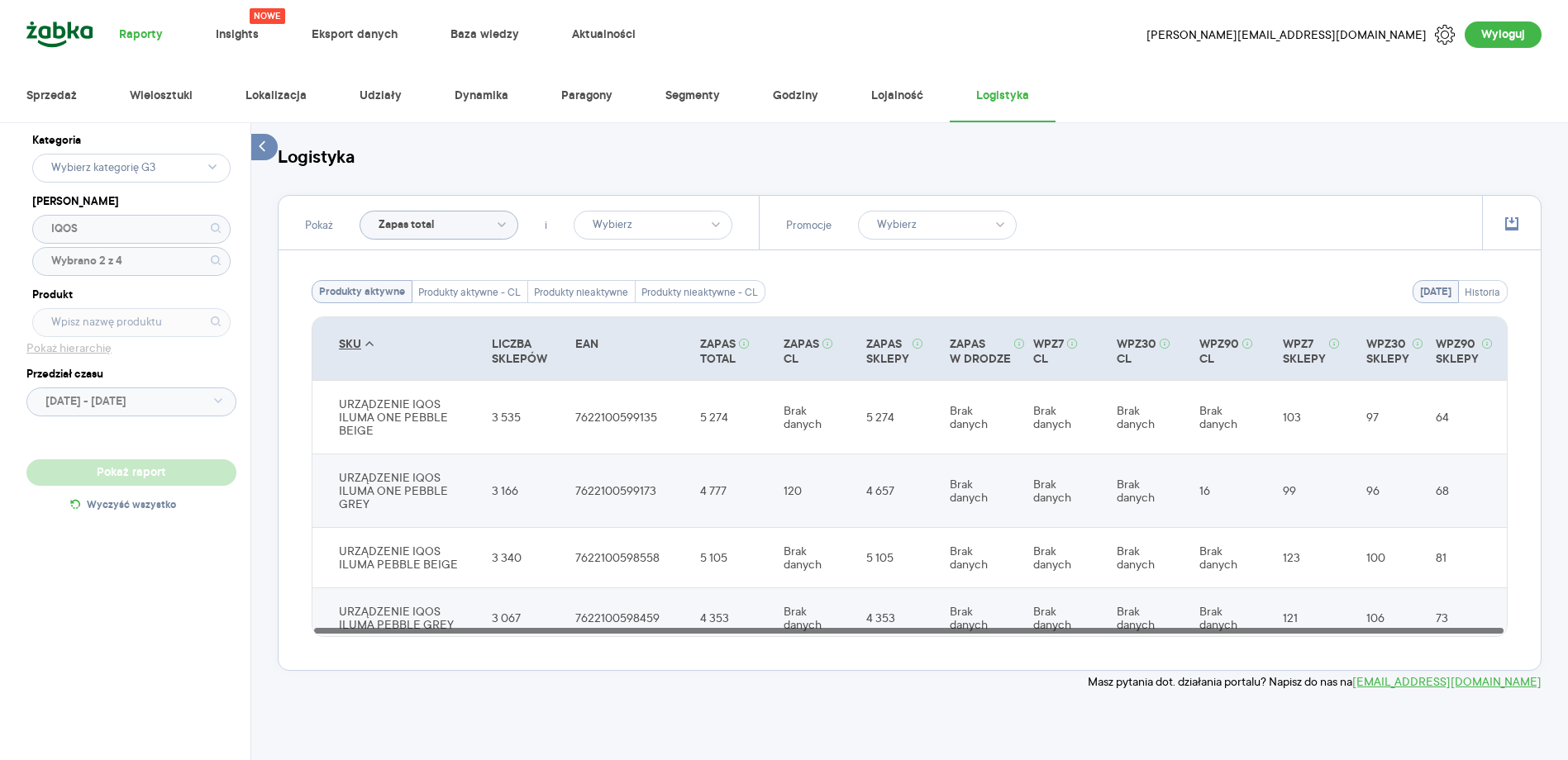 click 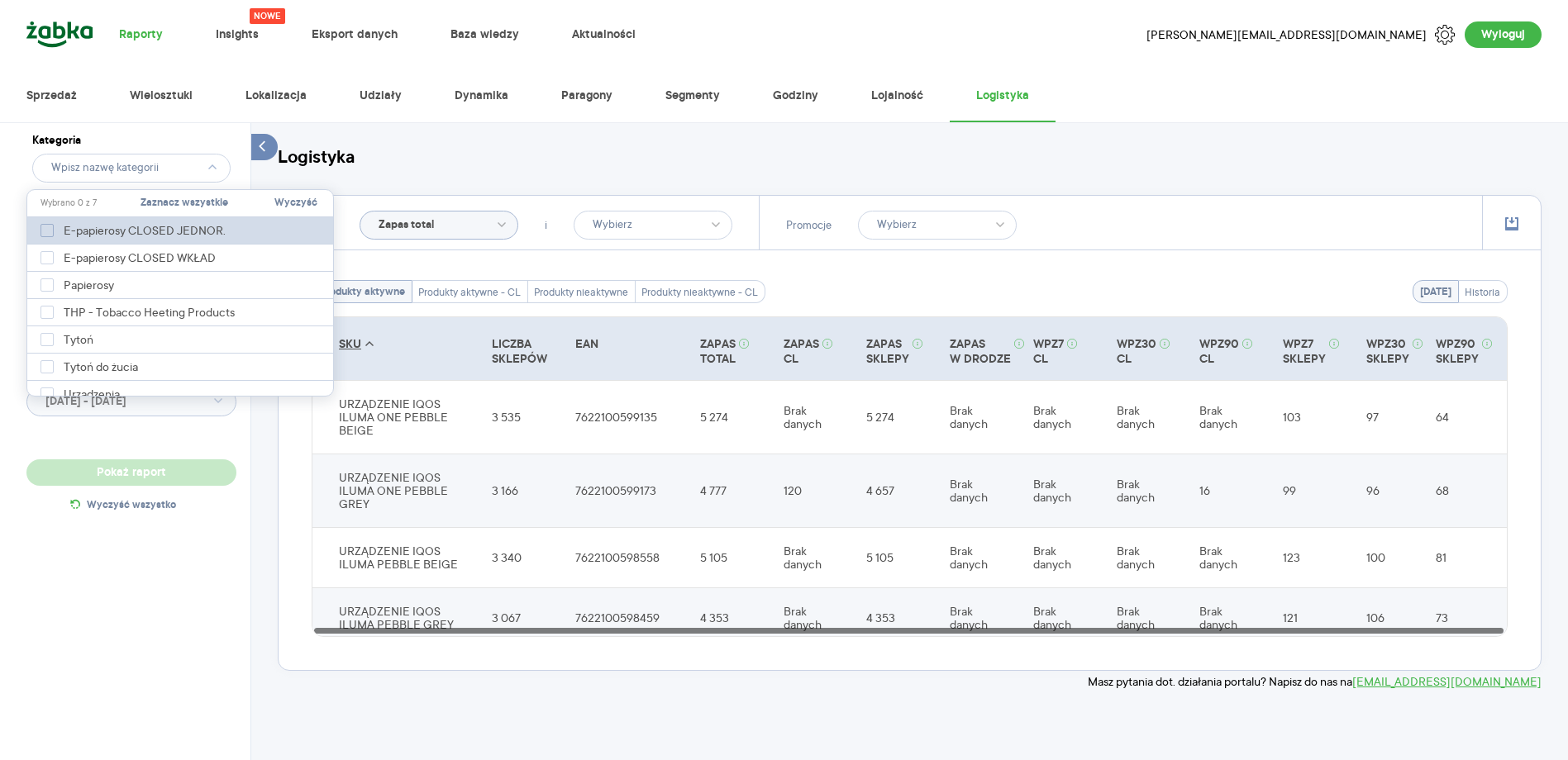 click 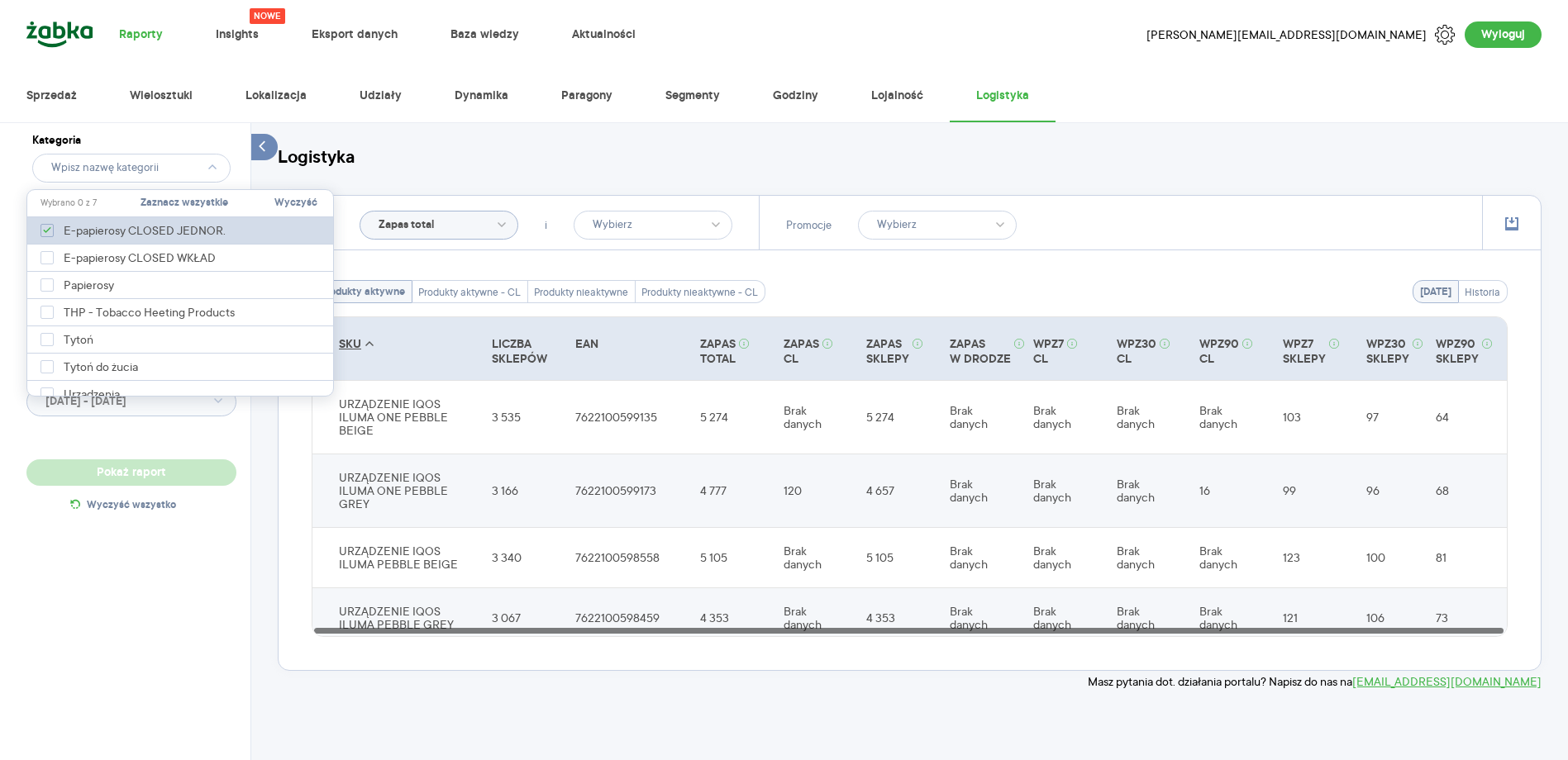 checkbox on "true" 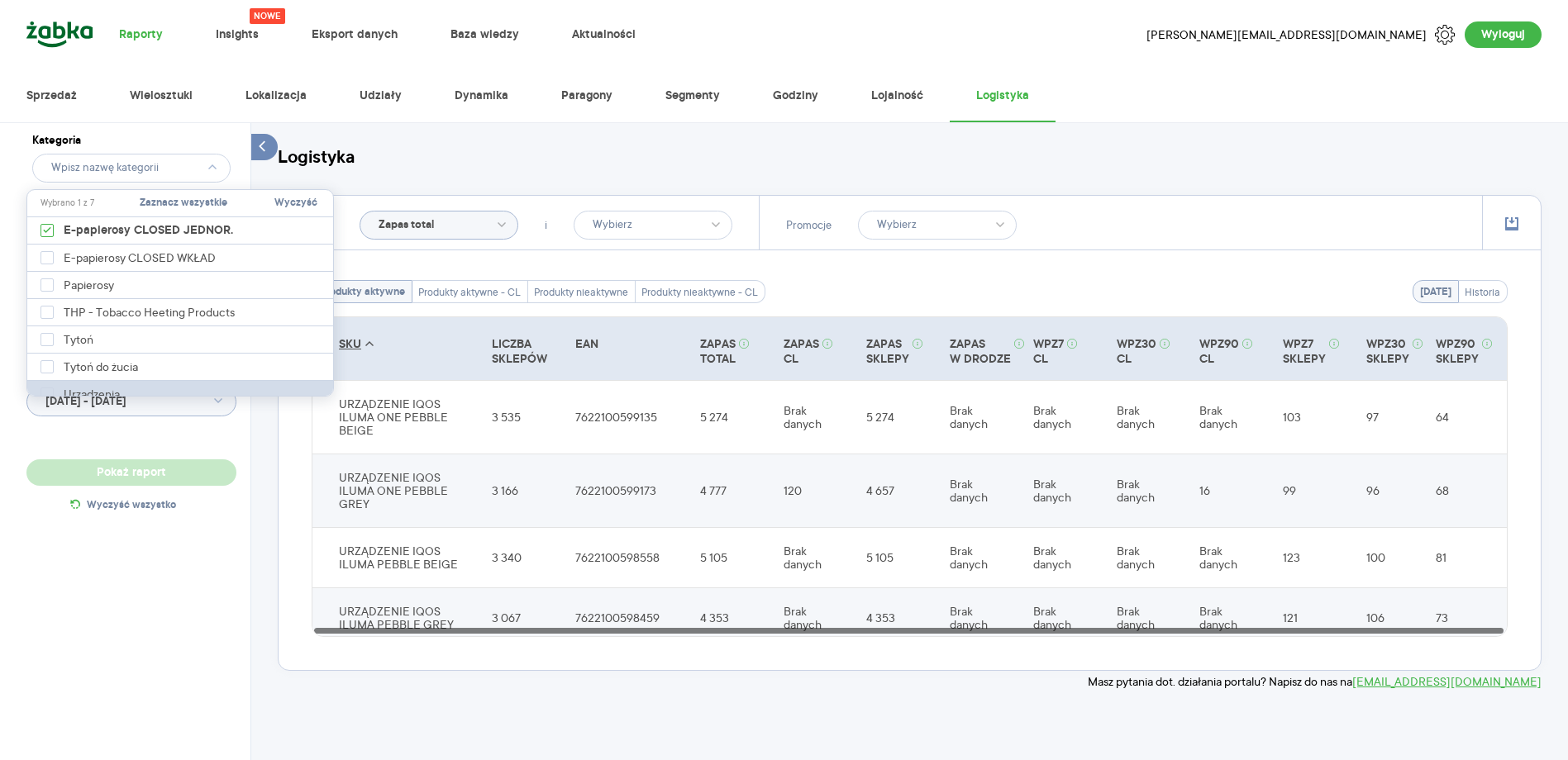 type 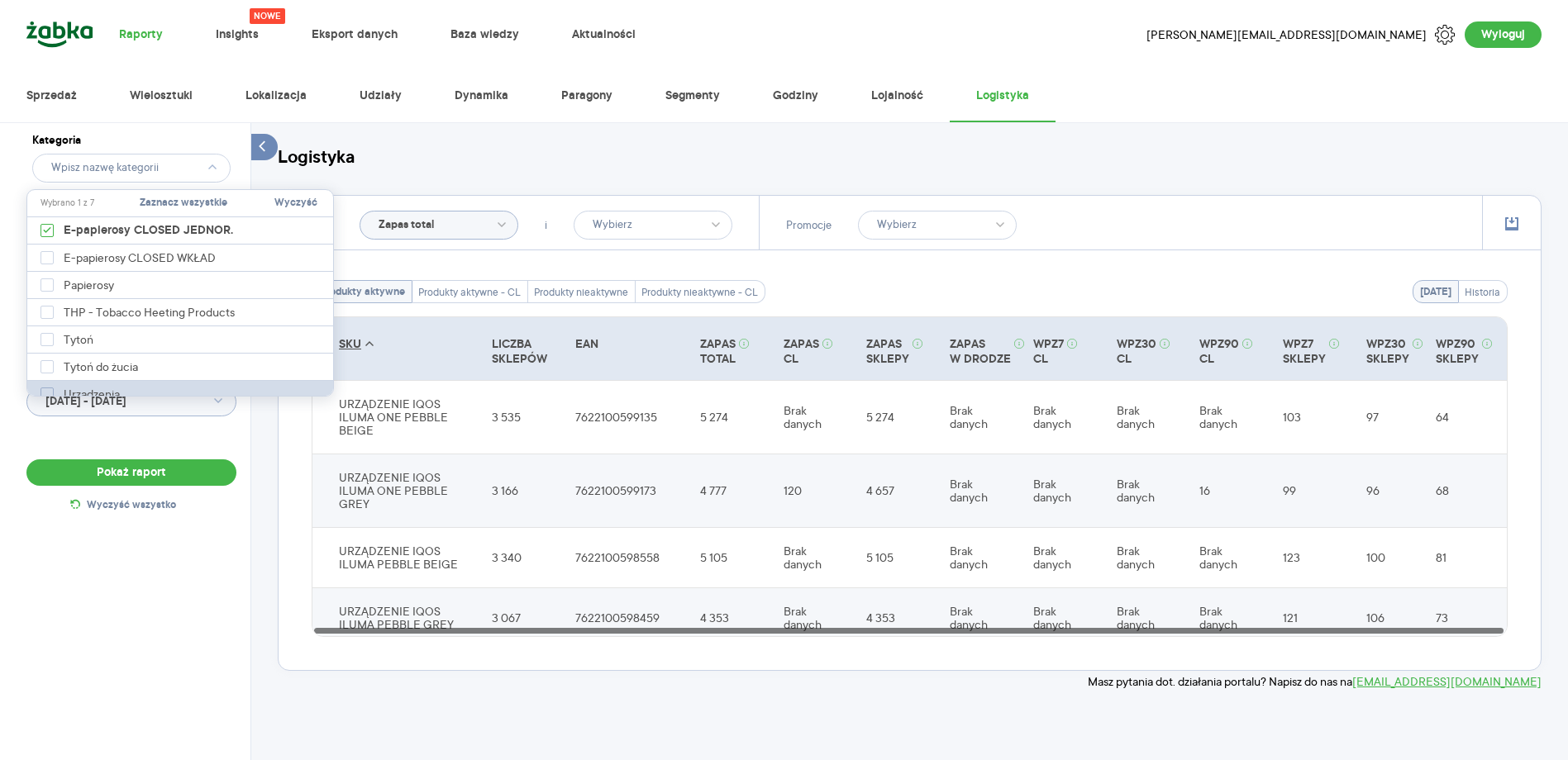 click 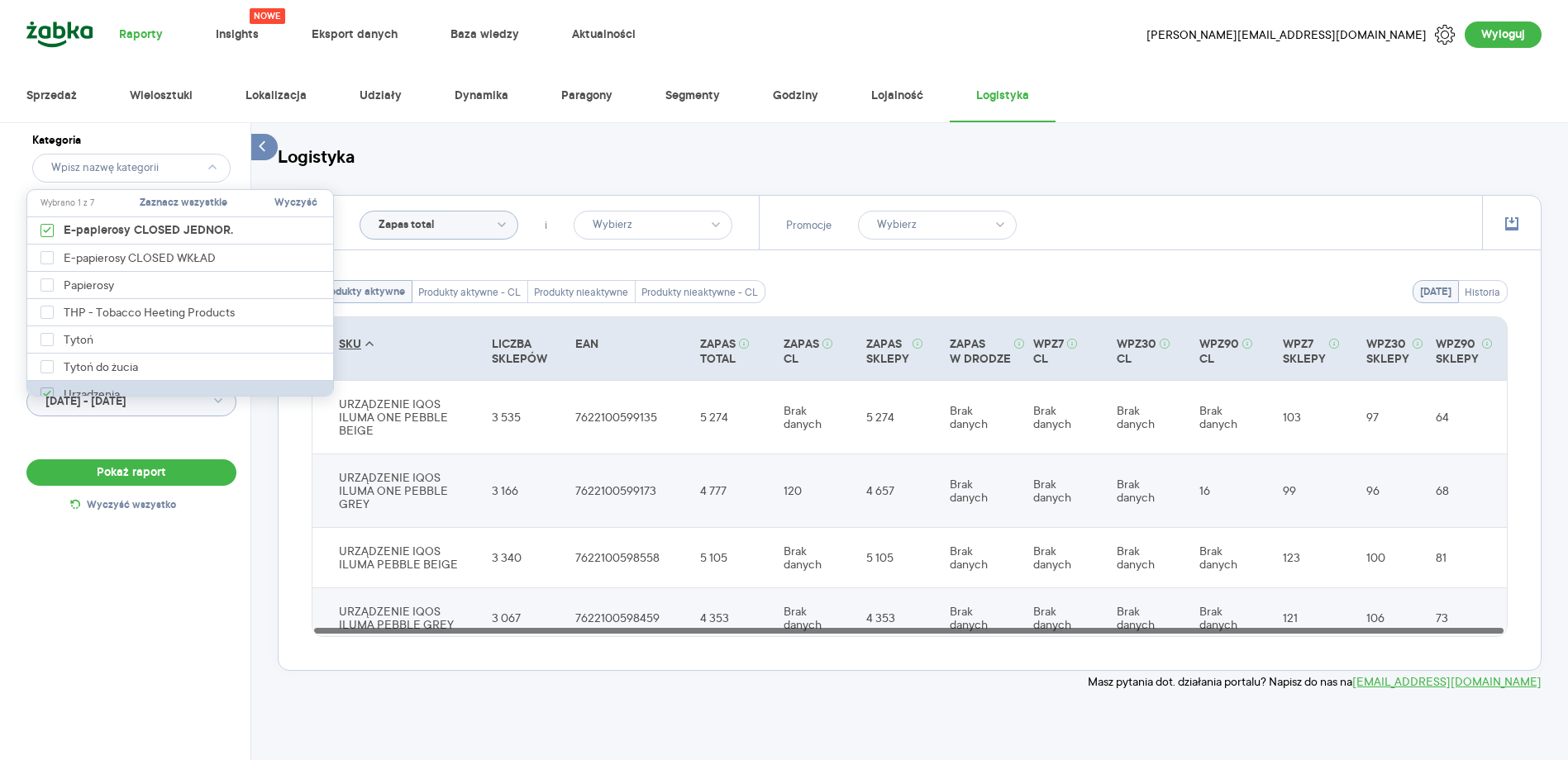 checkbox on "true" 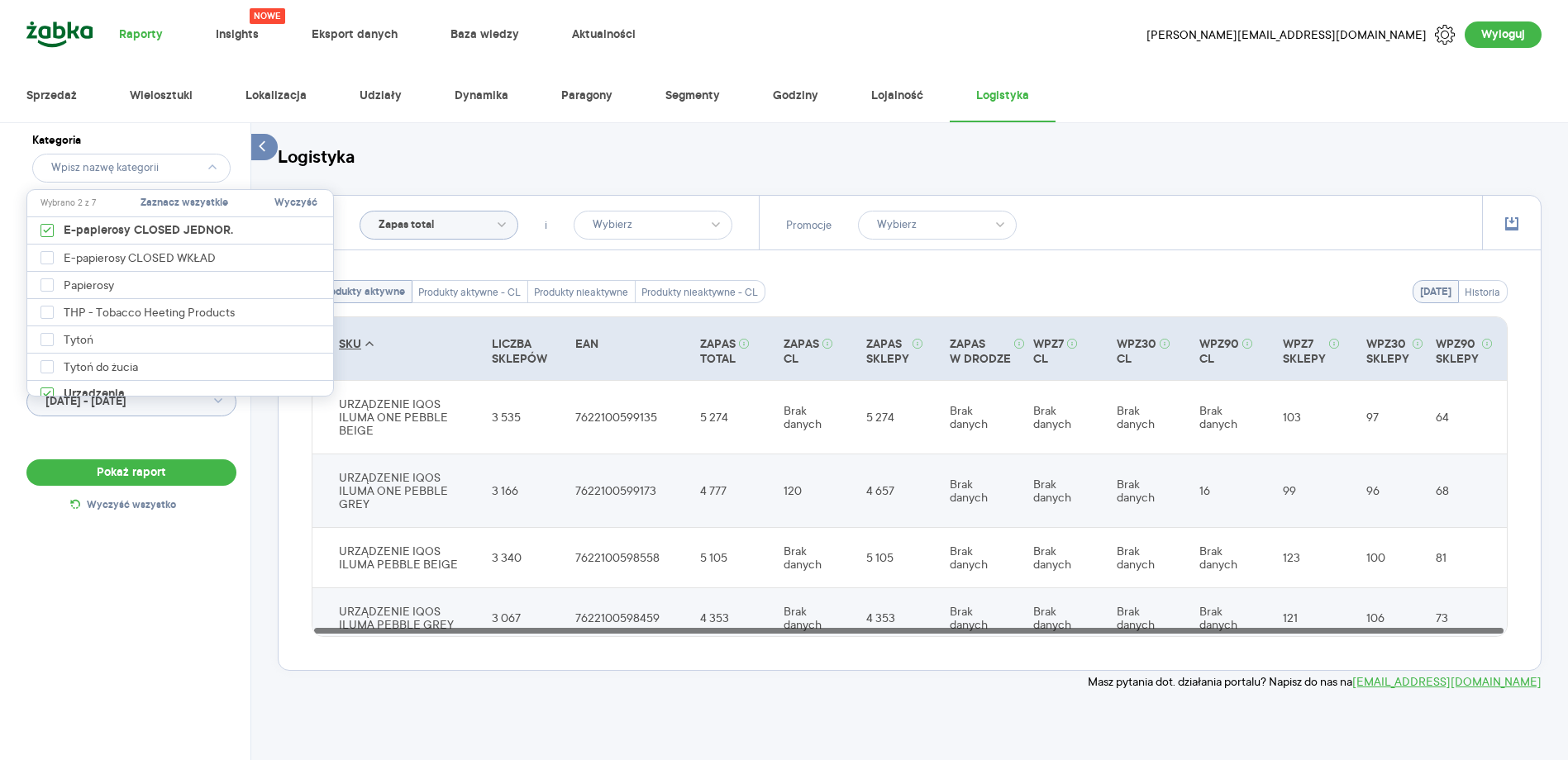 click on "Kategoria Marka Produkt Pokaż hierarchię Przedział czasu [DATE] - [DATE]" at bounding box center [131, 284] 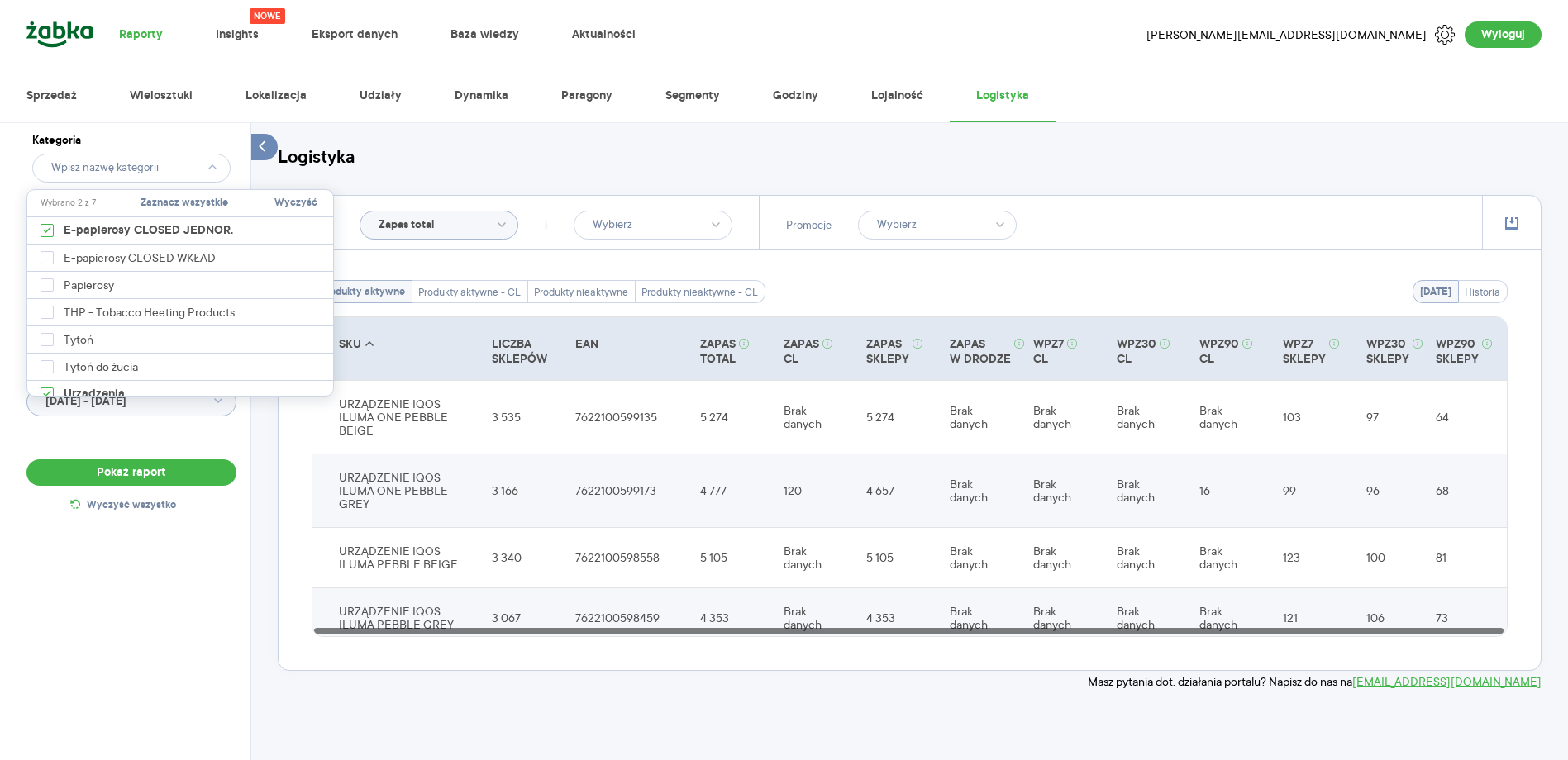 type on "Wybrano 2 z 7" 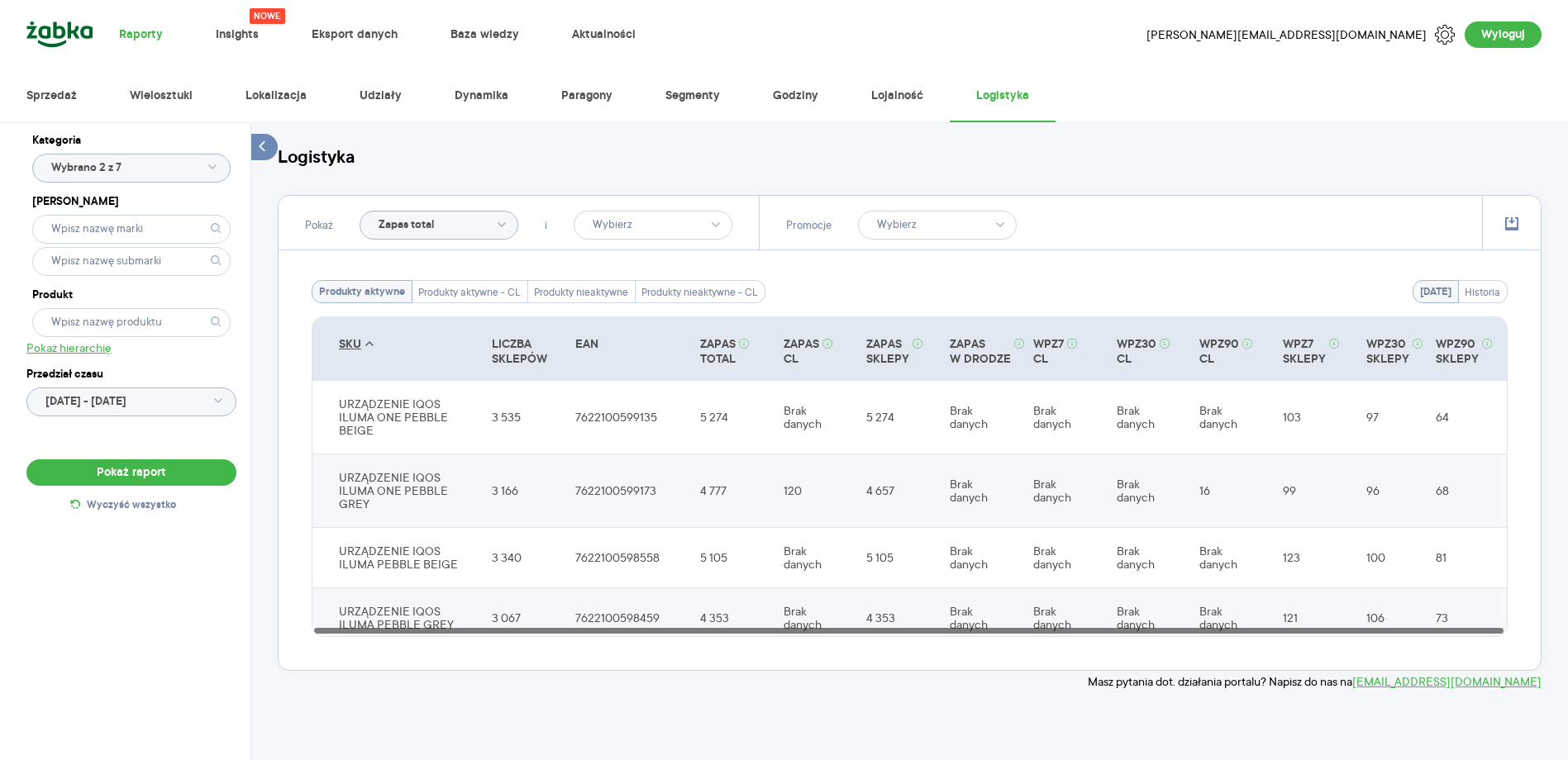 click 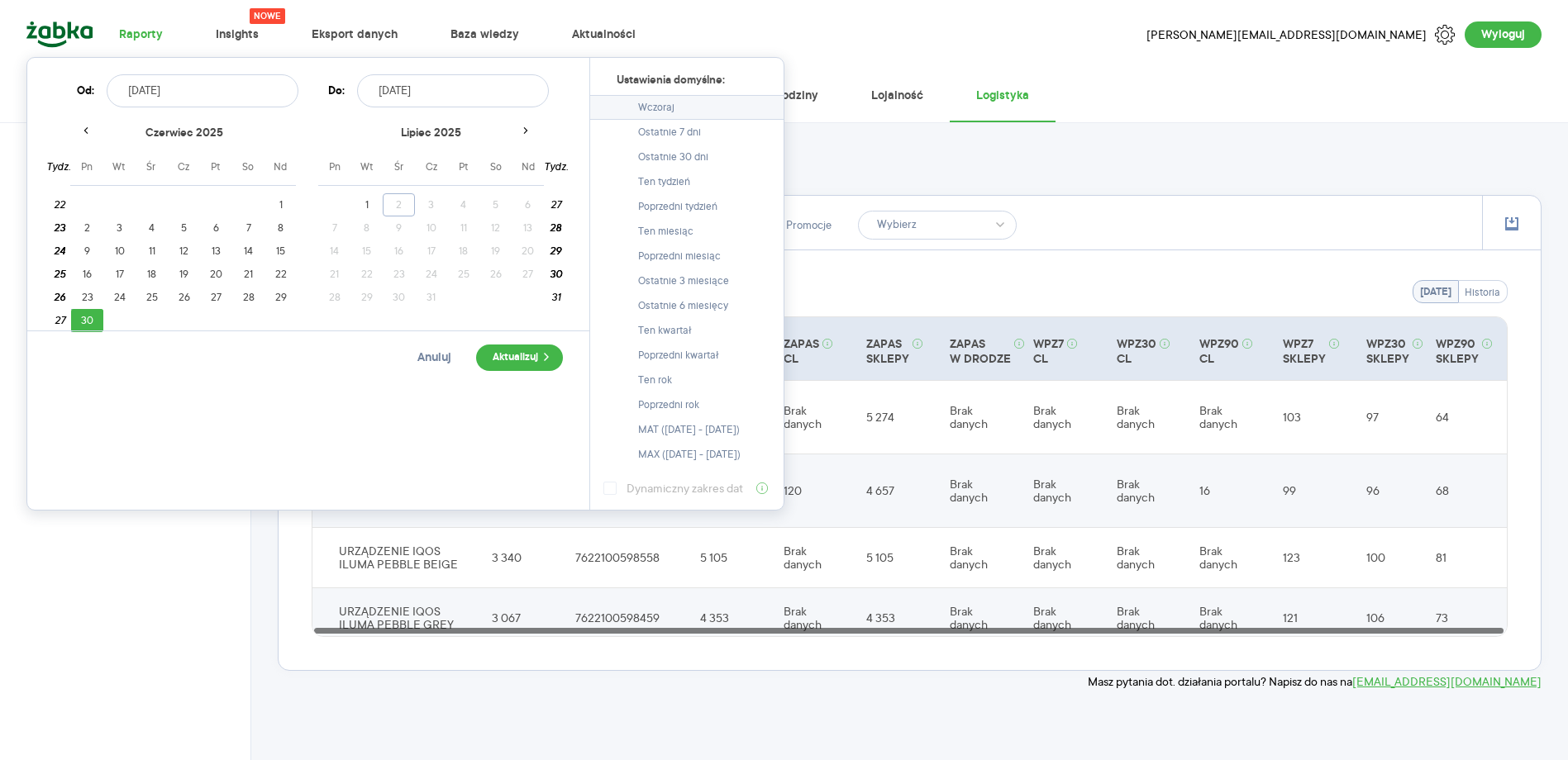 click on "Wczoraj" at bounding box center [687, 107] 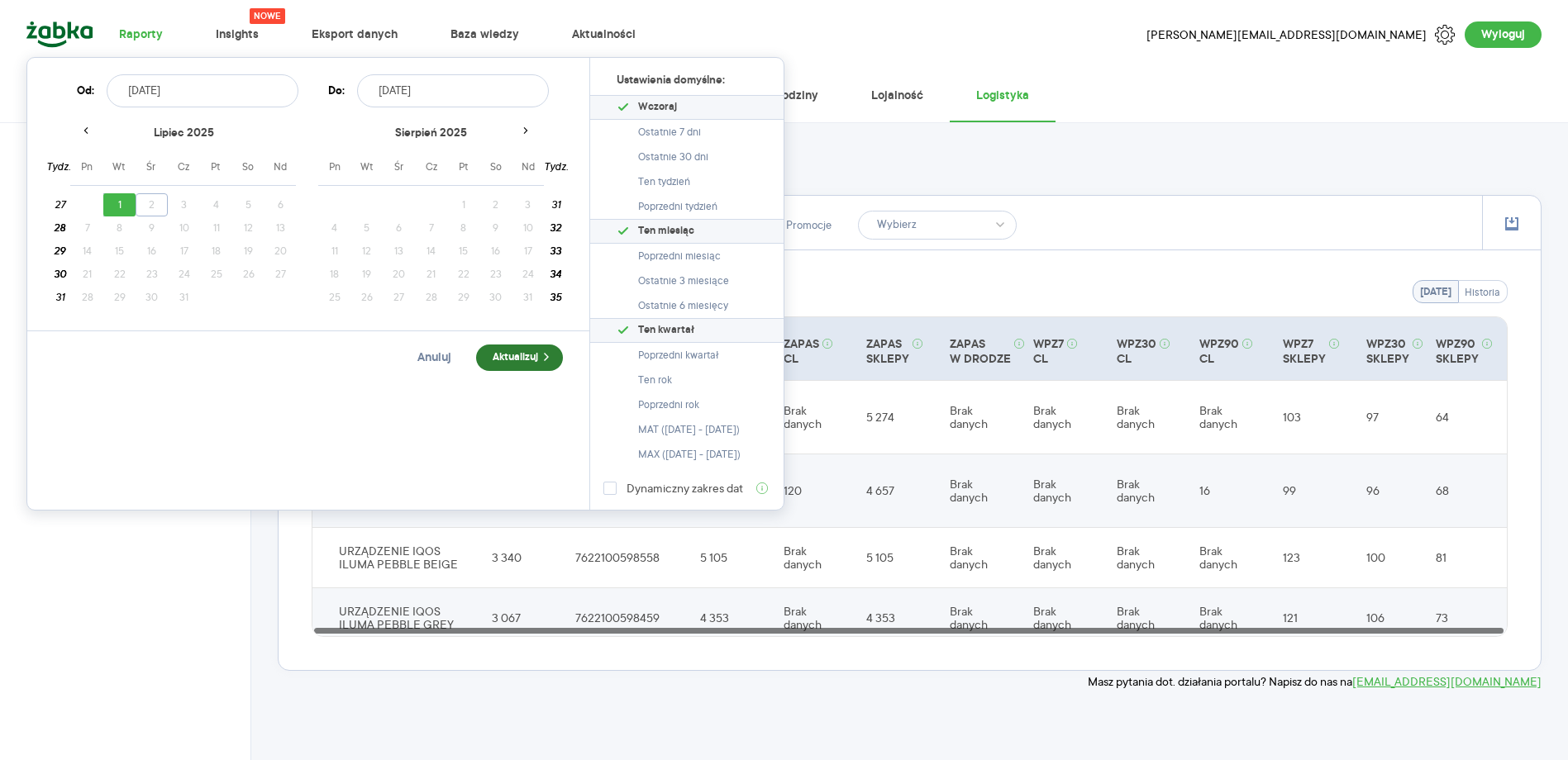 click on "Aktualizuj" at bounding box center (519, 358) 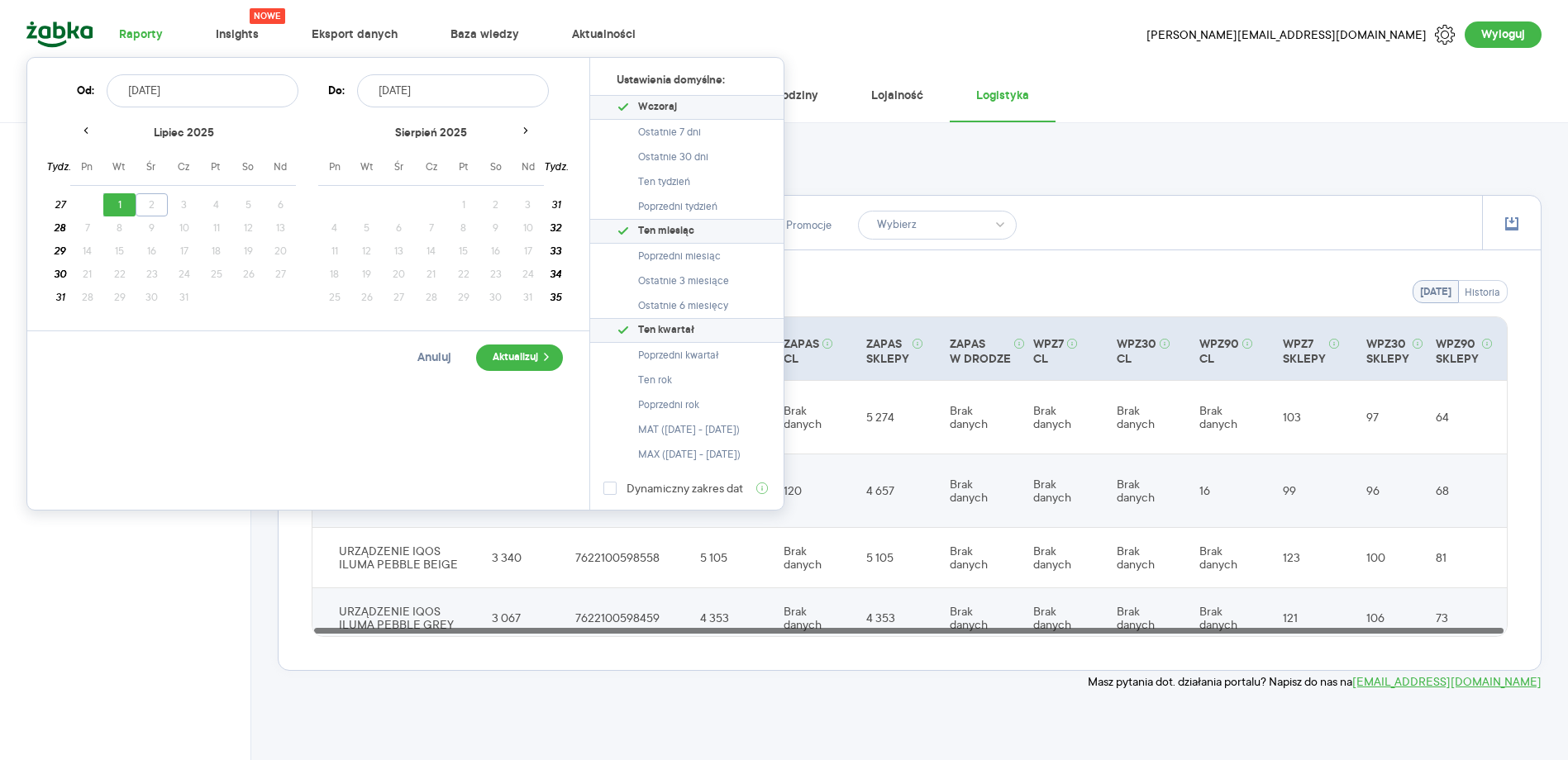 type on "[DATE] - [DATE]" 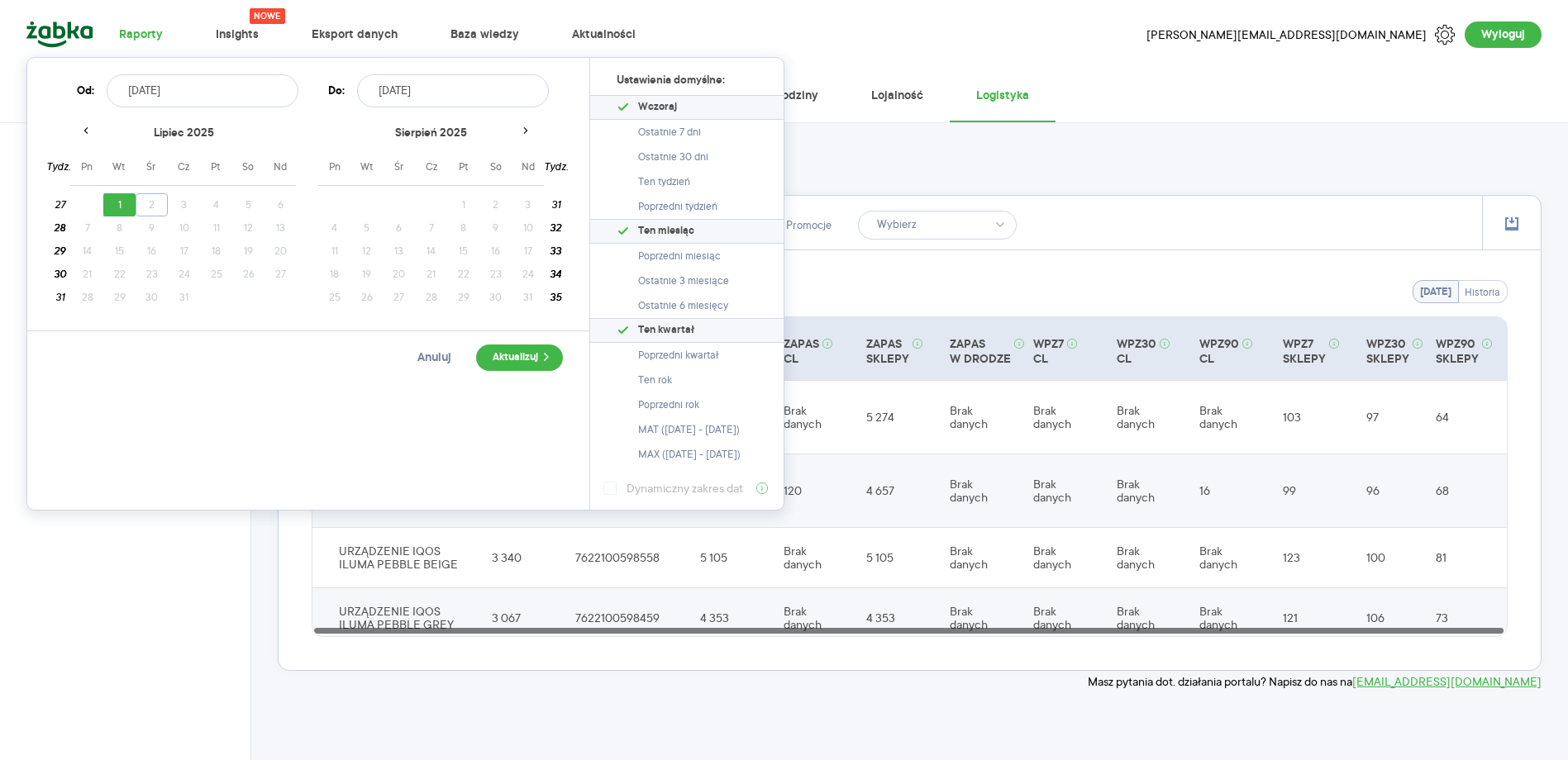 click on "Raporty Nowe Insights Eksport danych Baza wiedzy Aktualności [PERSON_NAME][EMAIL_ADDRESS][DOMAIN_NAME] Wyloguj Sprzedaż Wielosztuki Lokalizacja Udziały Dynamika Paragony Segmenty Godziny Lojalność Logistyka Kategoria Wybrano 2 z 7 Marka Produkt Pokaż hierarchię Przedział czasu [DATE] - [DATE] Pokaż raport Wyczyść wszystko Logistyka Pokaż Zapas total i Promocje [DATE] Historia Produkty aktywne Produkty aktywne - CL Produkty nieaktywne Produkty nieaktywne - CL SKU LICZBA
SKLEPÓW EAN ZAPAS
TOTAL ZAPAS
CL ZAPAS
SKLEPY ZAPAS
W DRODZE WPZ7
CL WPZ30
CL WPZ90
CL WPZ7
SKLEPY WPZ30
SKLEPY WPZ90
SKLEPY URZĄDZENIE IQOS ILUMA ONE PEBBLE BEIGE 3 535 7622100599135 5 274 Brak danych 5 274 Brak danych Brak danych Brak danych Brak danych 103 97 64 URZĄDZENIE IQOS ILUMA ONE PEBBLE GREY 3 166 7622100599173 4 777 120 4 657 Brak danych Brak danych Brak danych 16 99 96 68 URZĄDZENIE IQOS ILUMA PEBBLE BEIGE 3 340 7622100598558 5 105 Brak danych 5 105 Brak danych Brak danych Brak danych Brak danych 123 100 81" at bounding box center (784, 380) 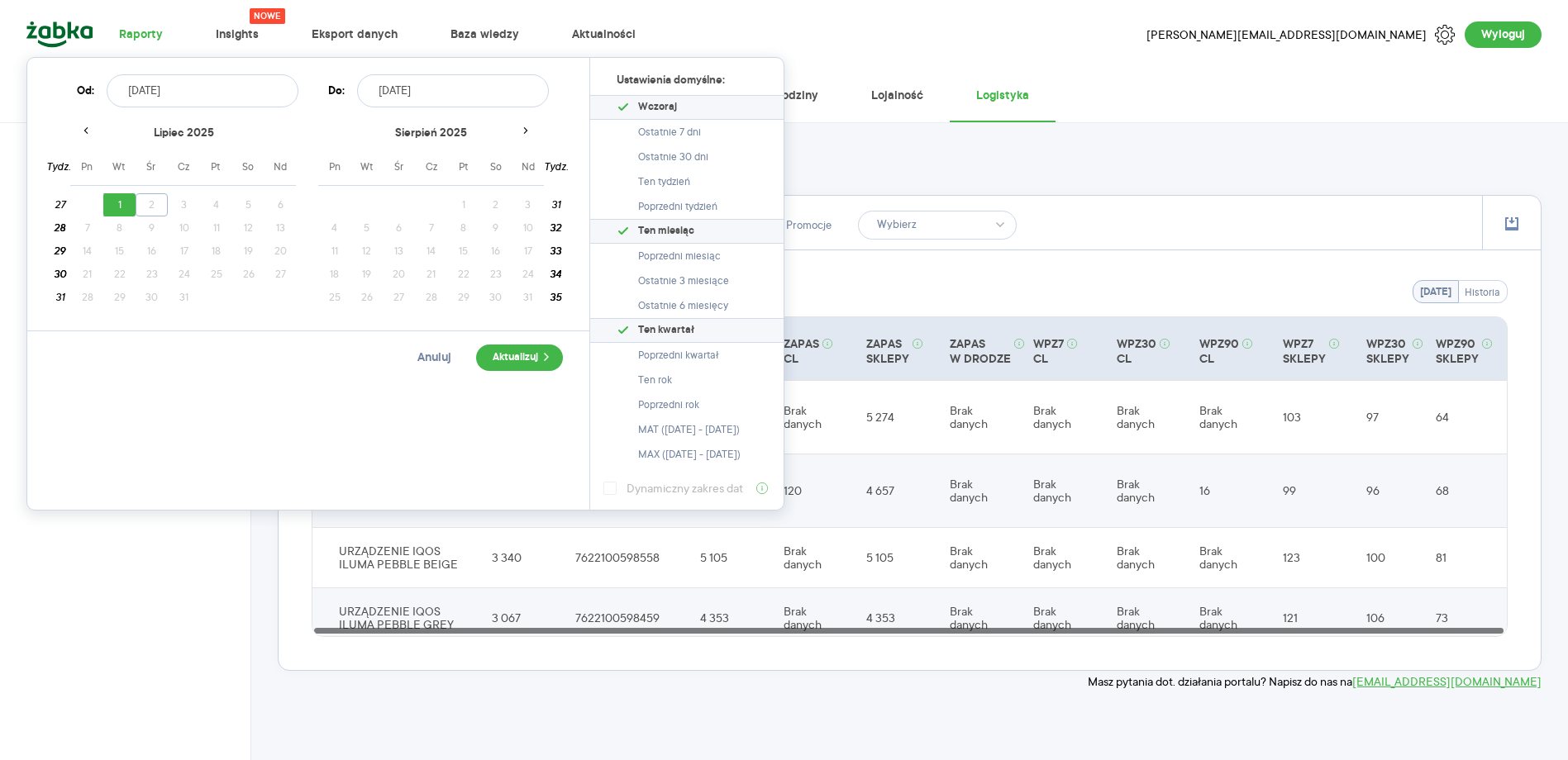 click 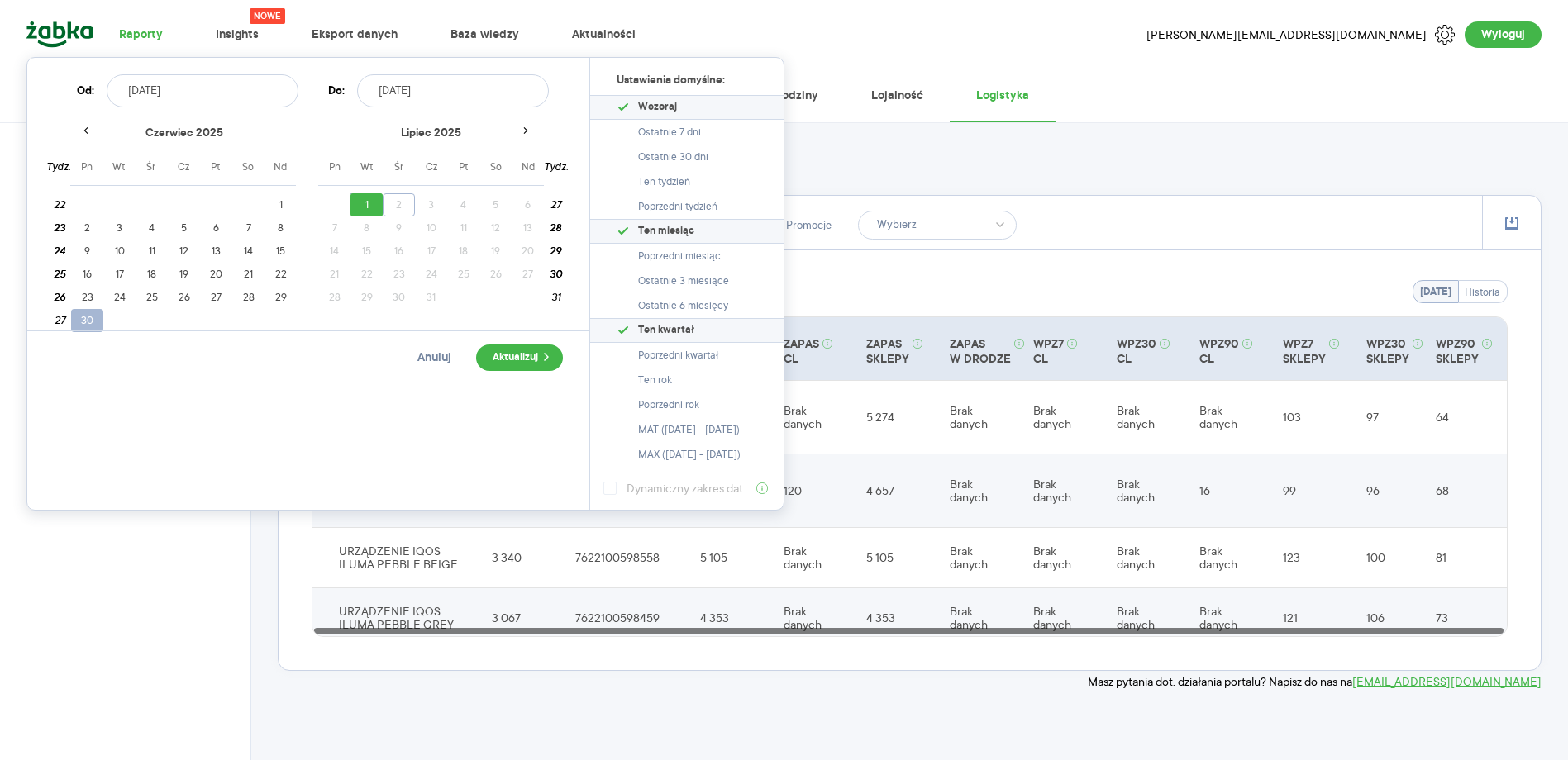 click on "30" at bounding box center [87, 321] 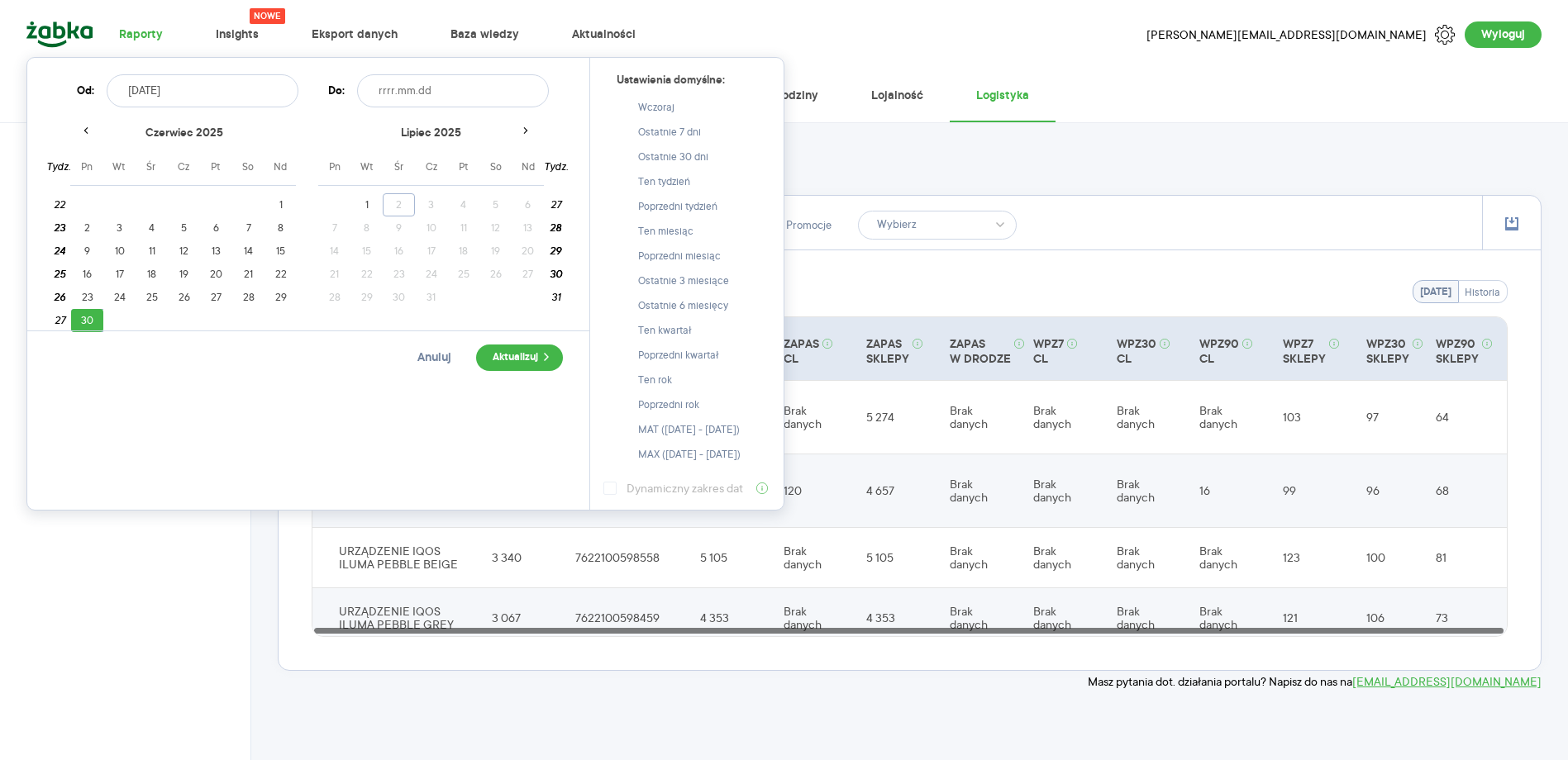 click on "30" at bounding box center [87, 321] 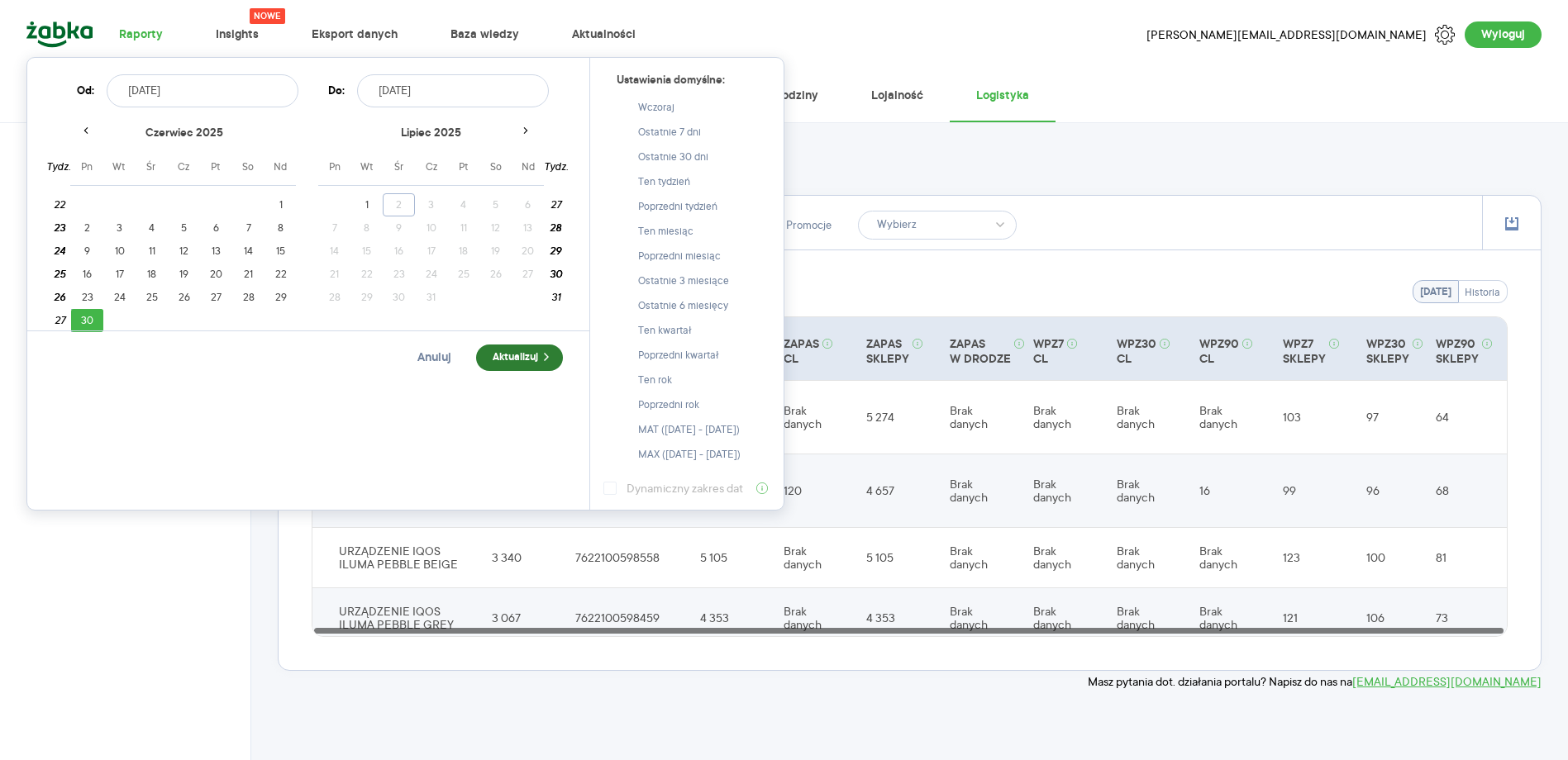 click on "Aktualizuj" at bounding box center (519, 358) 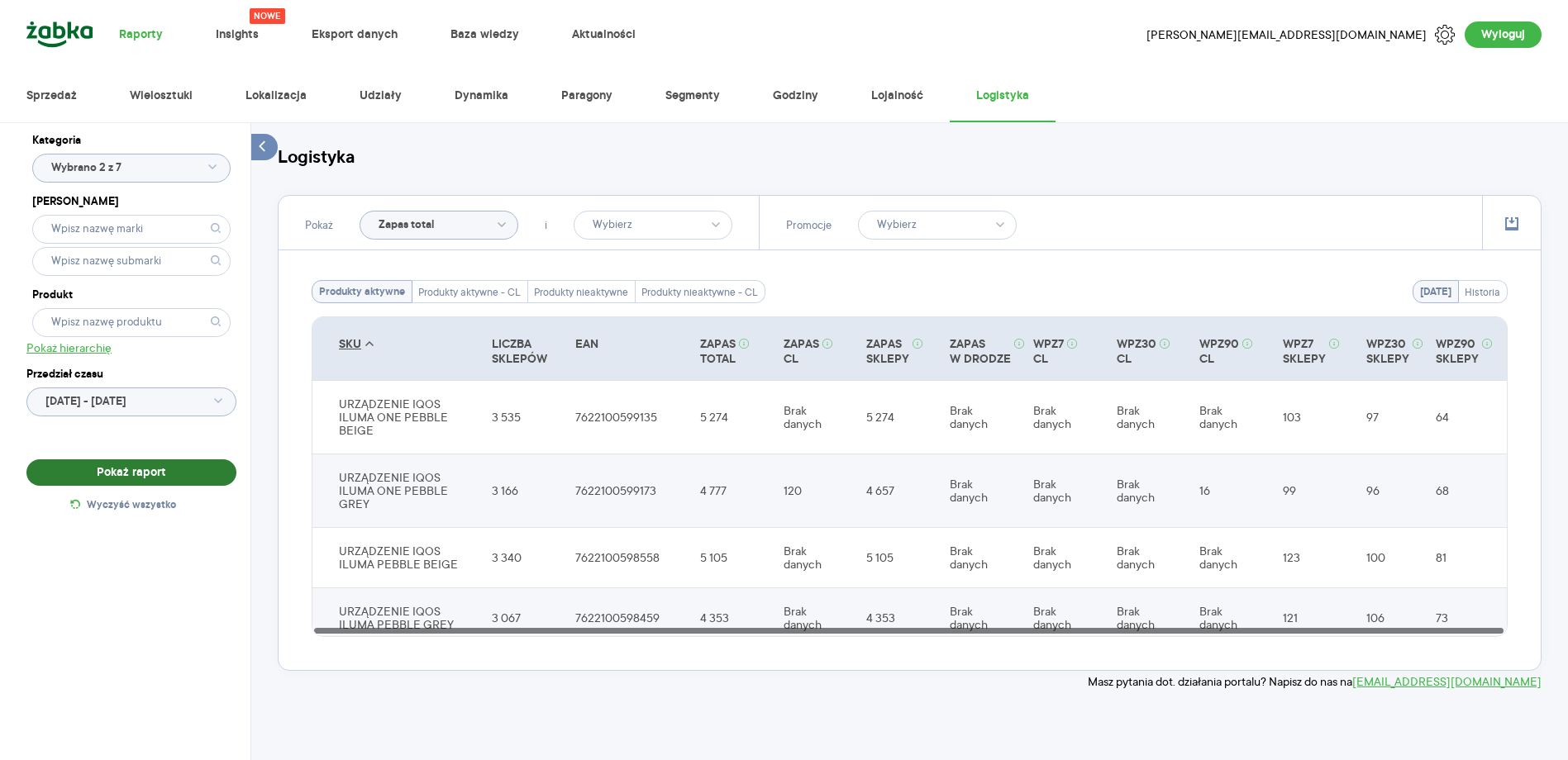 click on "Pokaż raport" at bounding box center [131, 473] 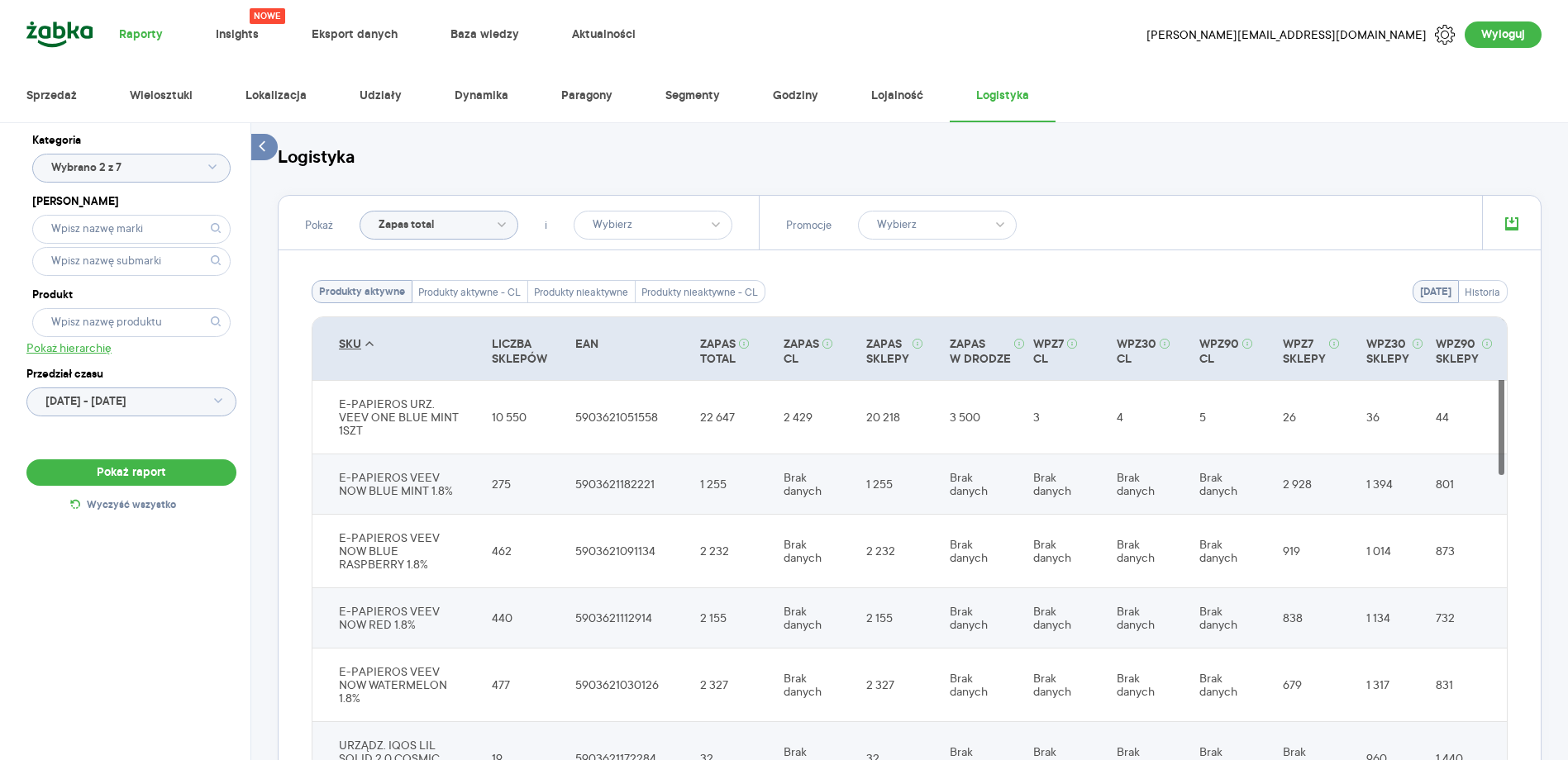 click 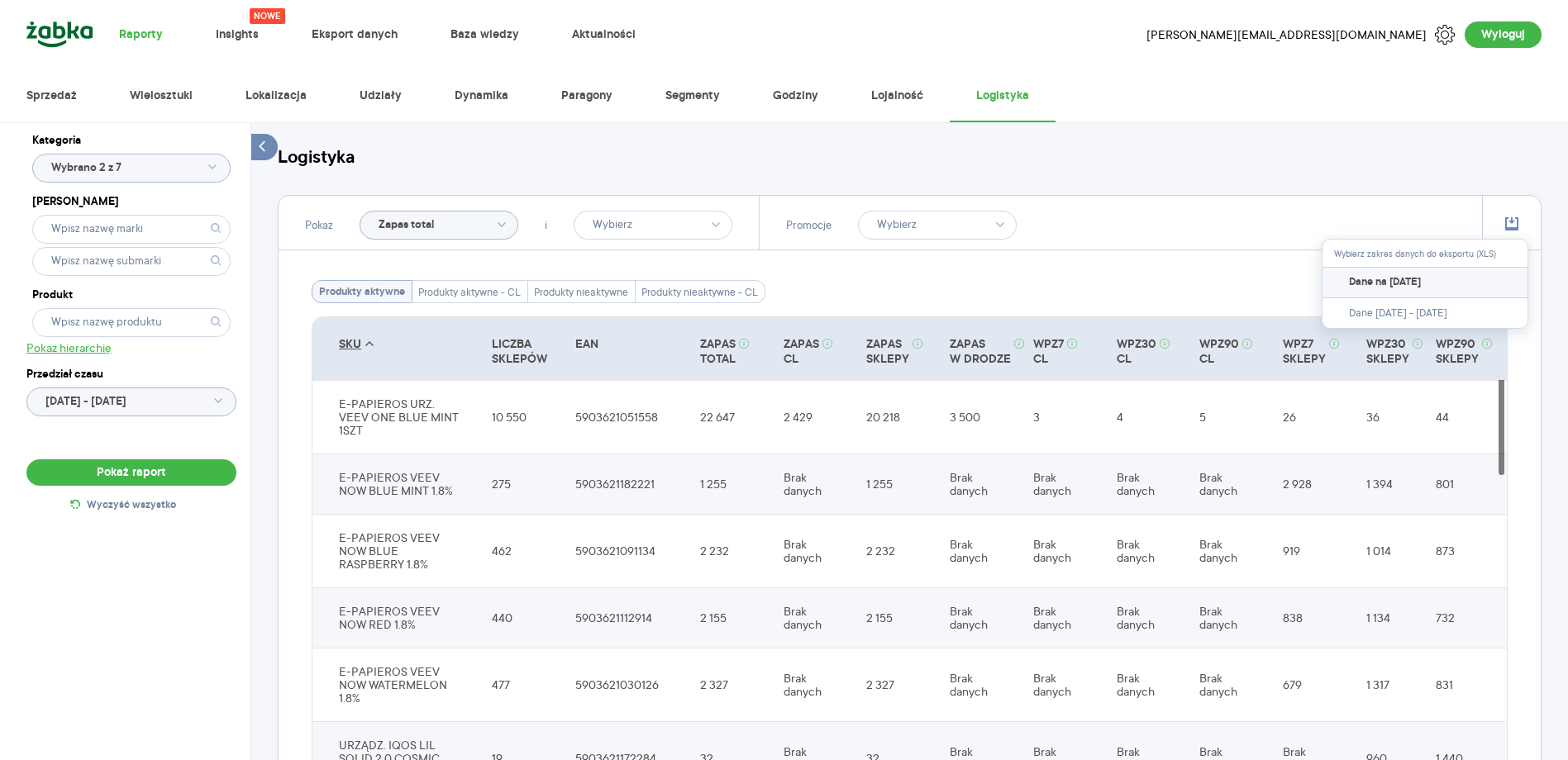click on "Dane na [DATE]" at bounding box center [1385, 283] 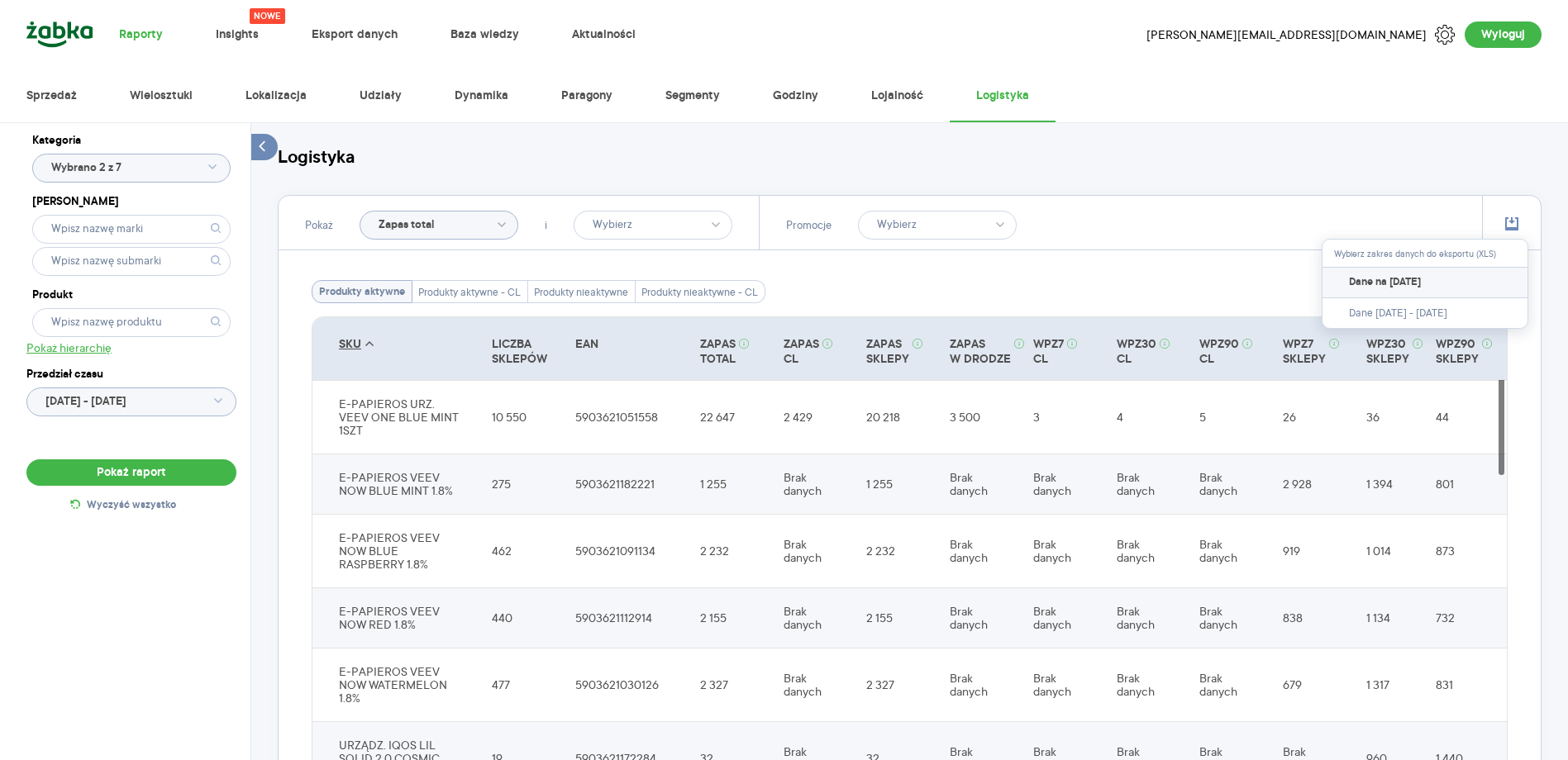 click on "Dane na [DATE]" at bounding box center [1425, 283] 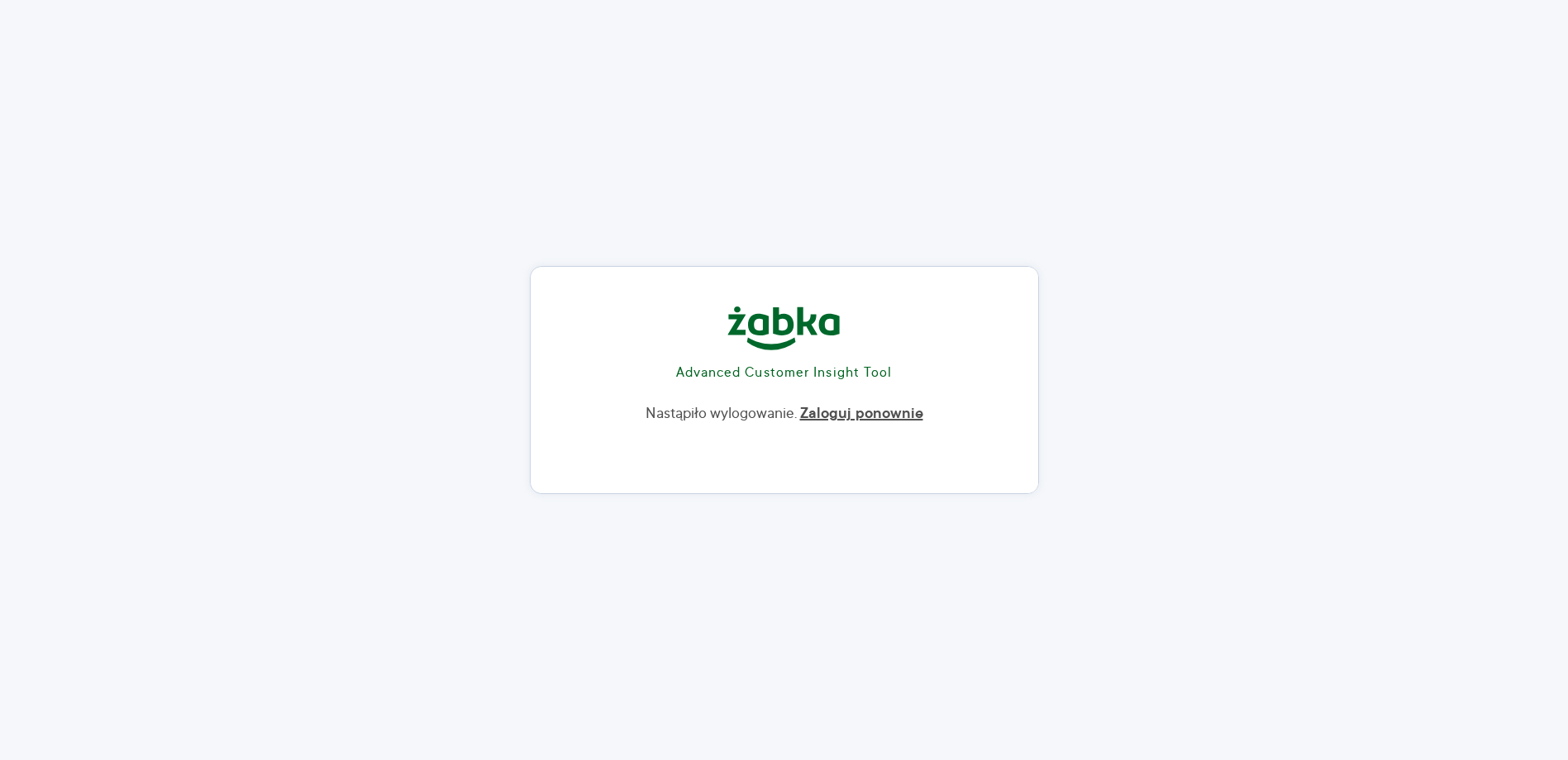 click on "Zaloguj ponownie" at bounding box center [861, 414] 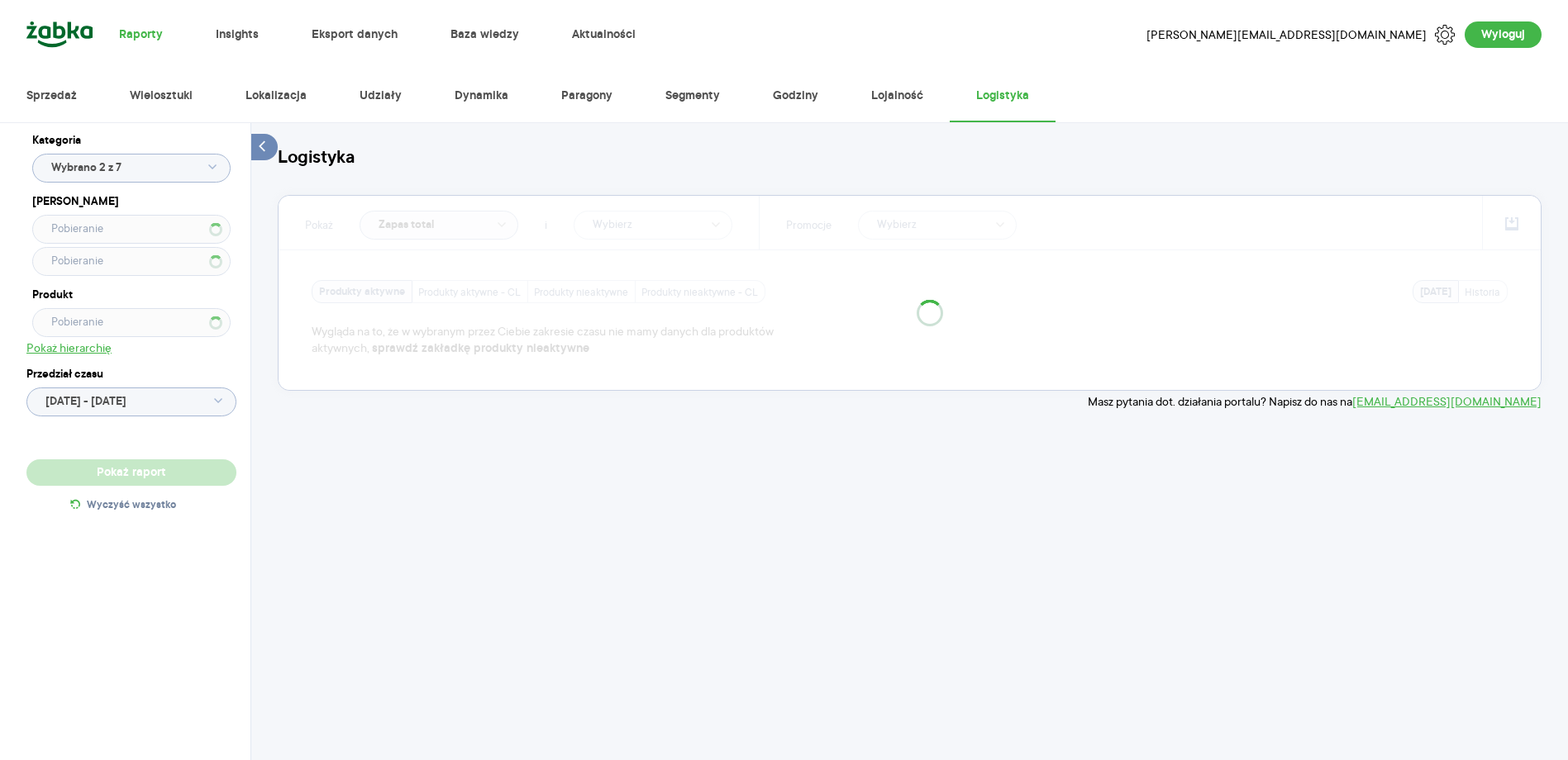 scroll, scrollTop: 0, scrollLeft: 0, axis: both 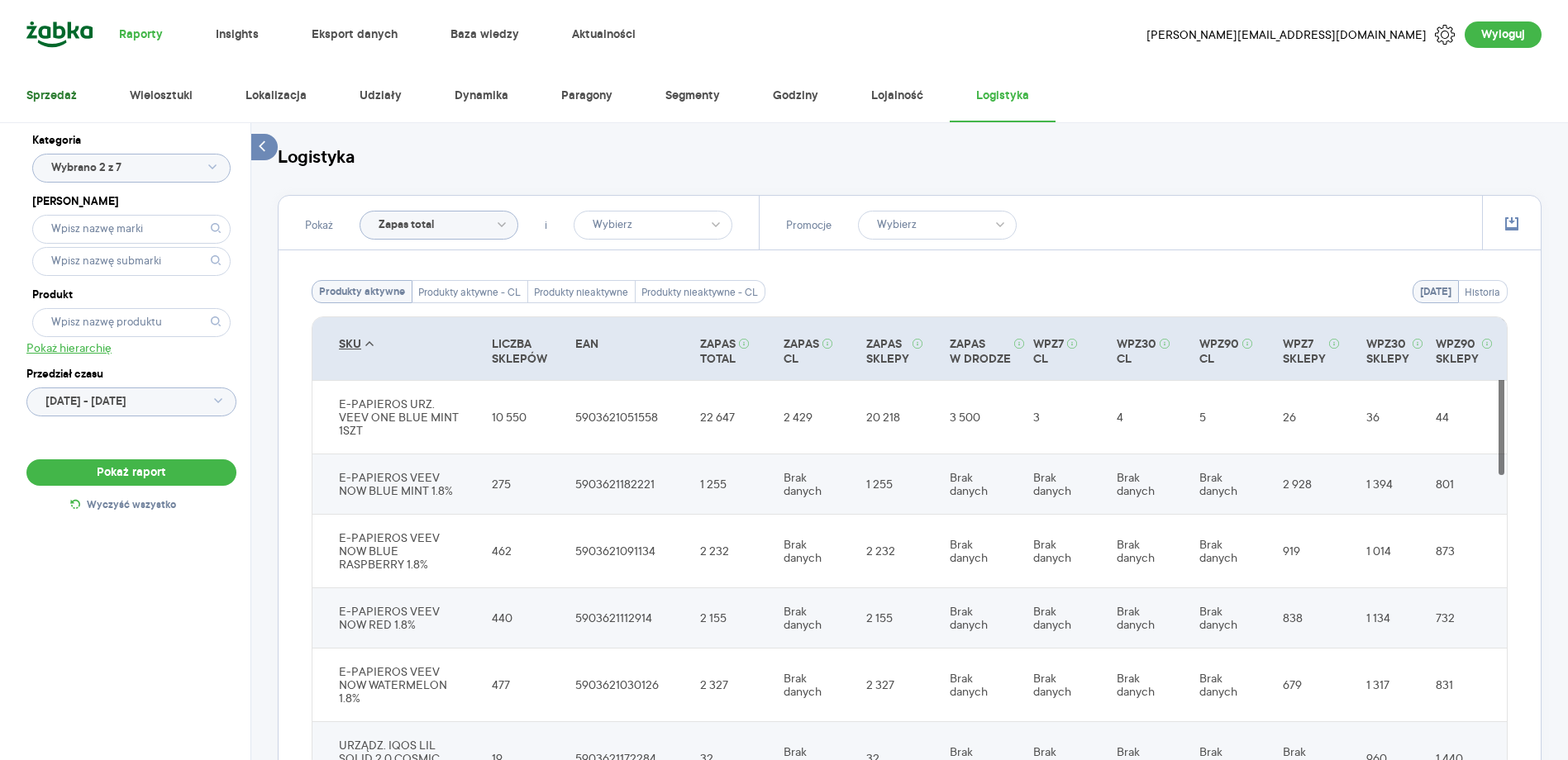 drag, startPoint x: 63, startPoint y: 86, endPoint x: 87, endPoint y: 118, distance: 40 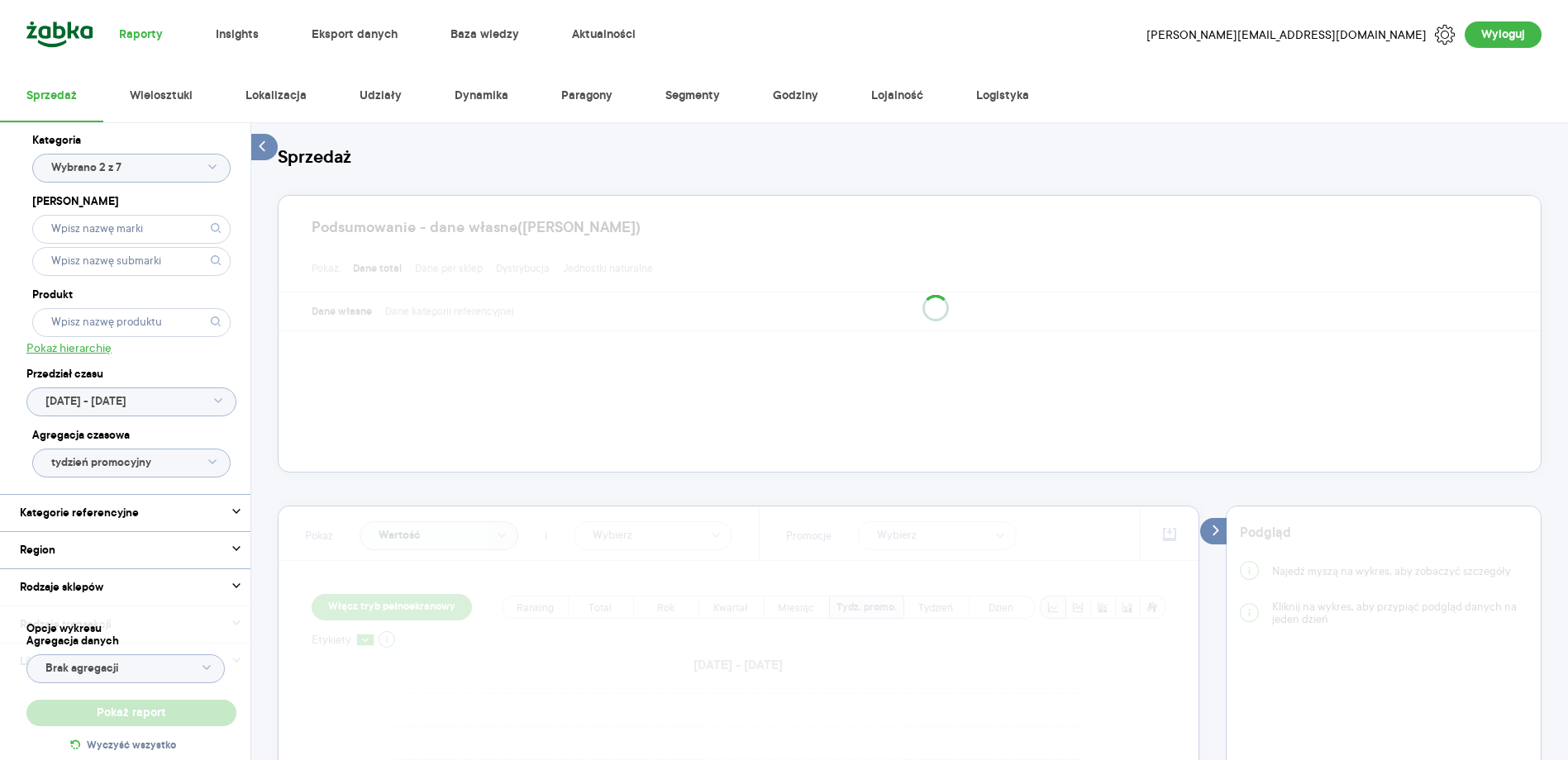 click 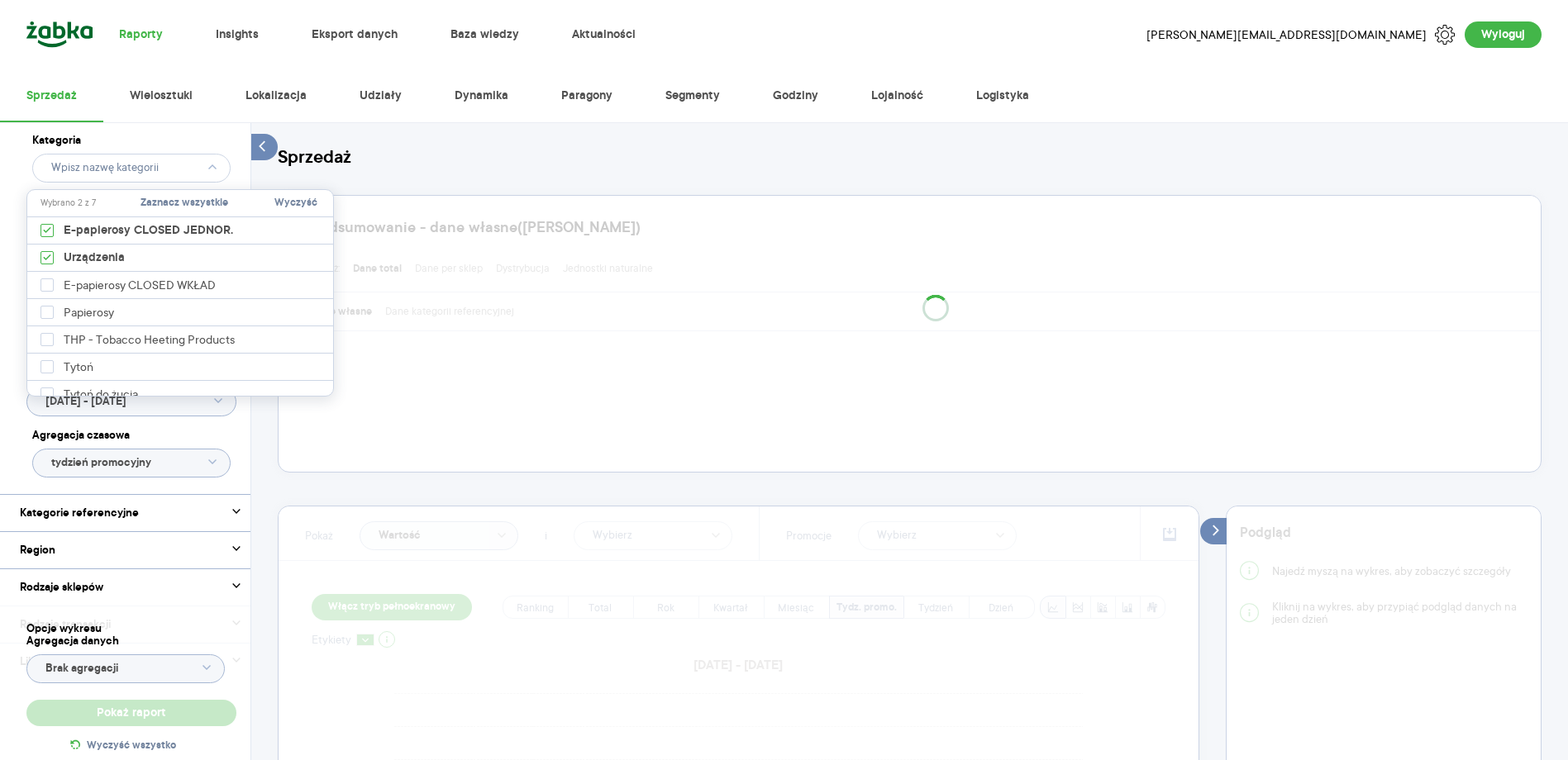 type 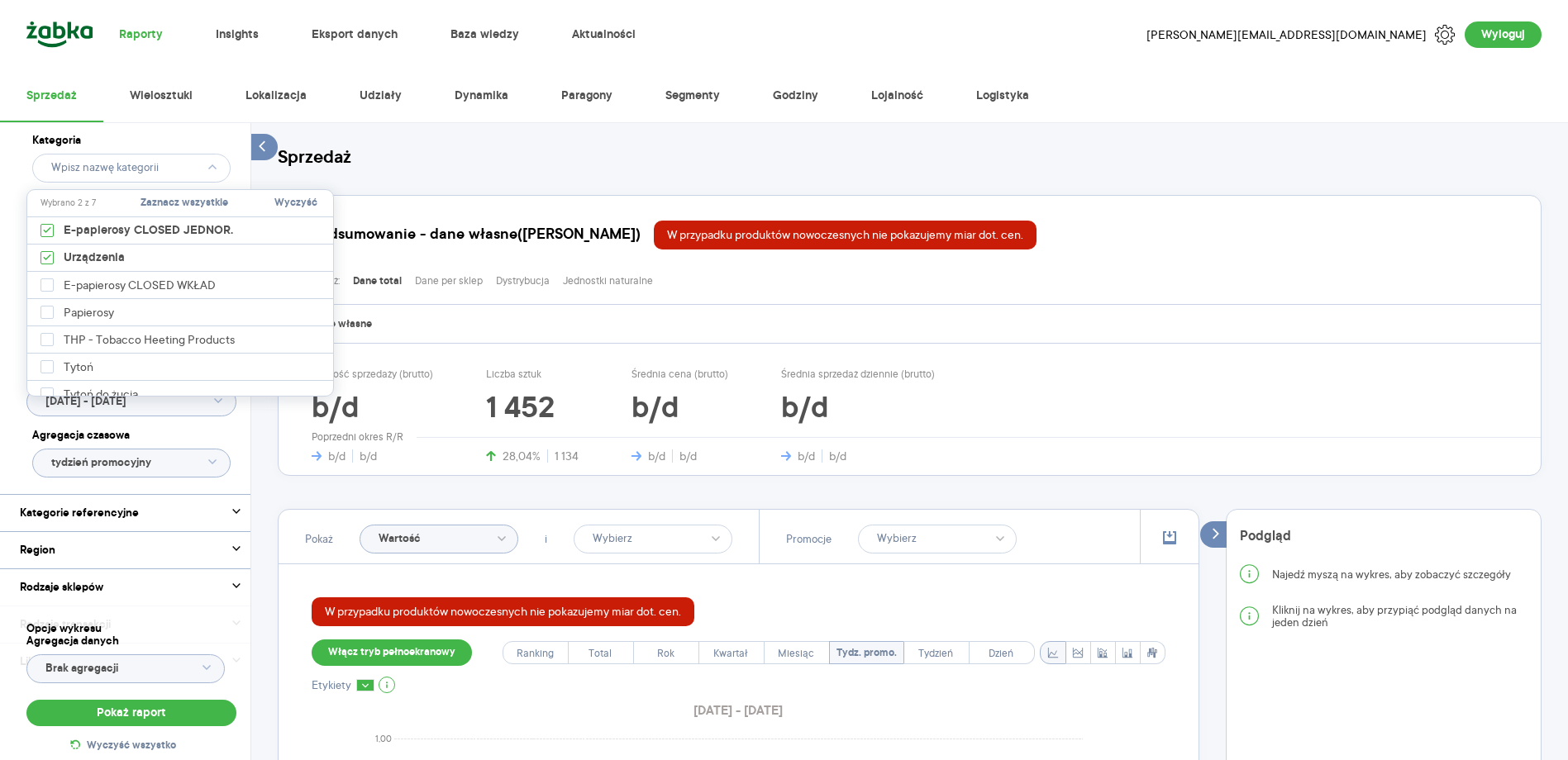click on "Kategoria" at bounding box center (131, 140) 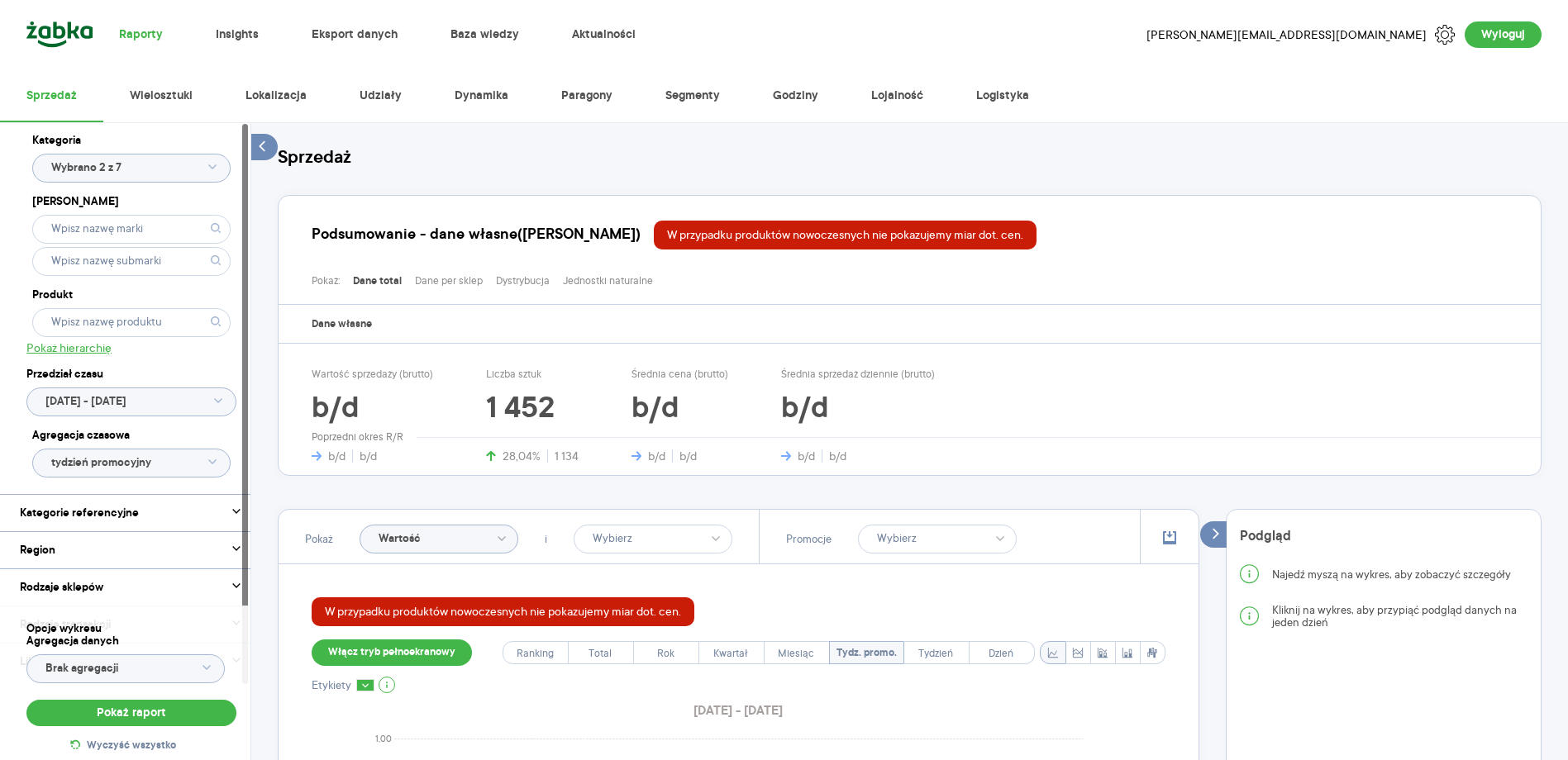 click at bounding box center [218, 401] 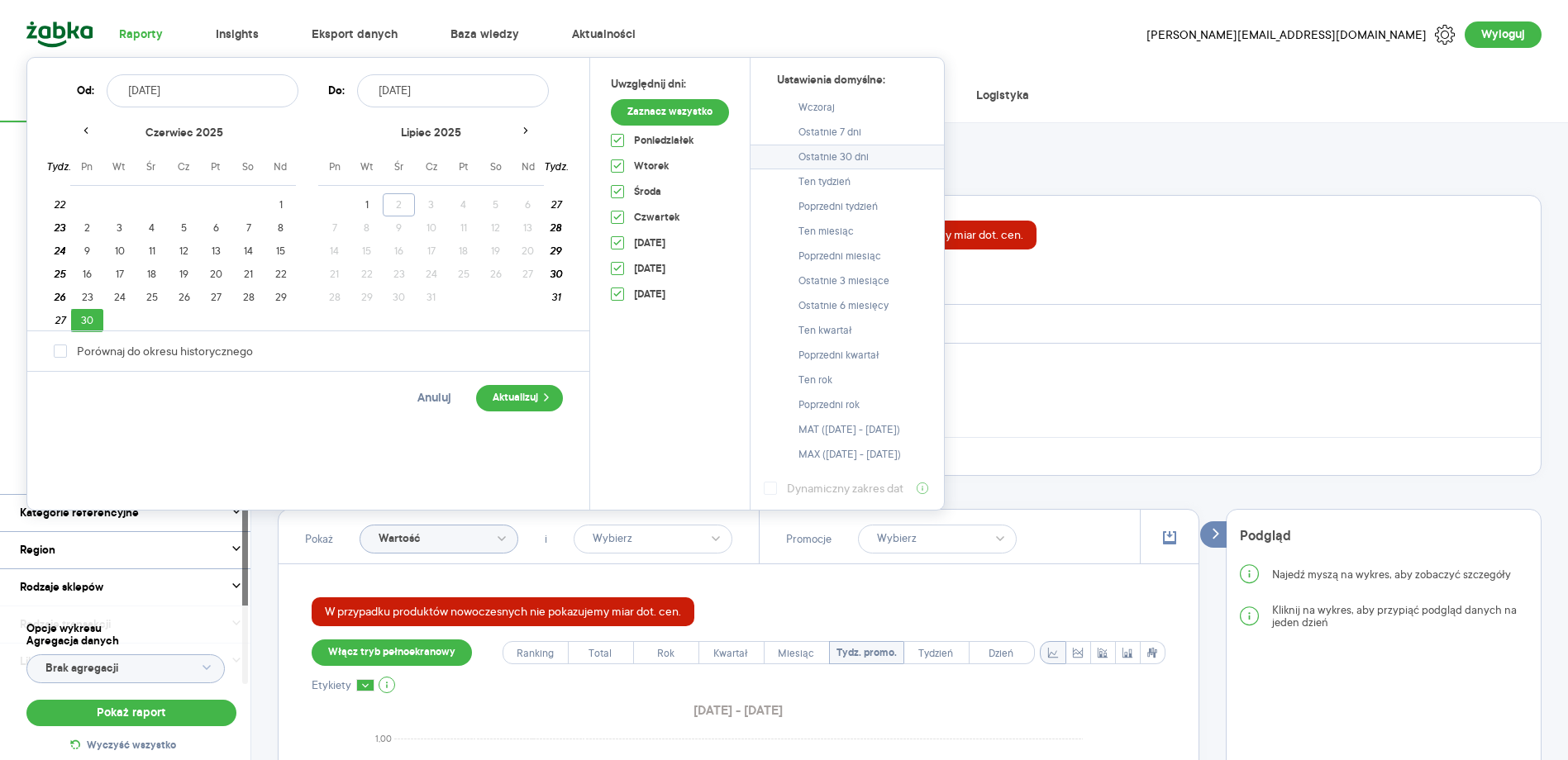 click on "Ostatnie 30 dni" at bounding box center (833, 157) 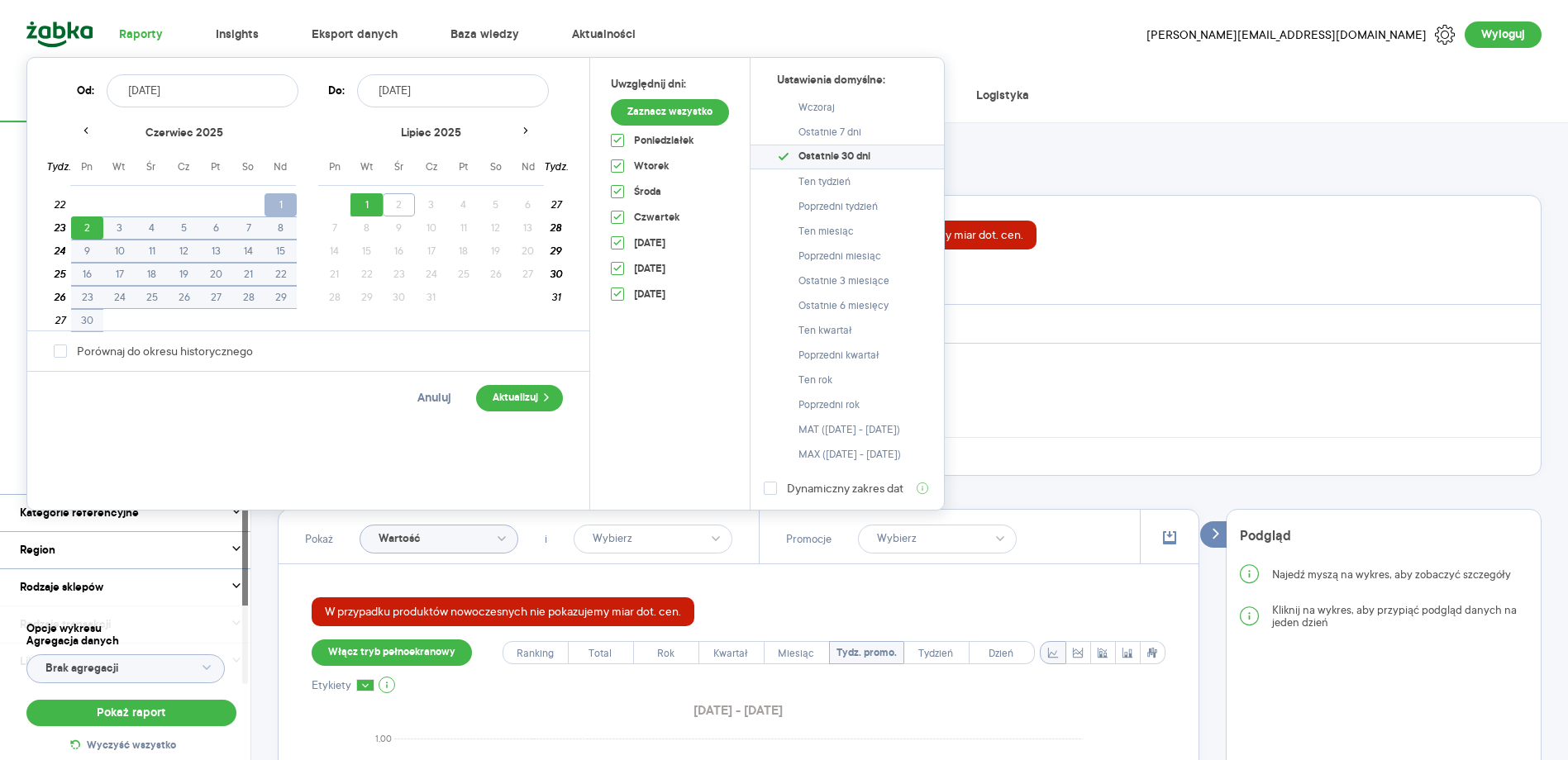 click on "1" at bounding box center (280, 205) 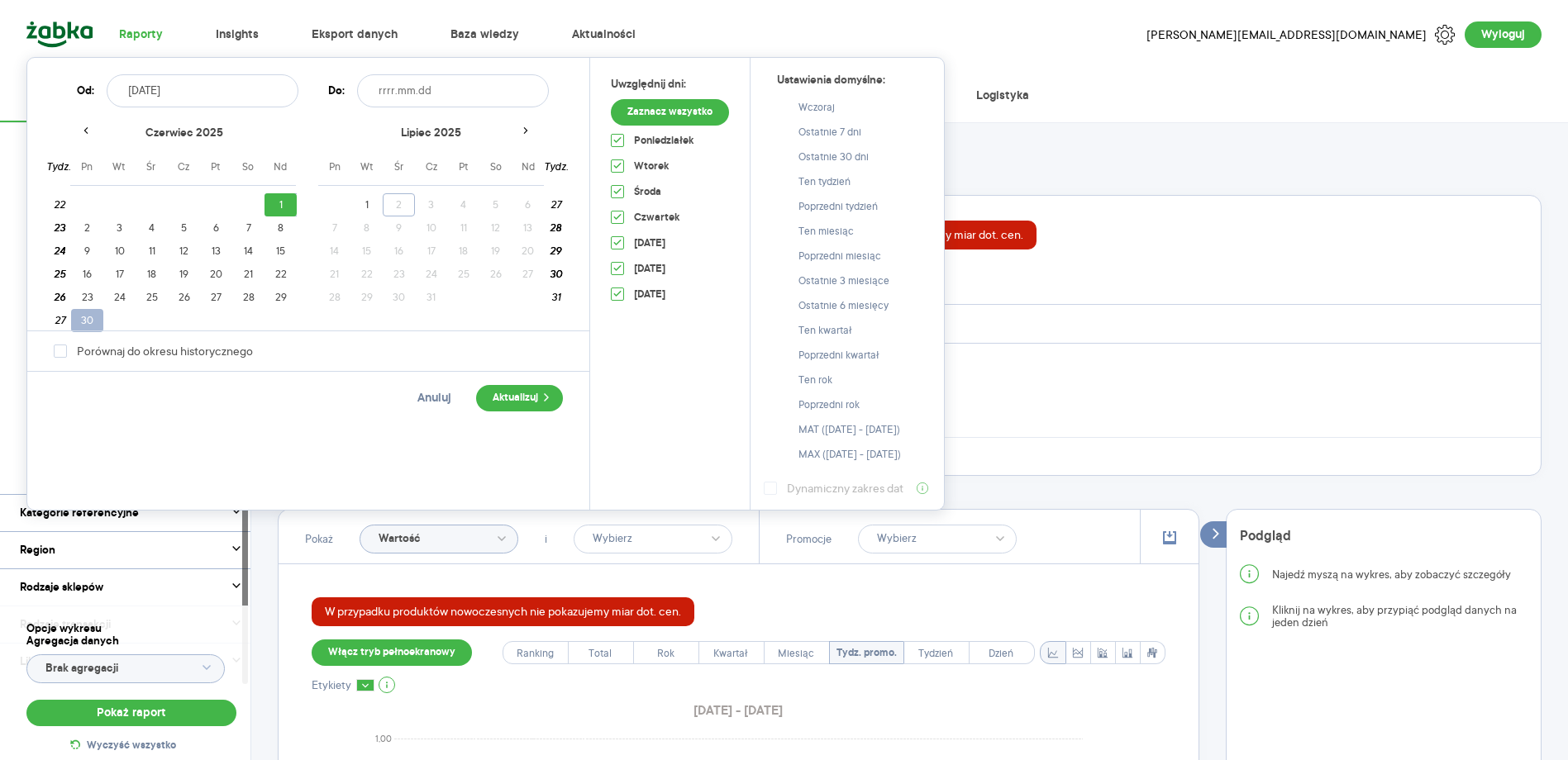 click on "30" at bounding box center [87, 321] 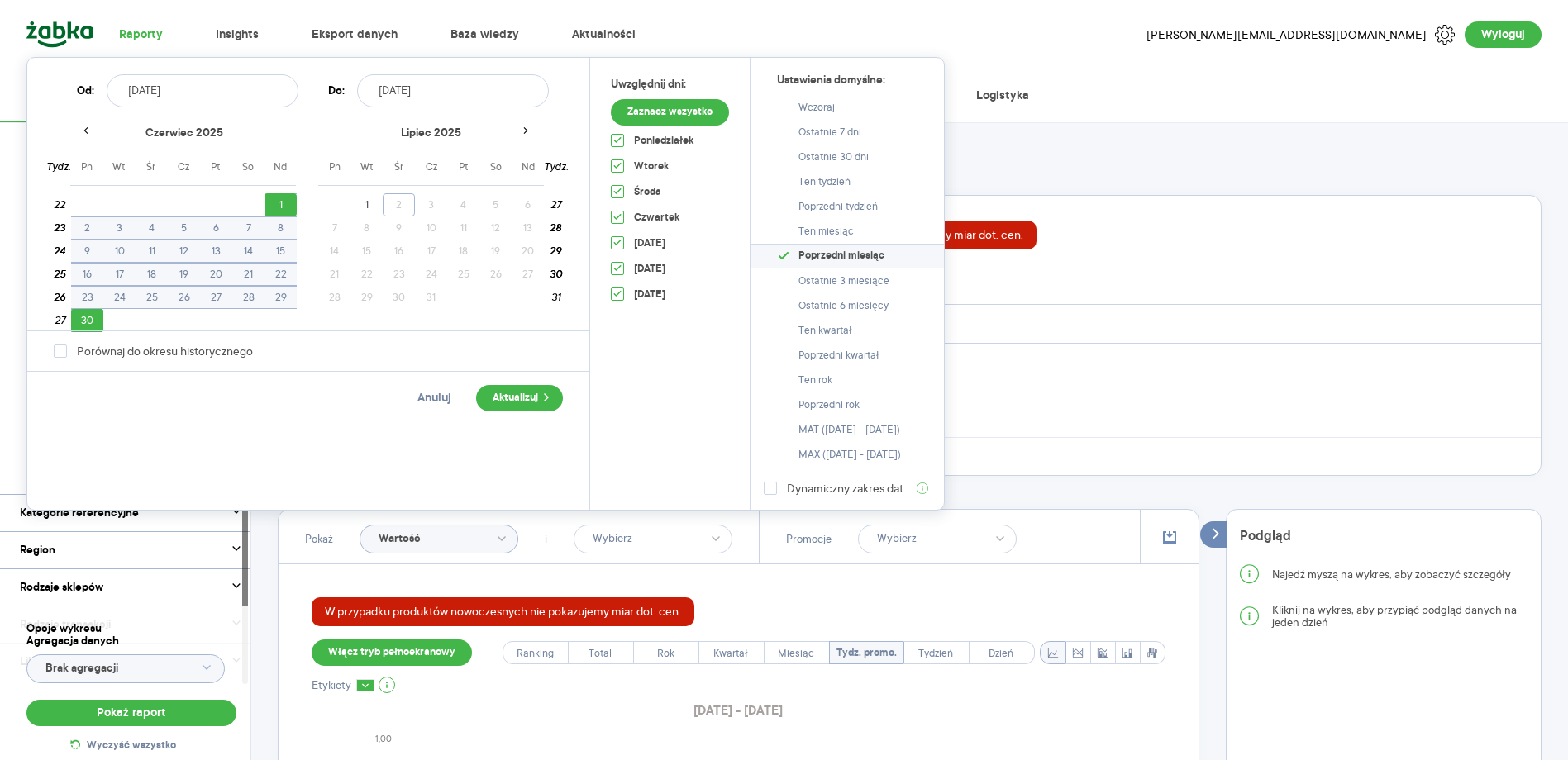click on "Aktualizuj" at bounding box center (519, 398) 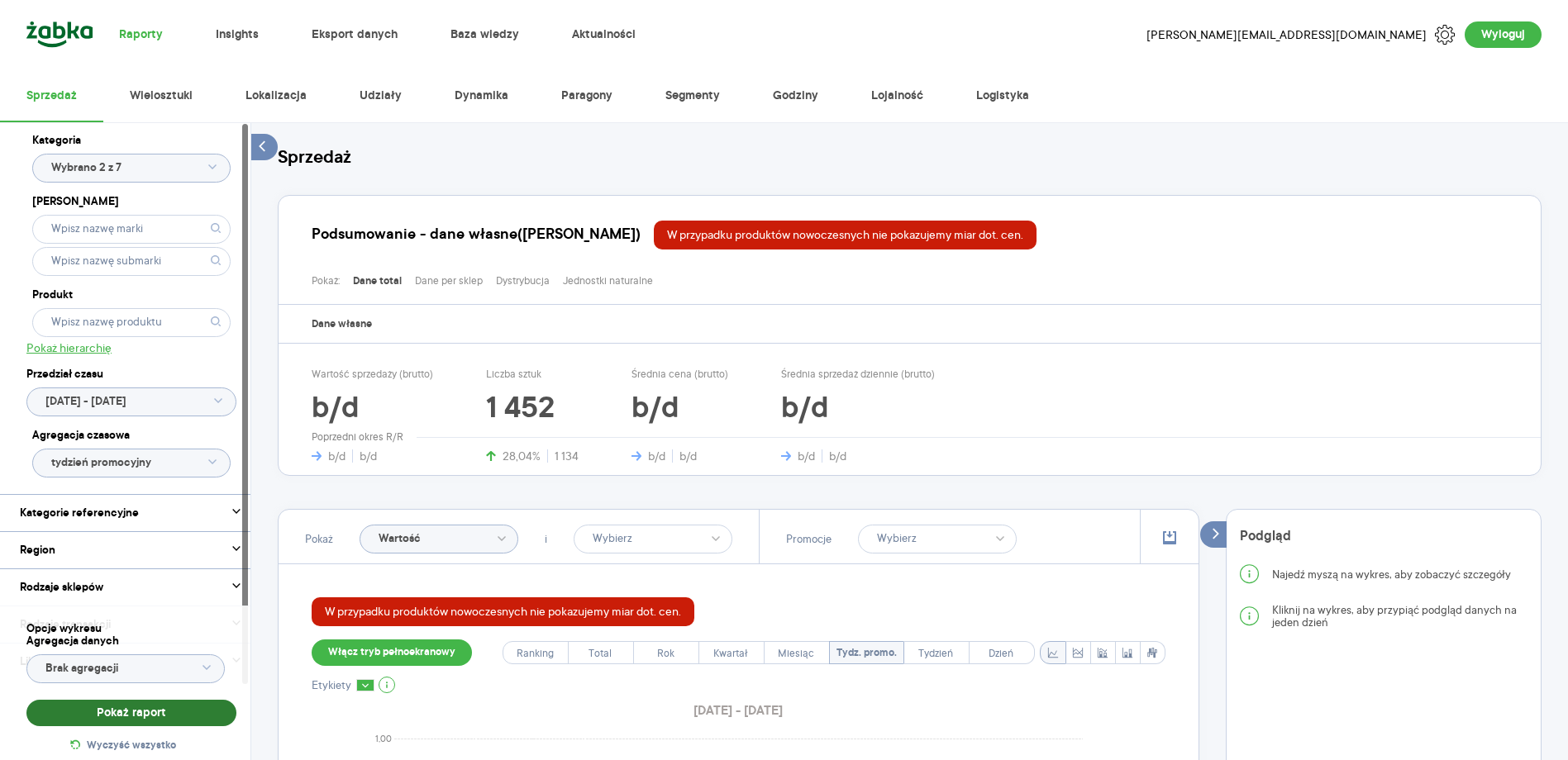 click on "Pokaż raport" at bounding box center (131, 713) 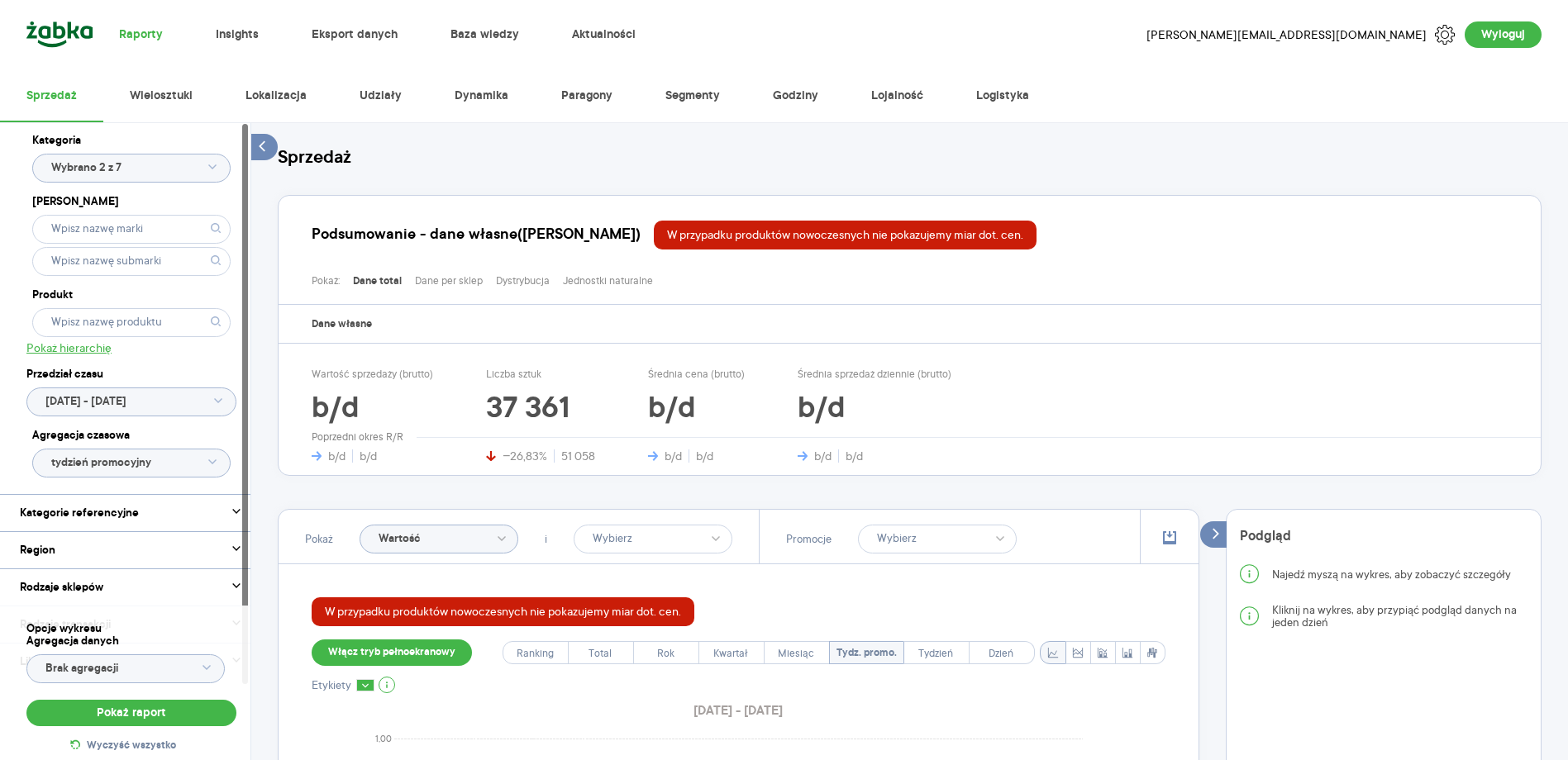 click on "Wartość" 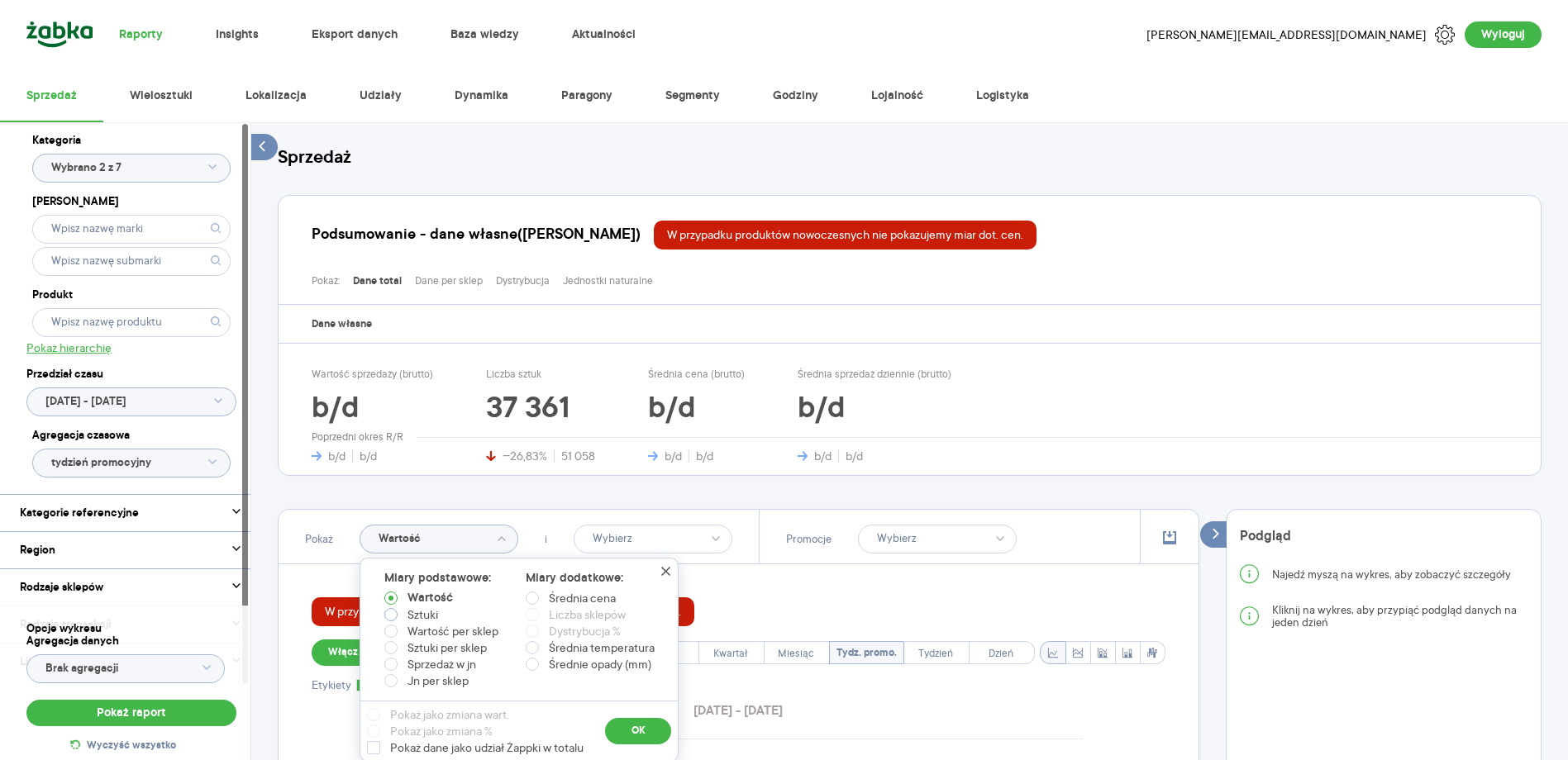 click at bounding box center [391, 615] 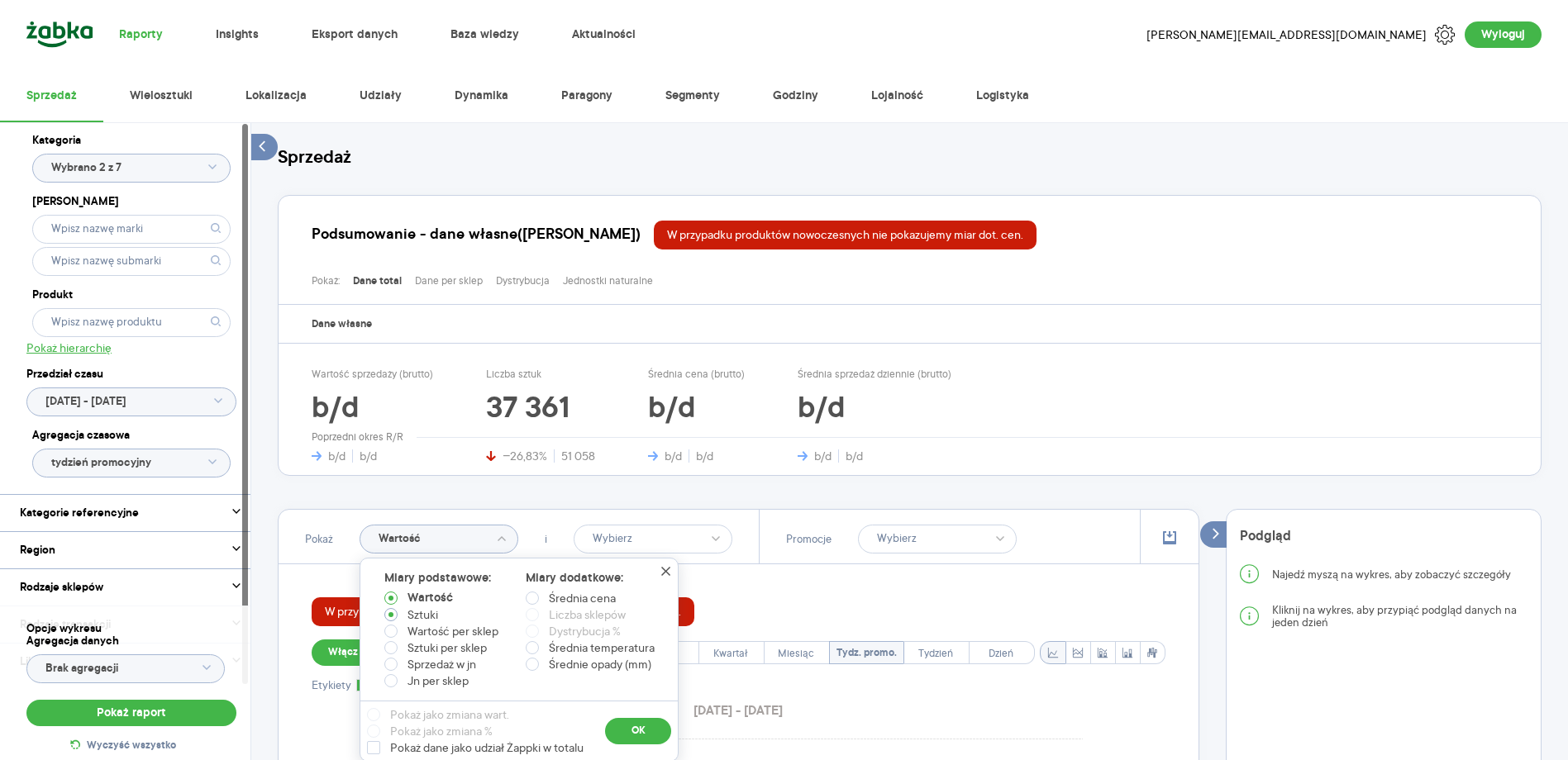 radio on "true" 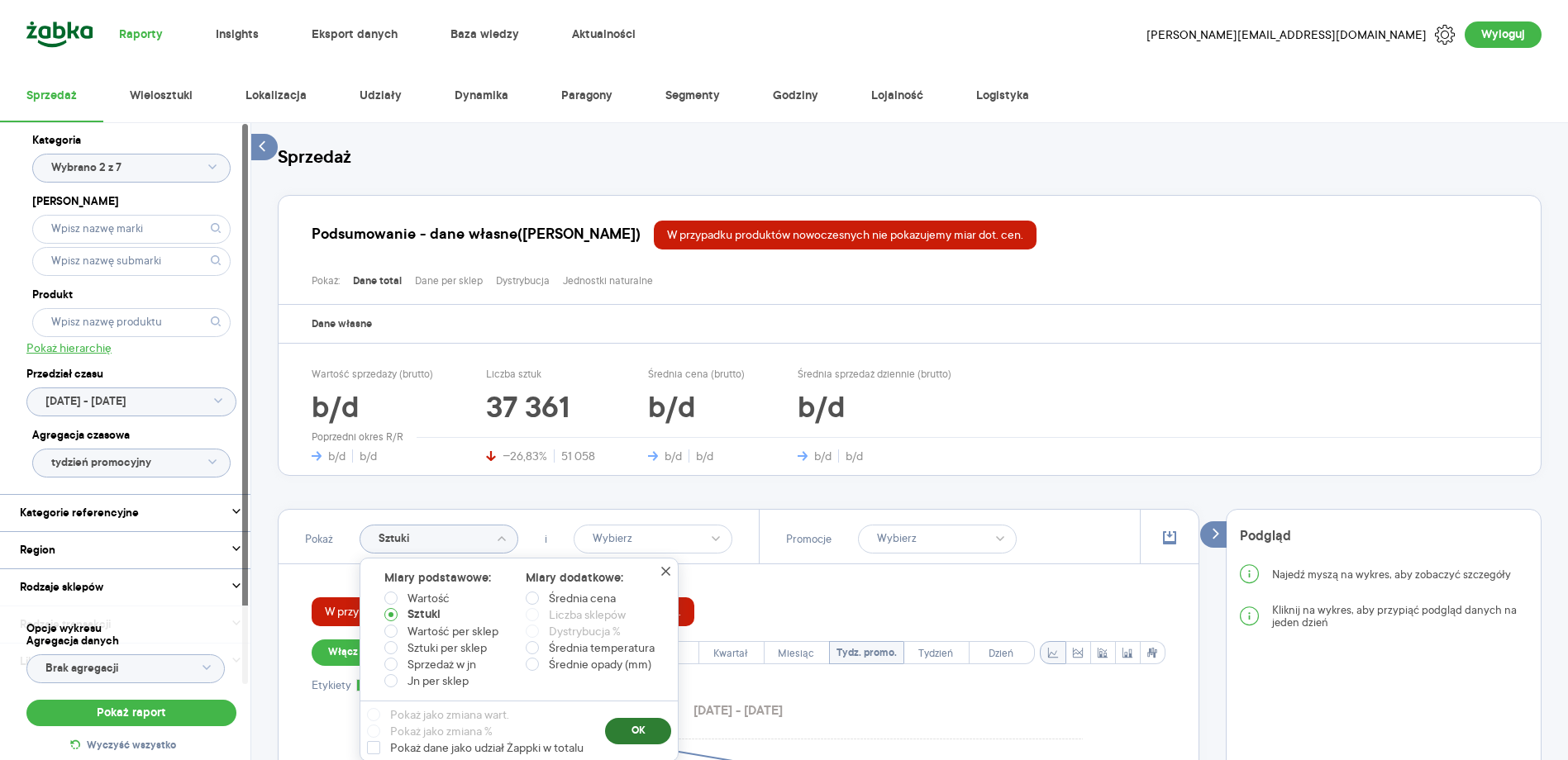 click on "OK" at bounding box center (638, 731) 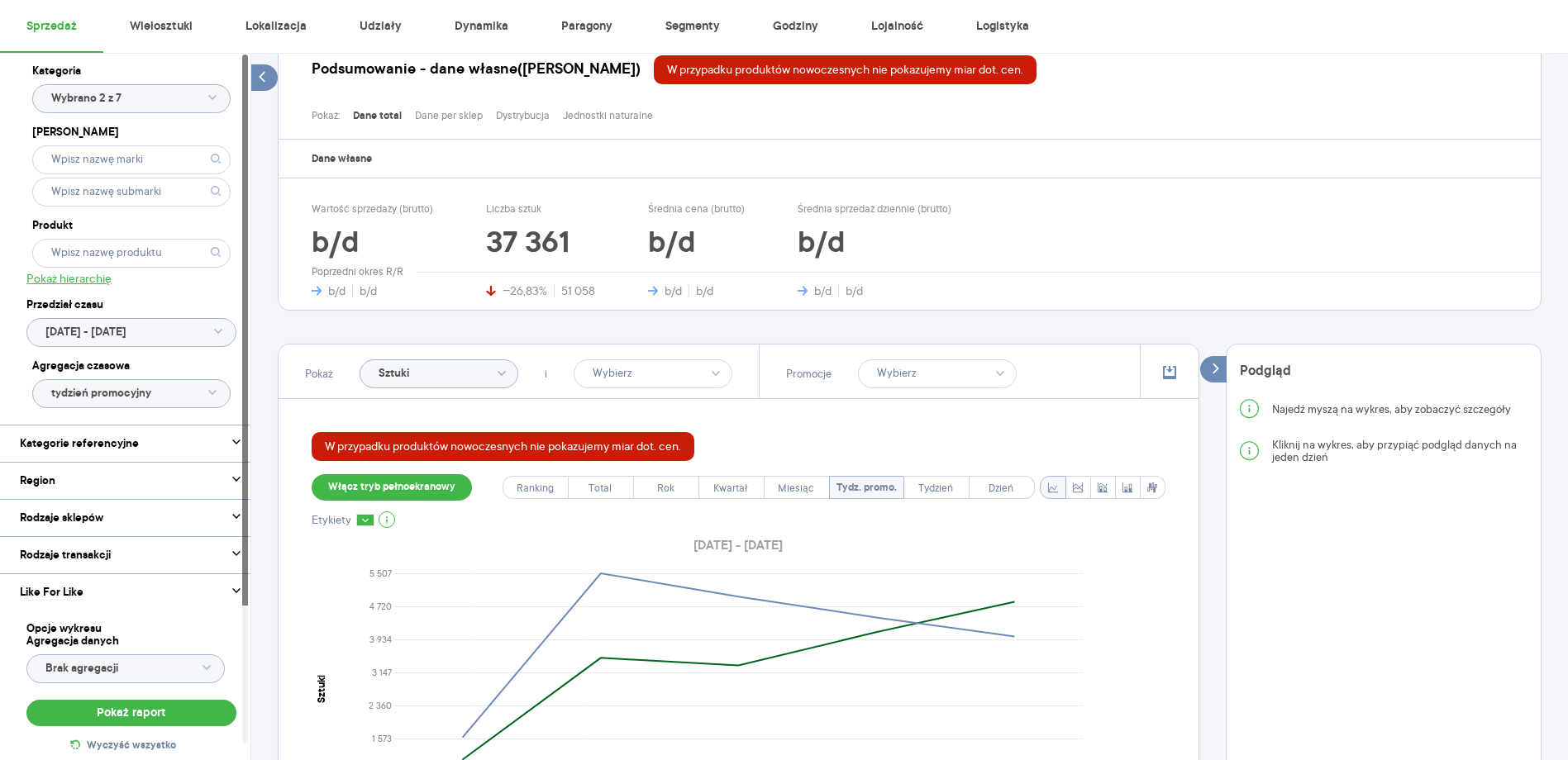 scroll, scrollTop: 330, scrollLeft: 0, axis: vertical 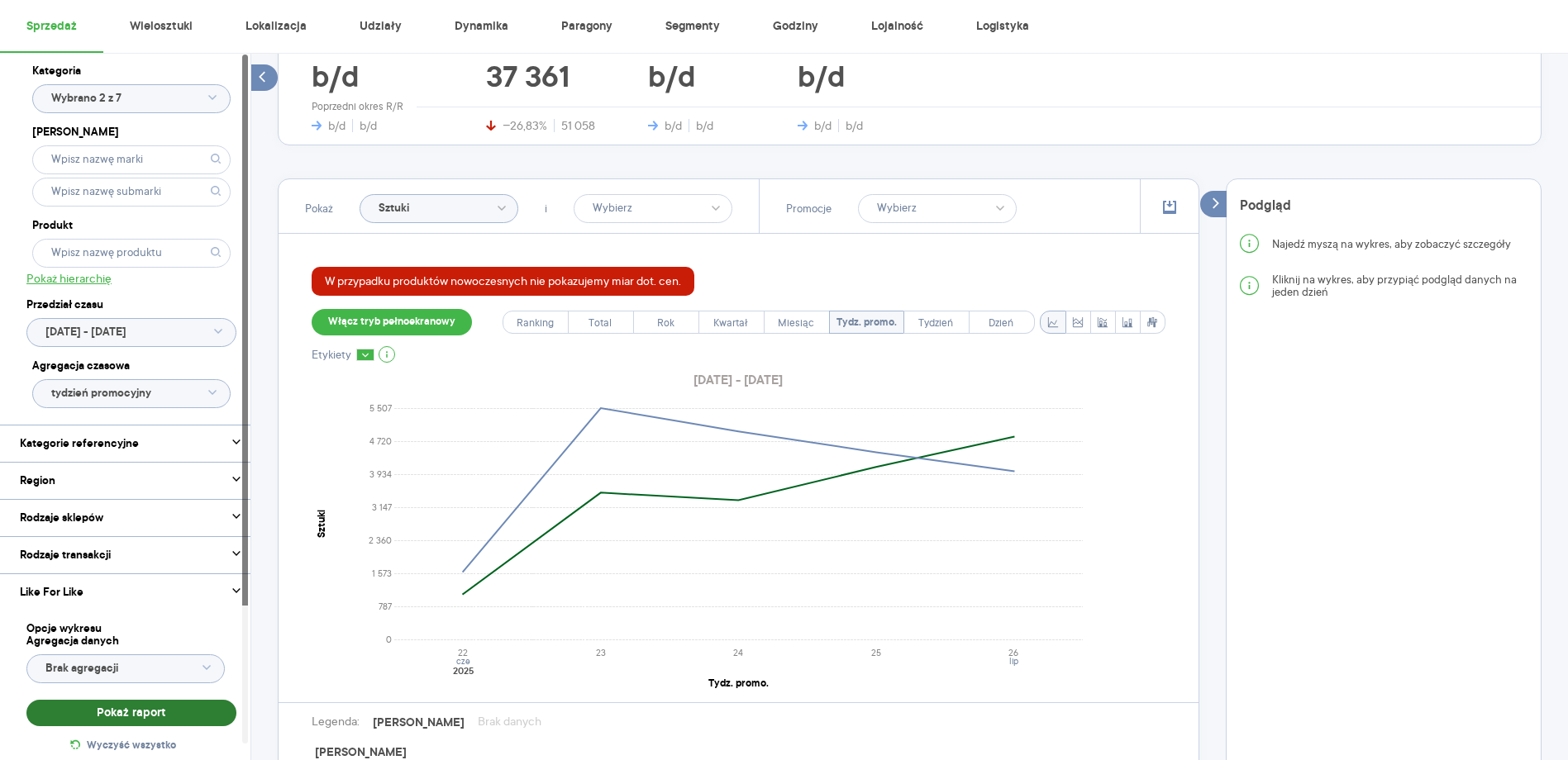 click on "Pokaż raport" at bounding box center [131, 713] 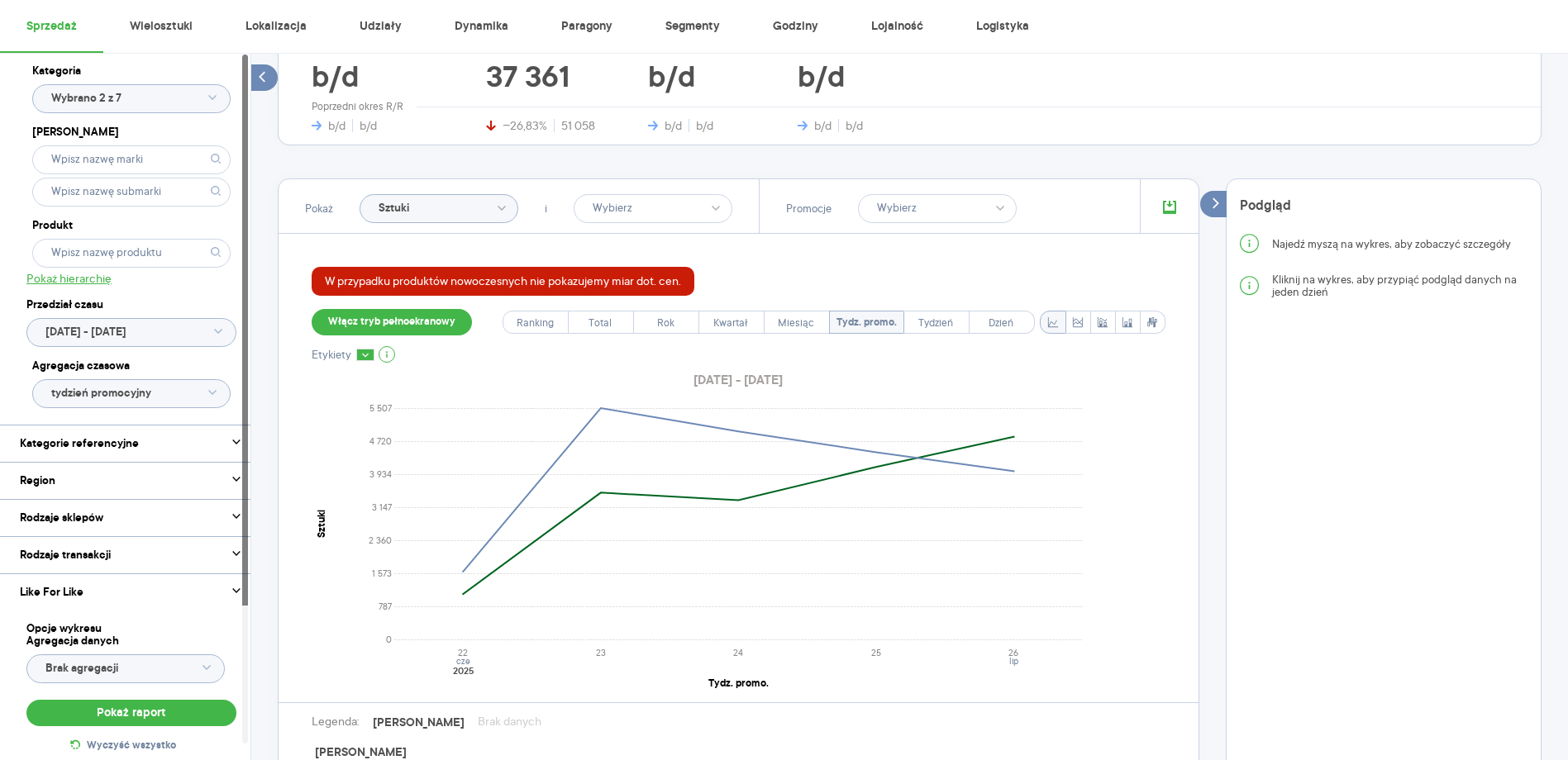 click 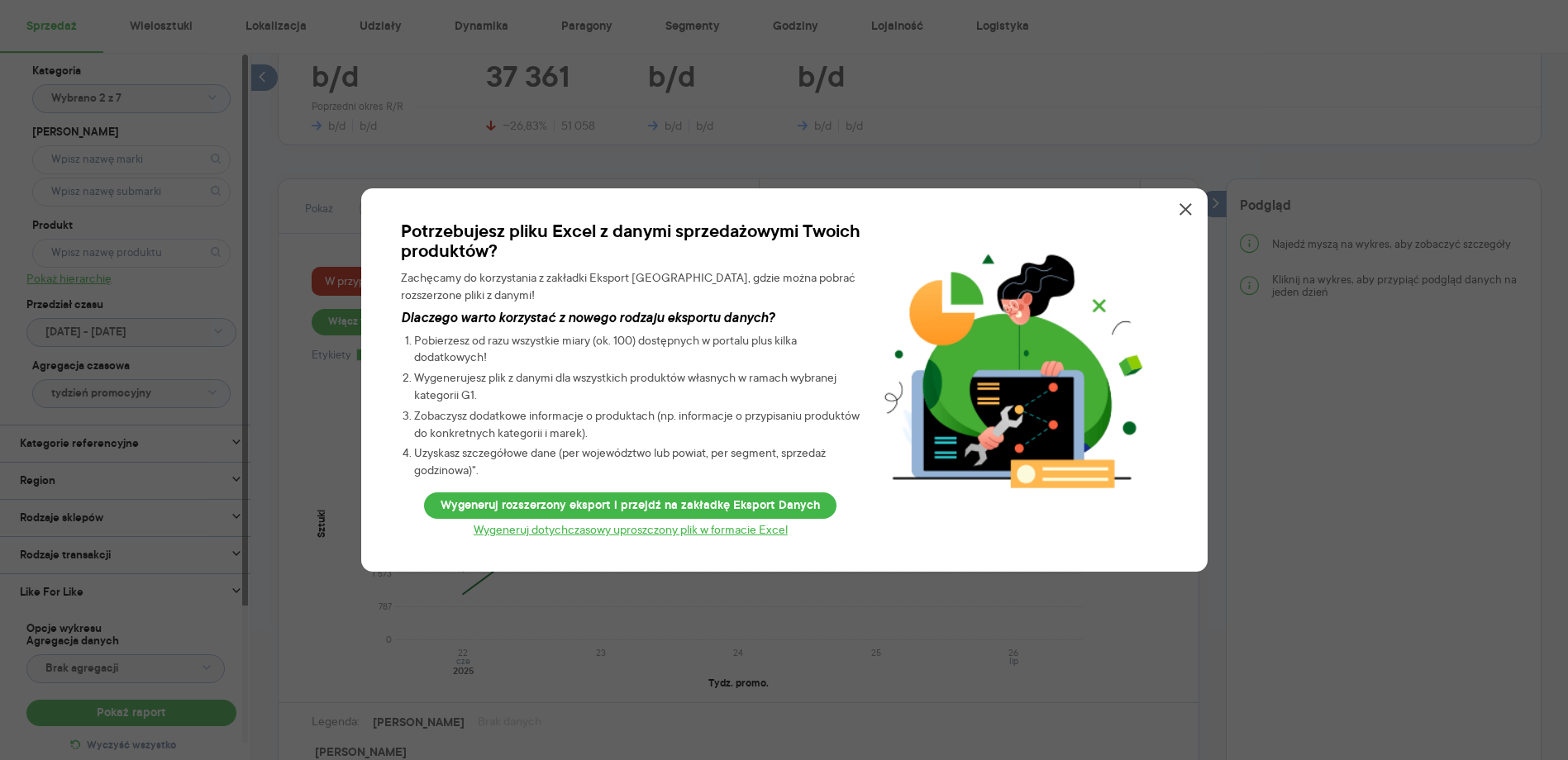 click 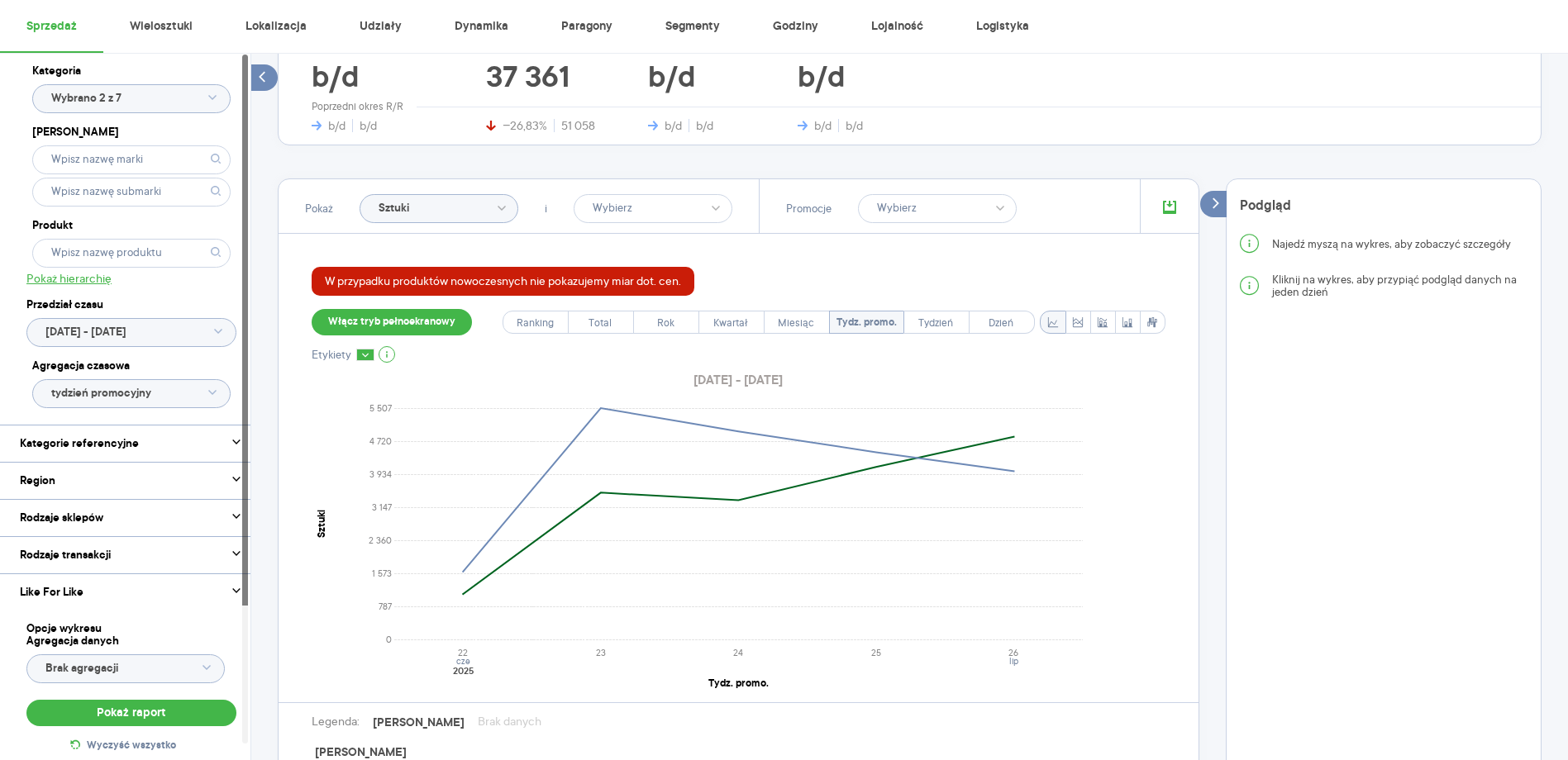 click 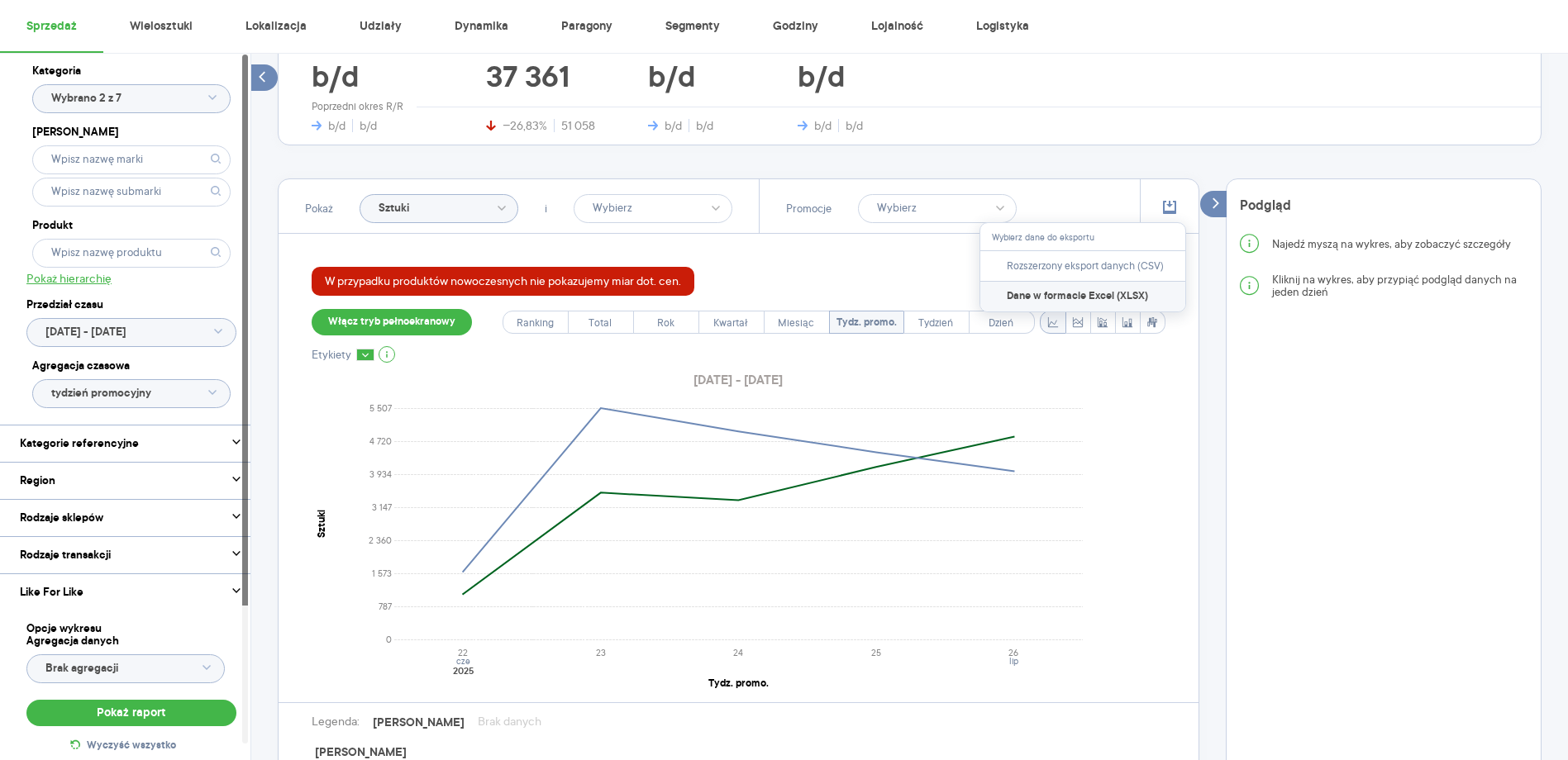 click on "Dane w formacie Excel (XLSX)" at bounding box center [1083, 297] 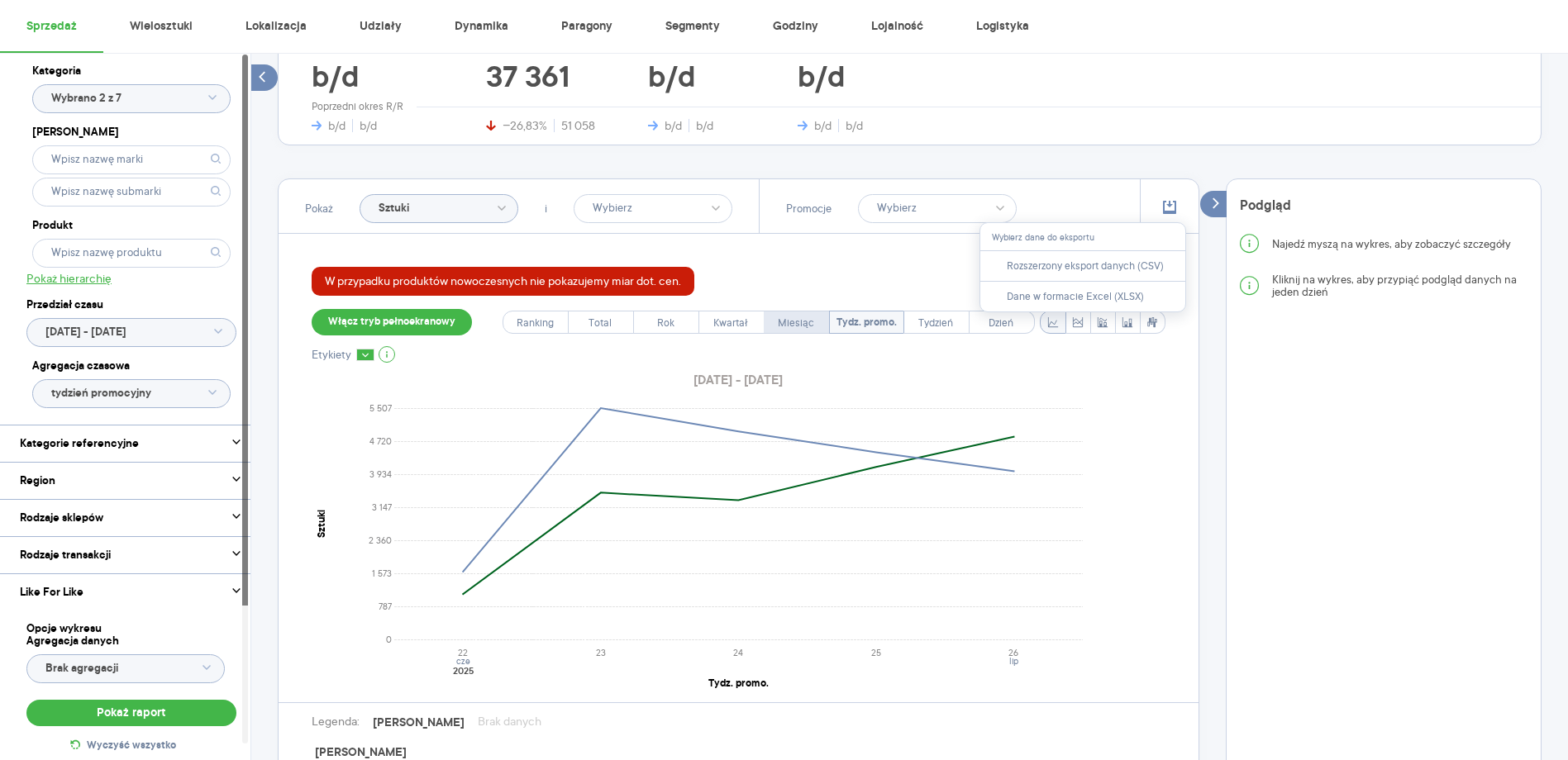 click on "Miesiąc" at bounding box center (796, 323) 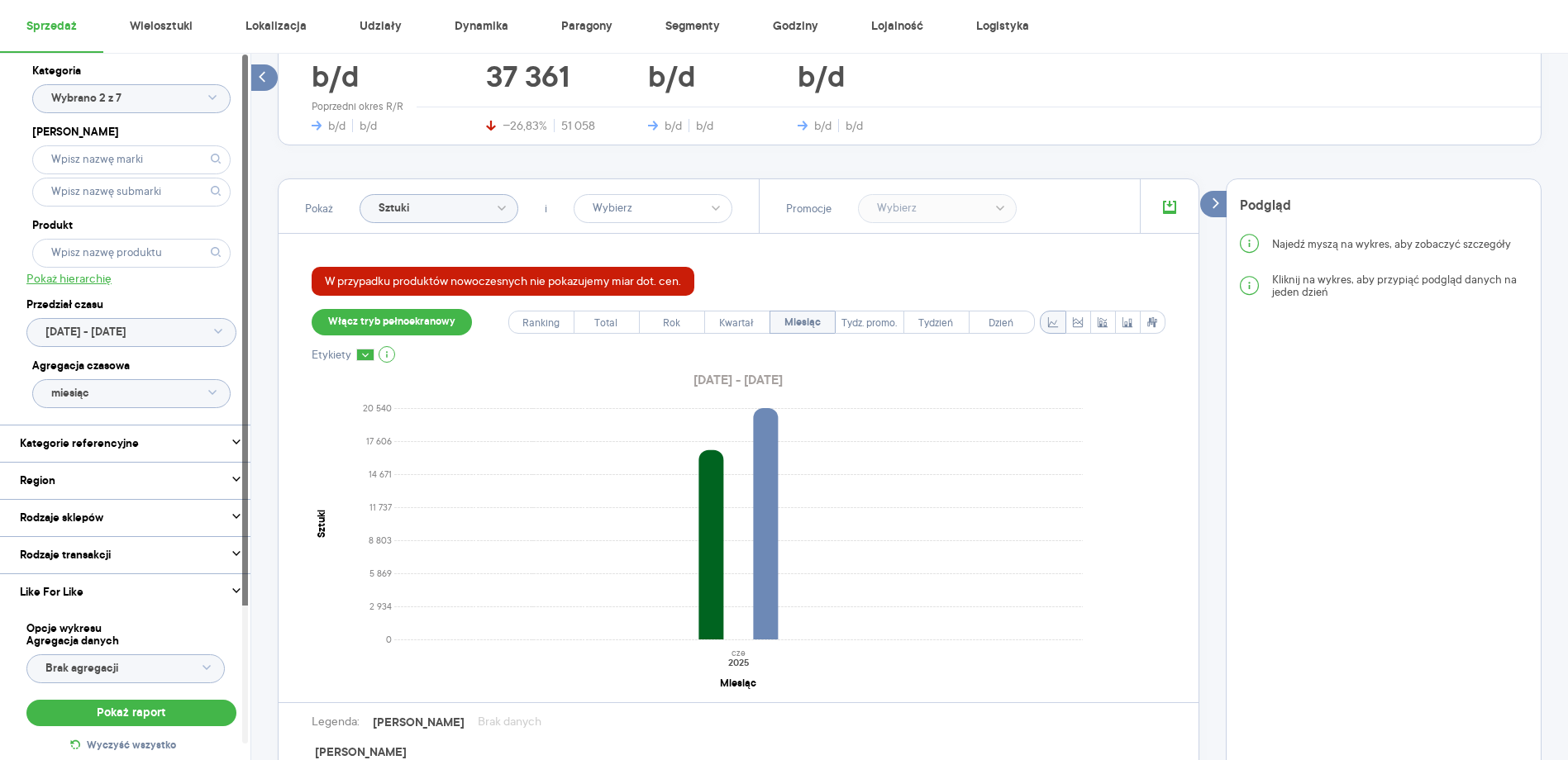 scroll, scrollTop: 343, scrollLeft: 0, axis: vertical 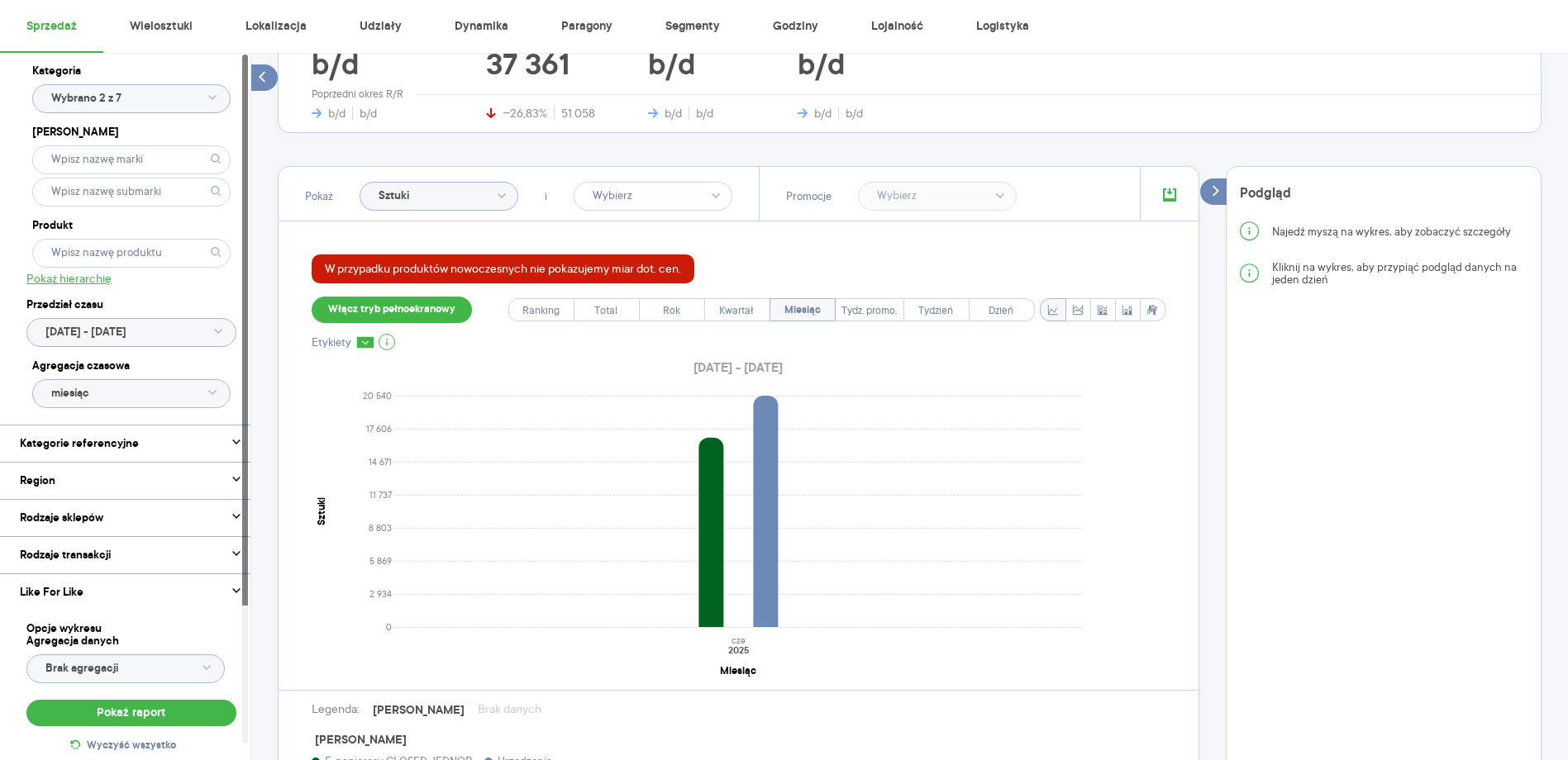click 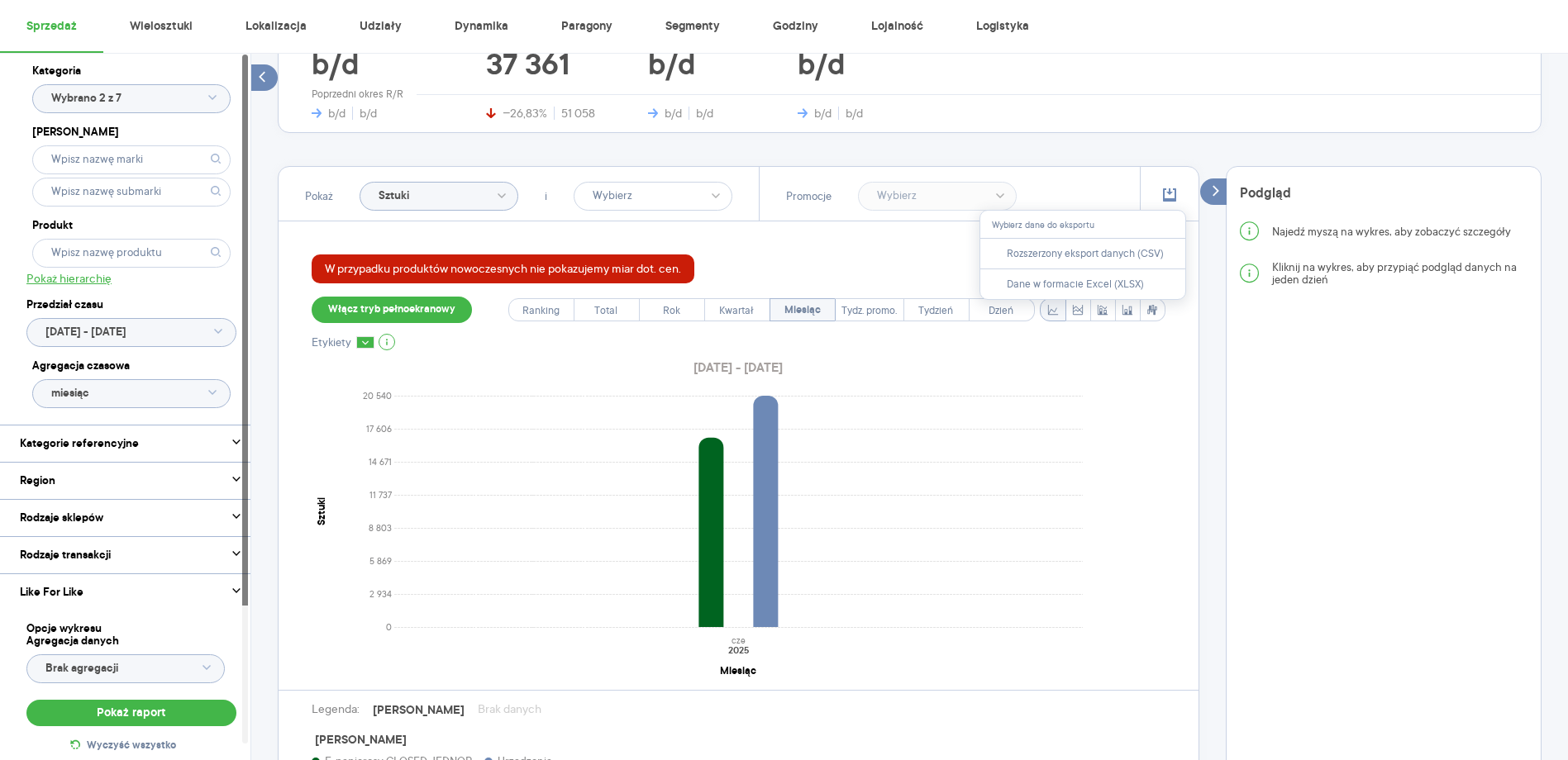 click 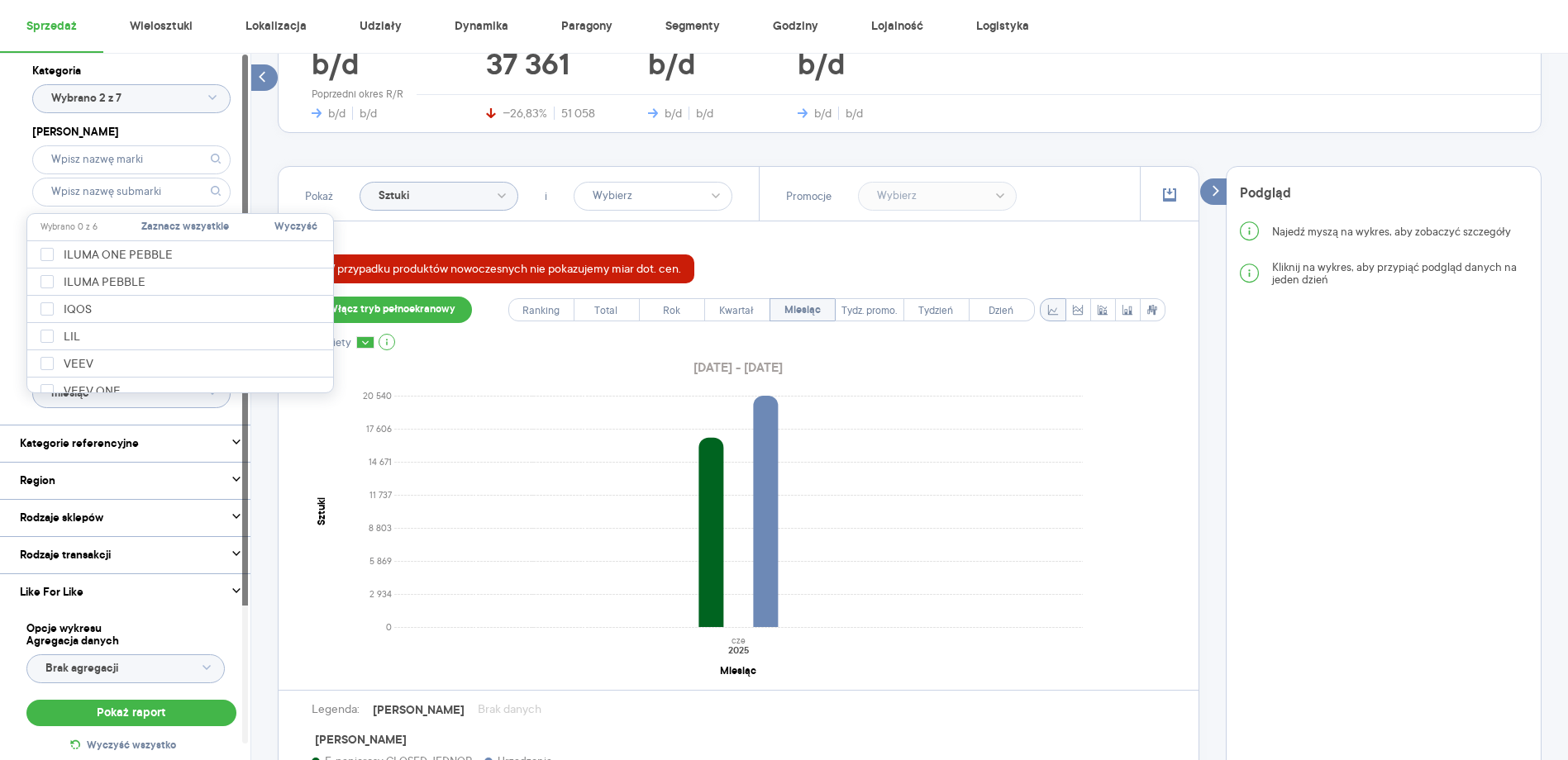 click on "Kategoria Wybrano 2 z 7 Marka Produkt Pokaż hierarchię Przedział czasu 2025.06.01 - 2025.06.30 Agregacja czasowa miesiąc" at bounding box center [131, 239] 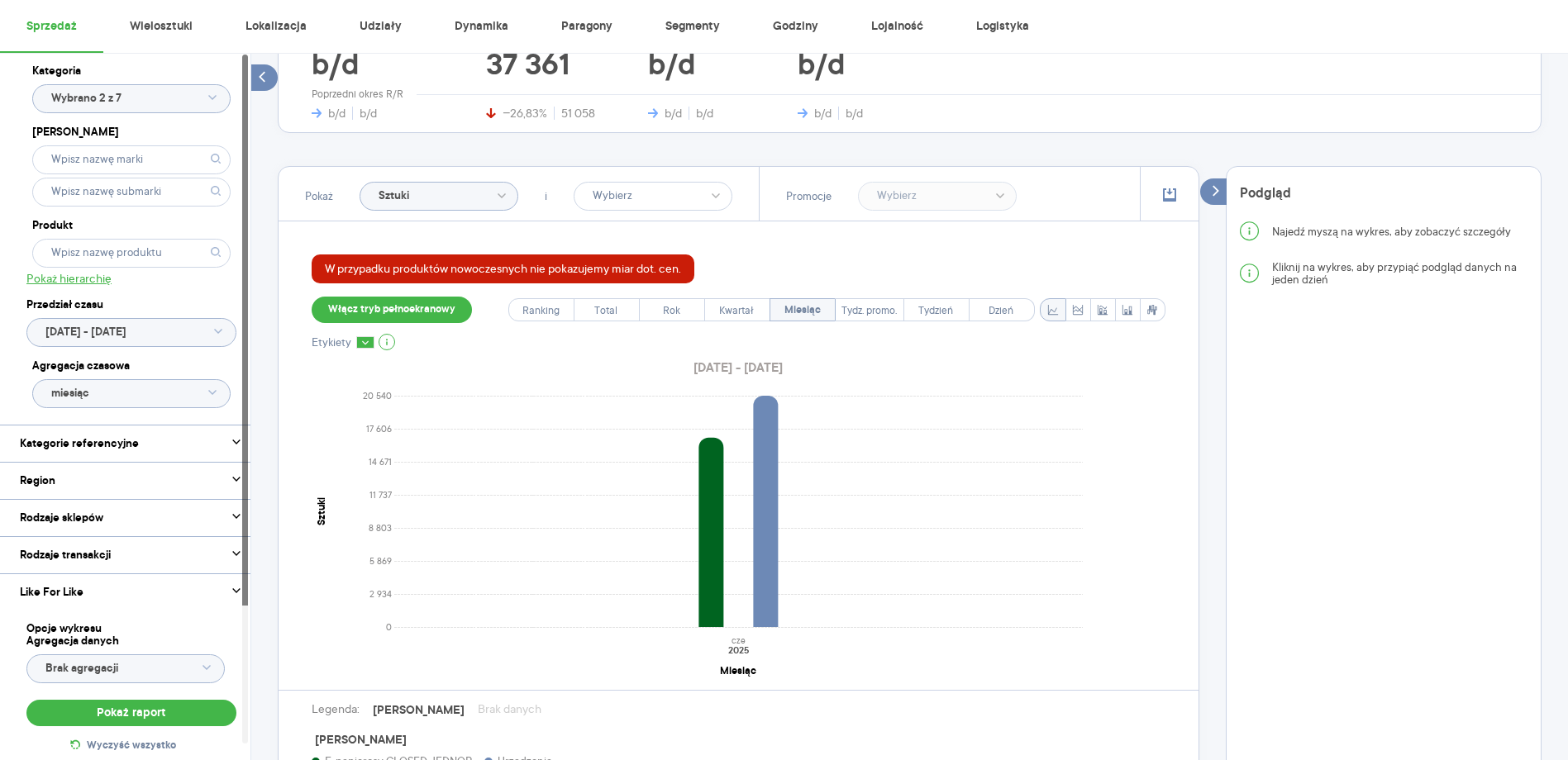 click 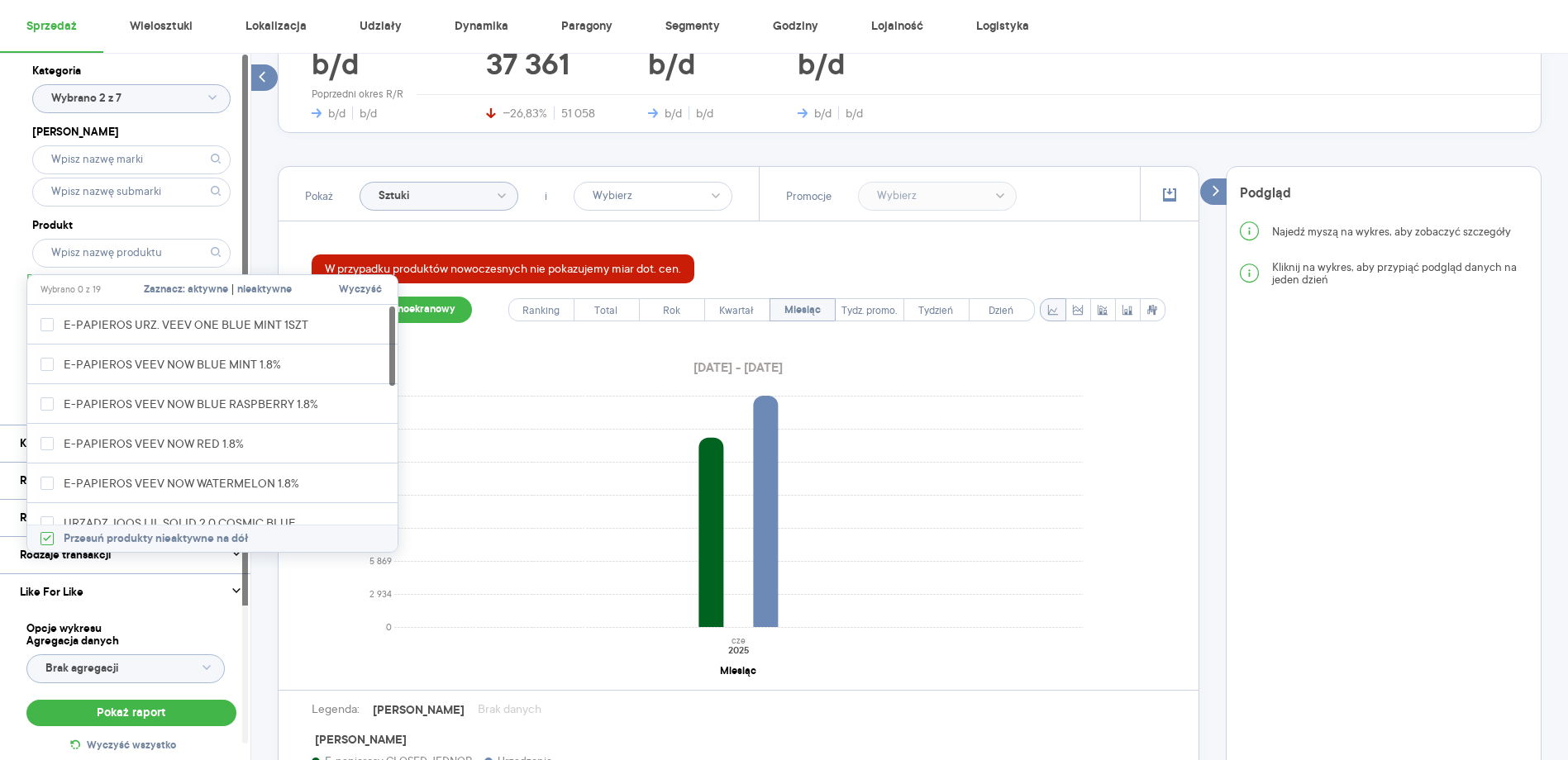 click on "Zaznacz: aktywne | nieaktywne" at bounding box center [219, 289] 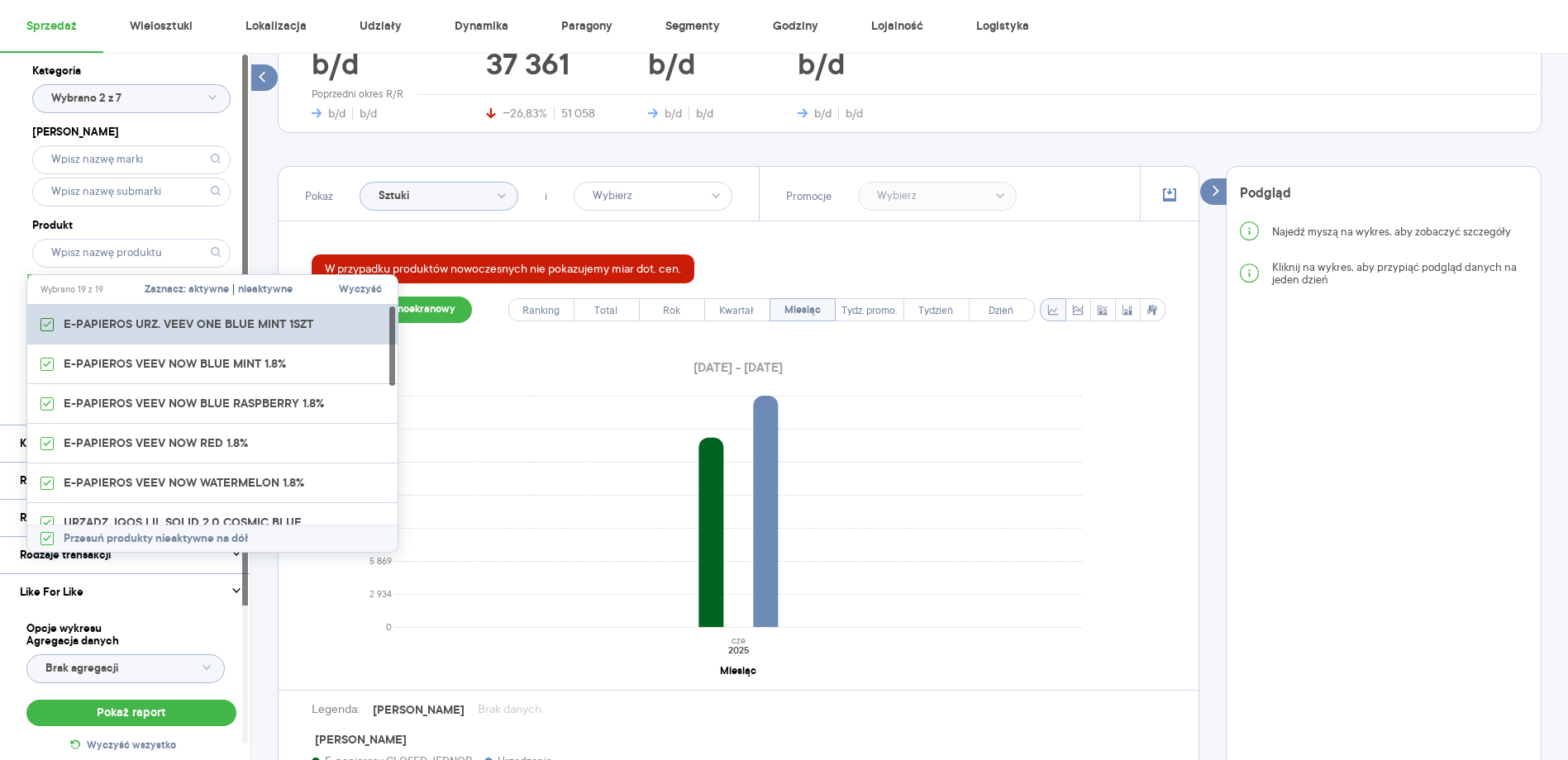 click 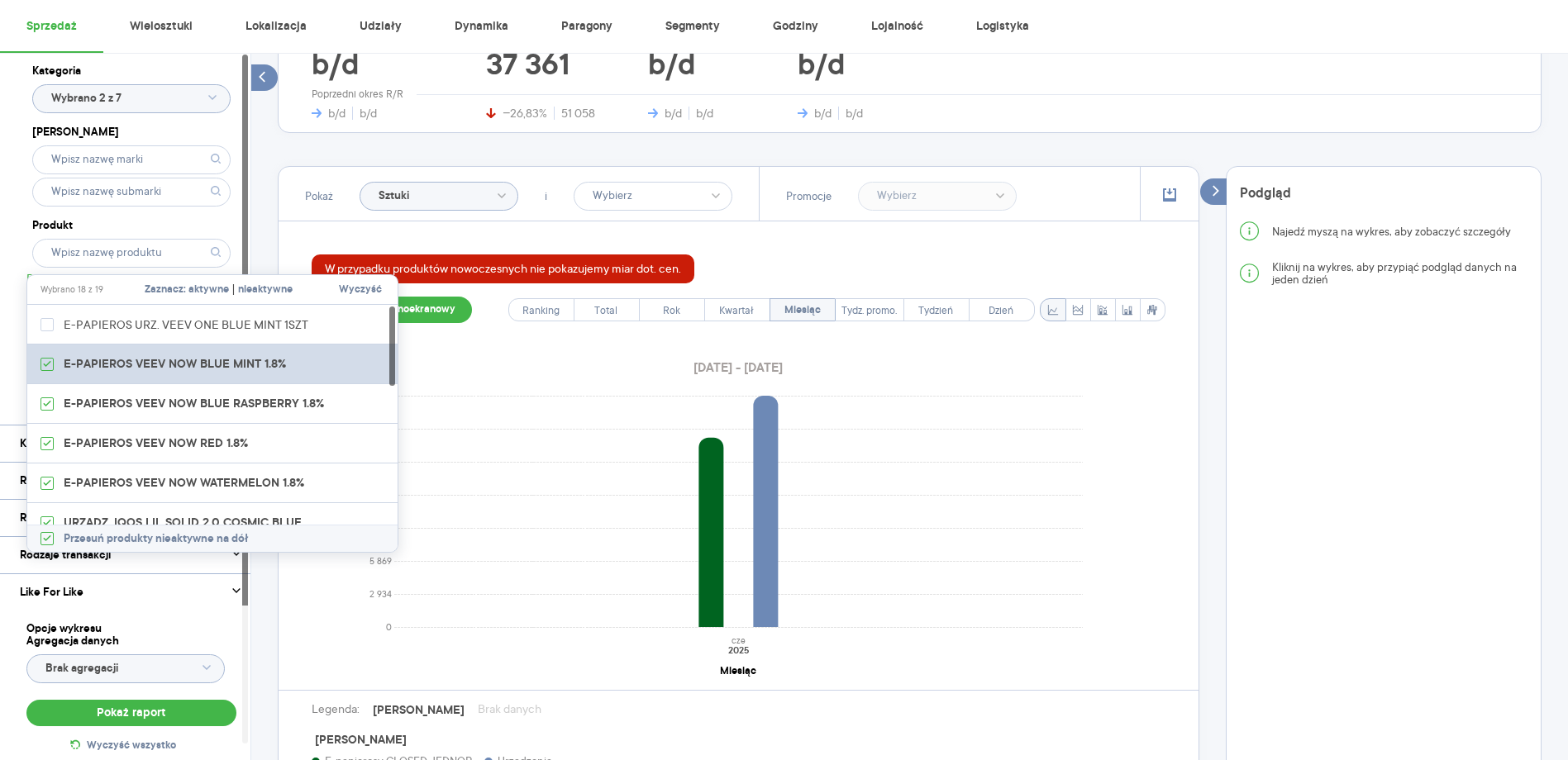 click on "E-PAPIEROS VEEV NOW BLUE MINT 1.8%" at bounding box center (213, 364) 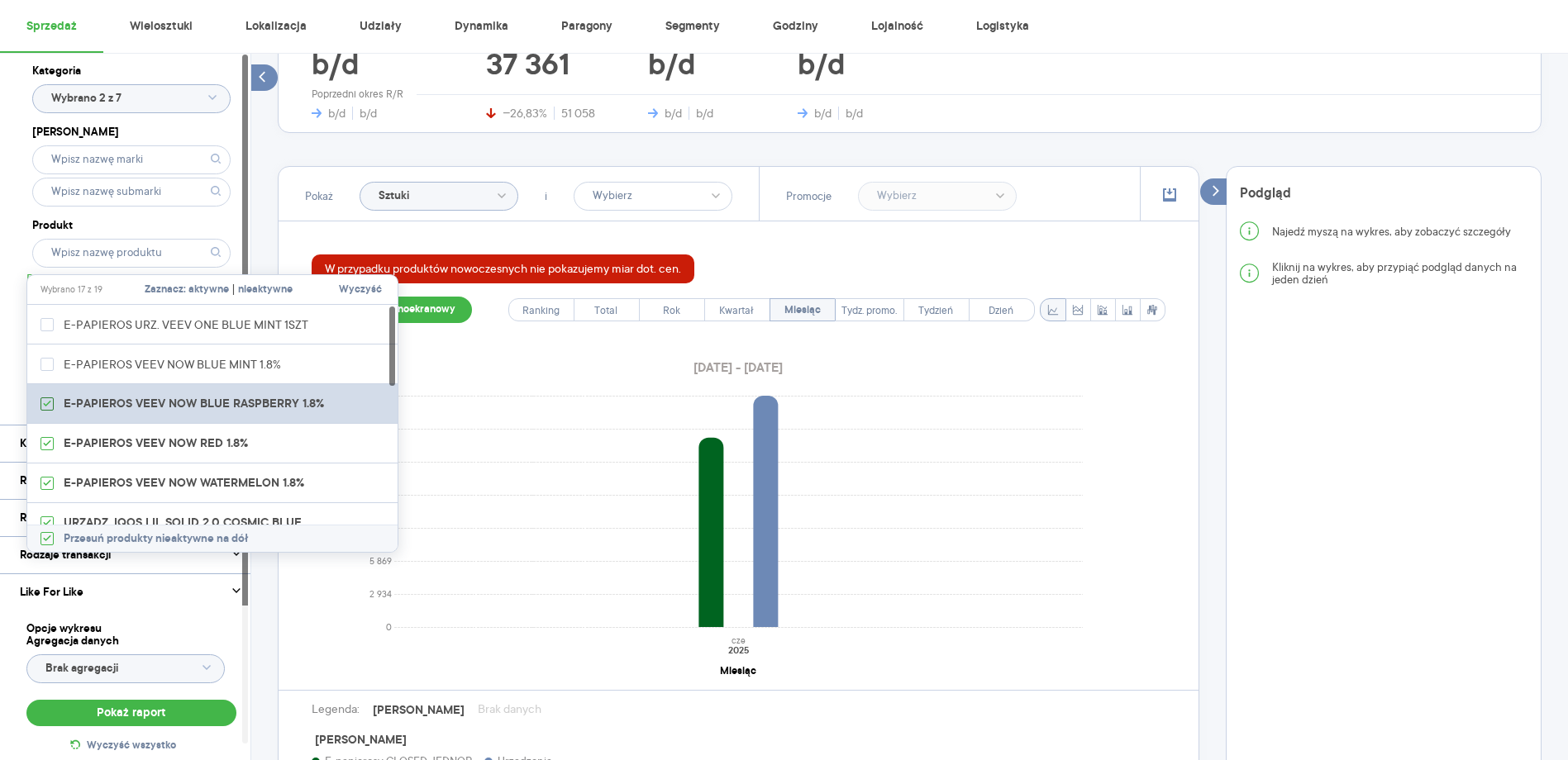 click at bounding box center (47, 404) 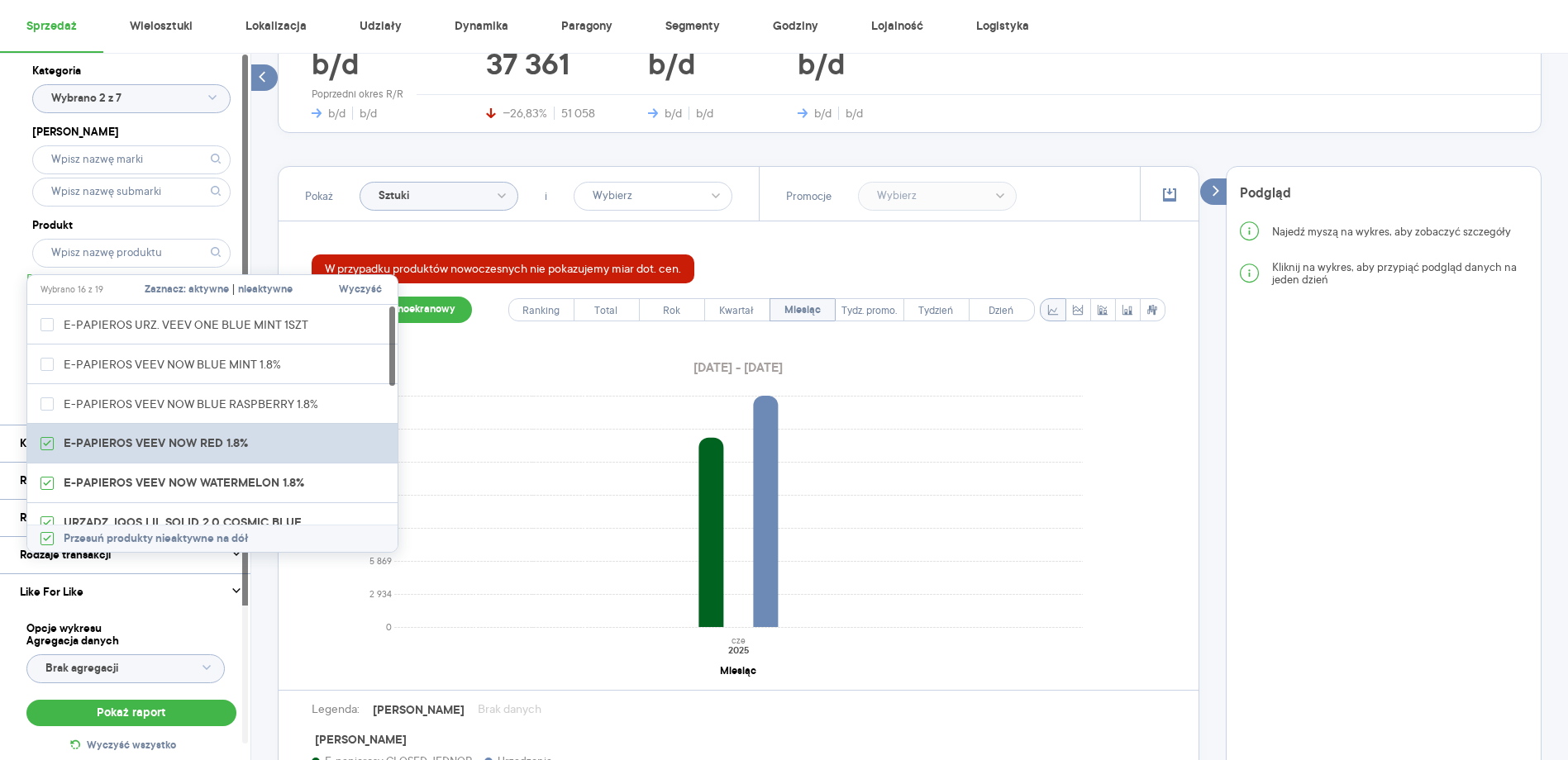 click on "E-PAPIEROS VEEV NOW RED 1.8%" at bounding box center [213, 444] 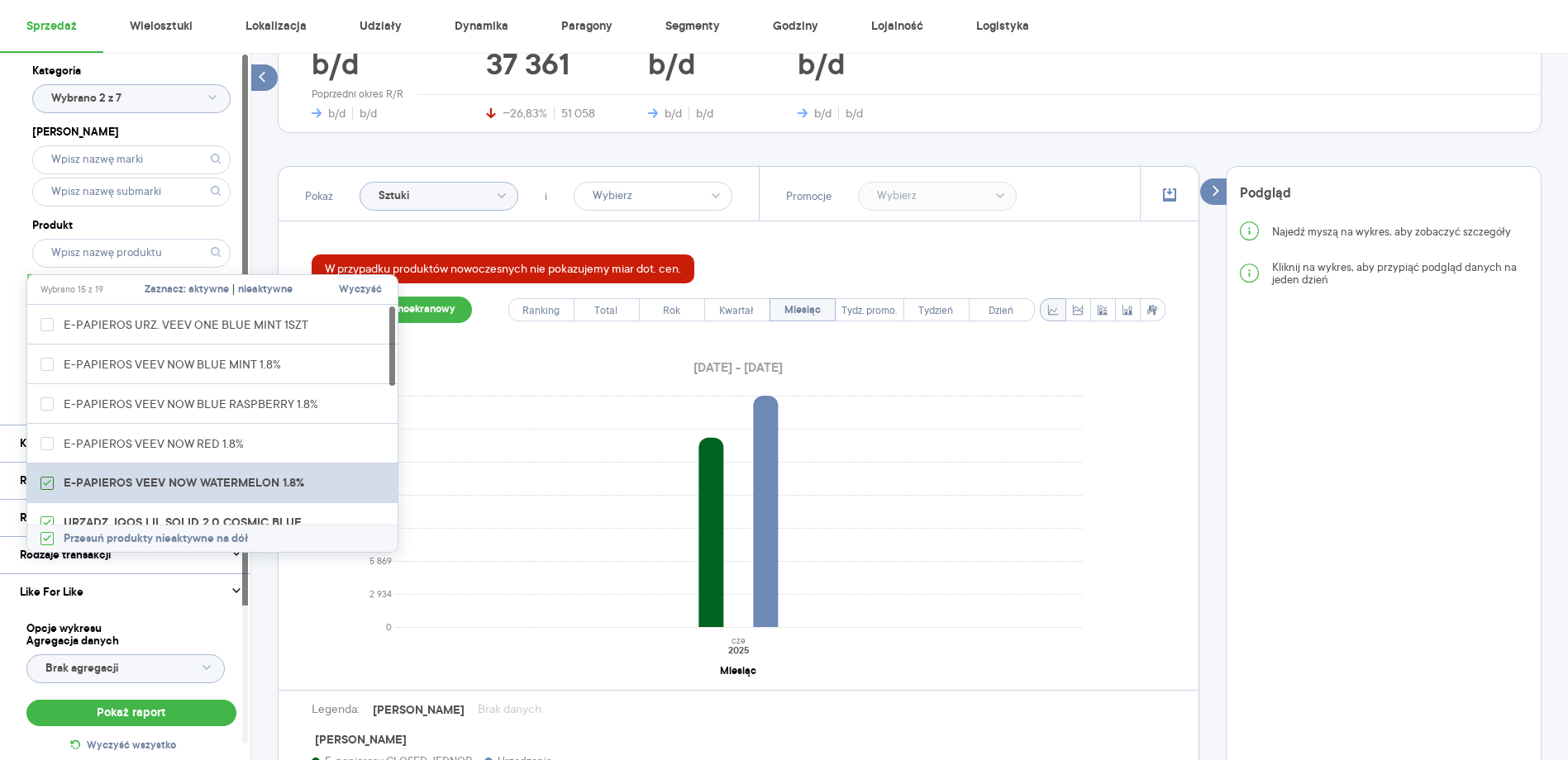 click at bounding box center [47, 483] 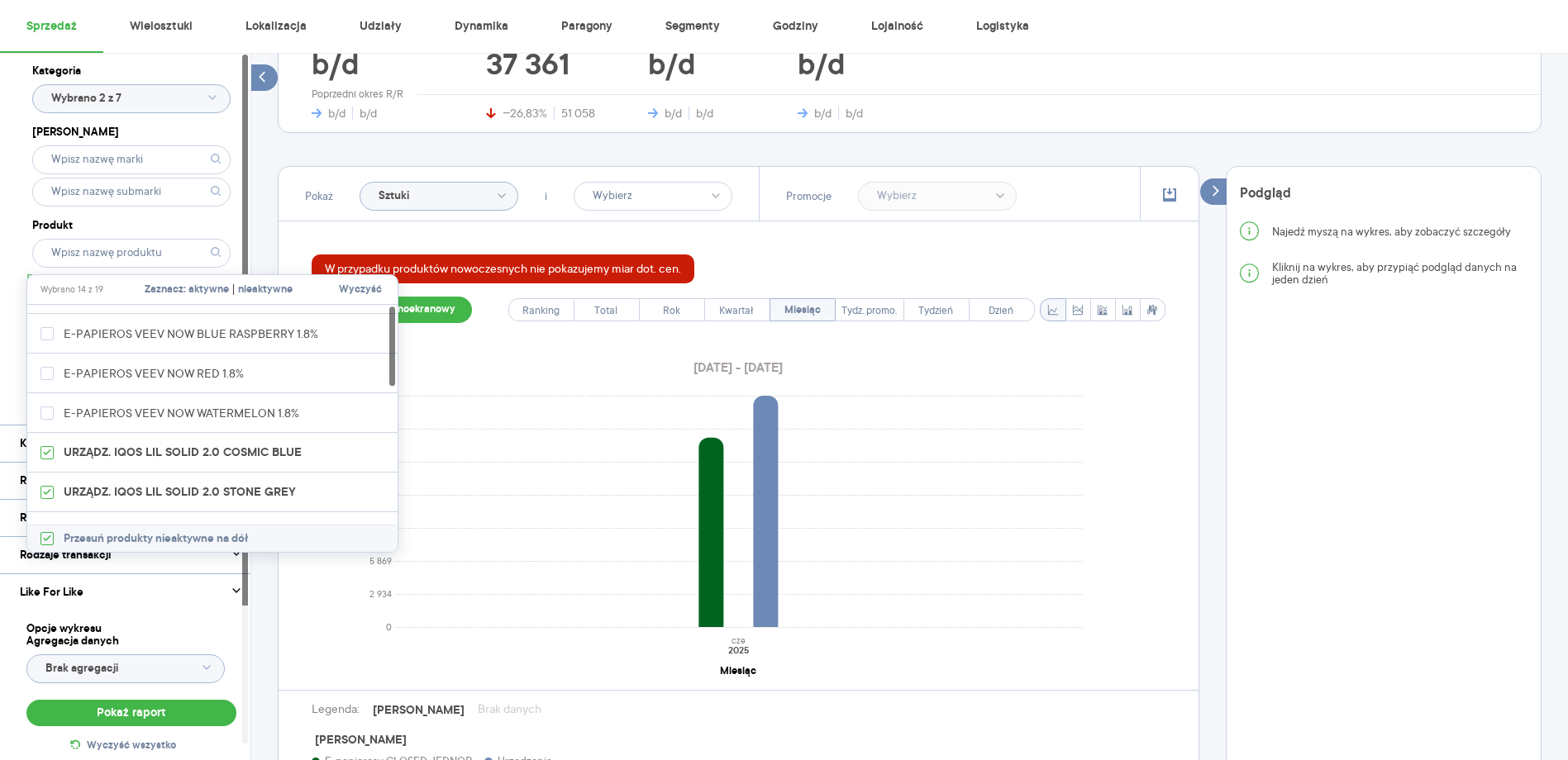 scroll, scrollTop: 165, scrollLeft: 0, axis: vertical 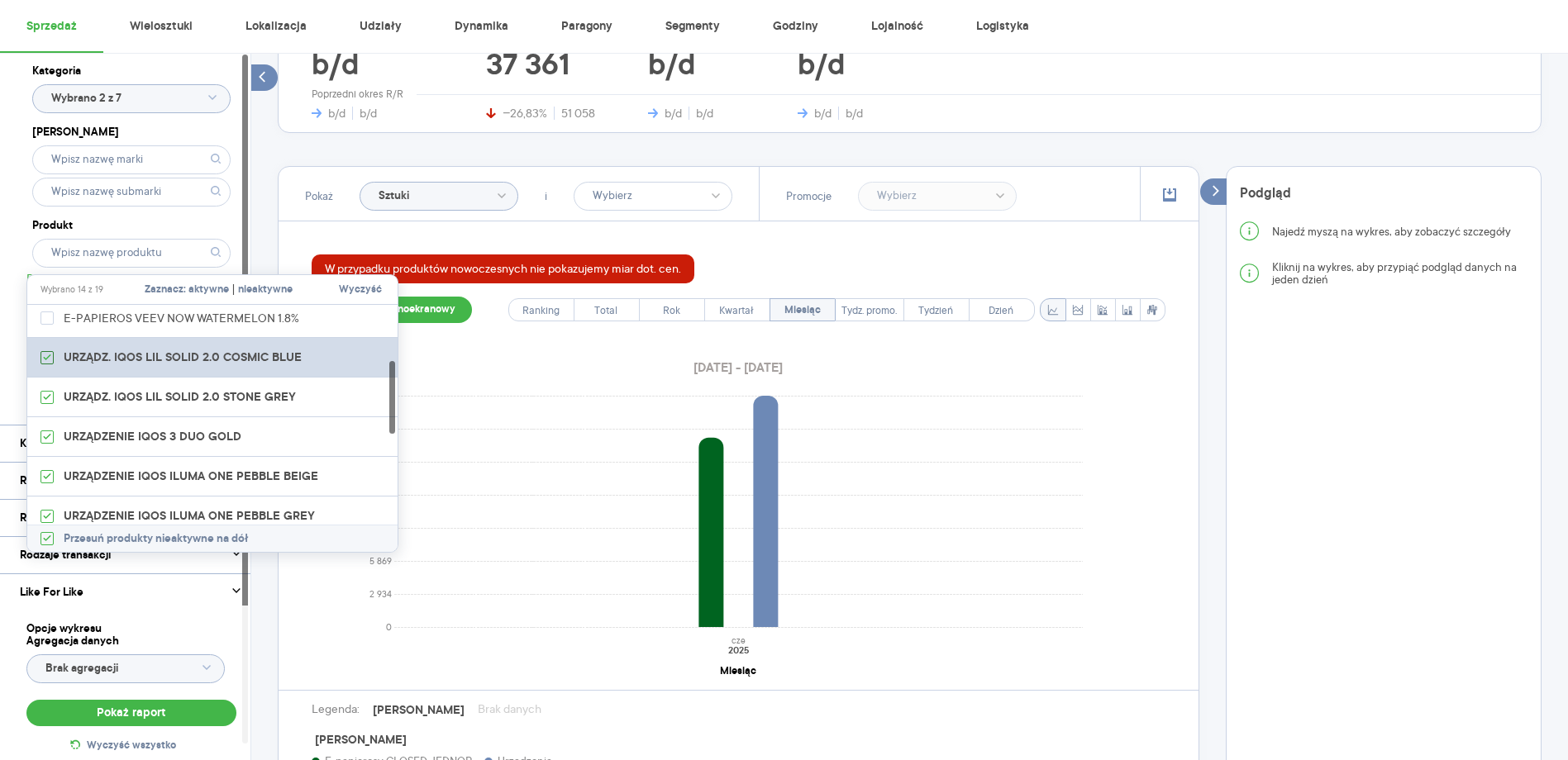 click 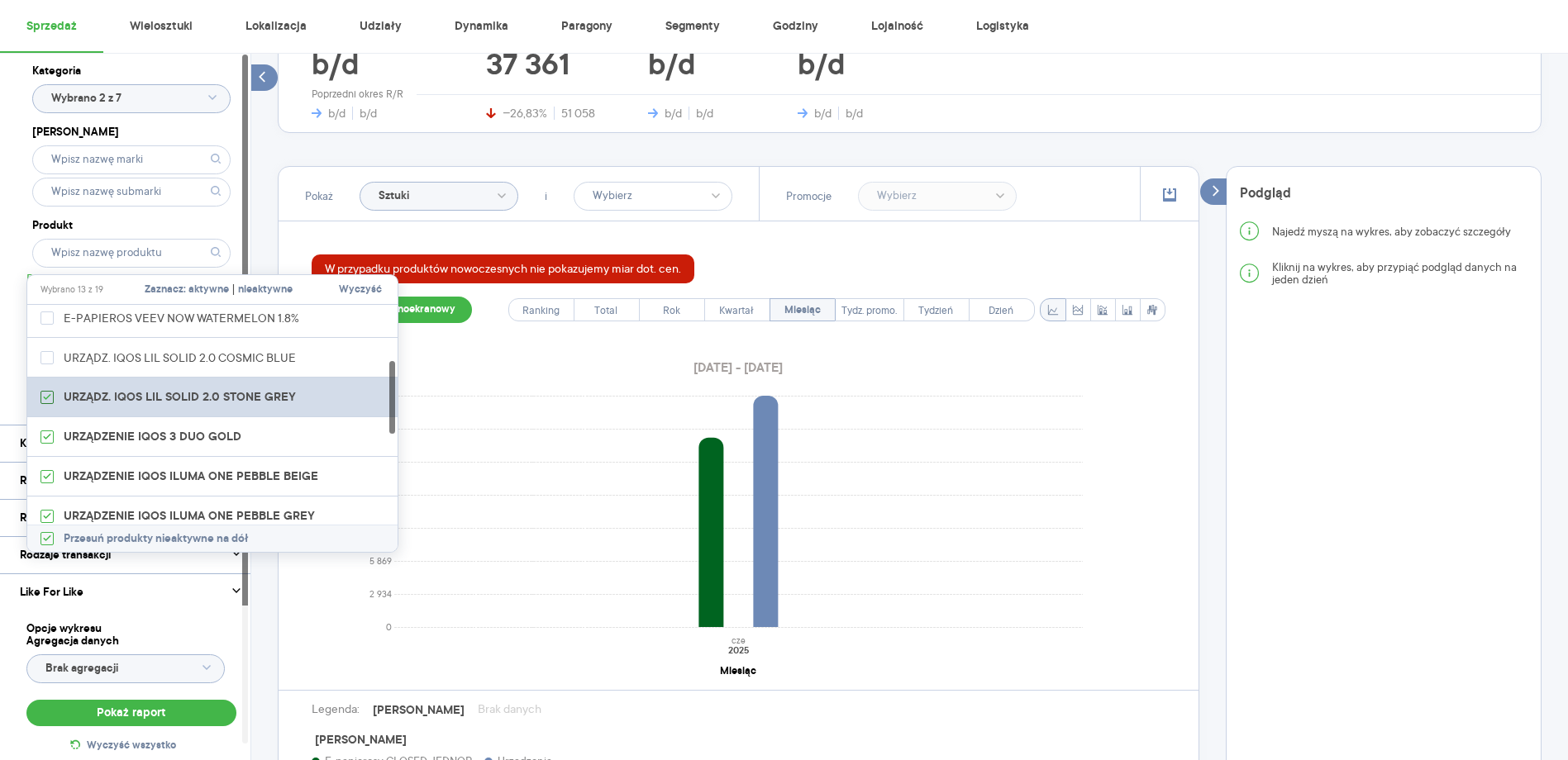 click 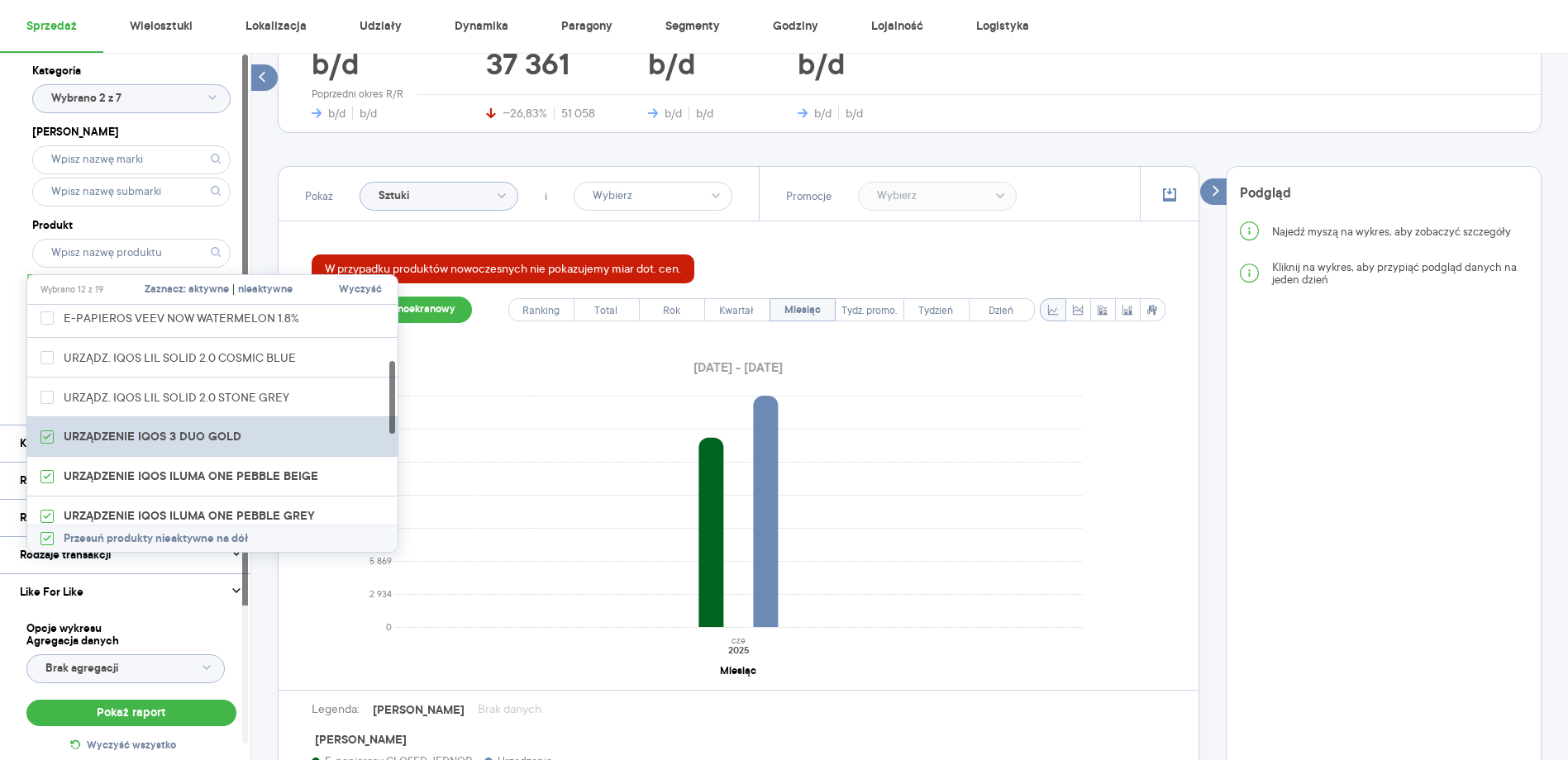 click on "URZĄDZENIE IQOS 3 DUO GOLD" at bounding box center [213, 437] 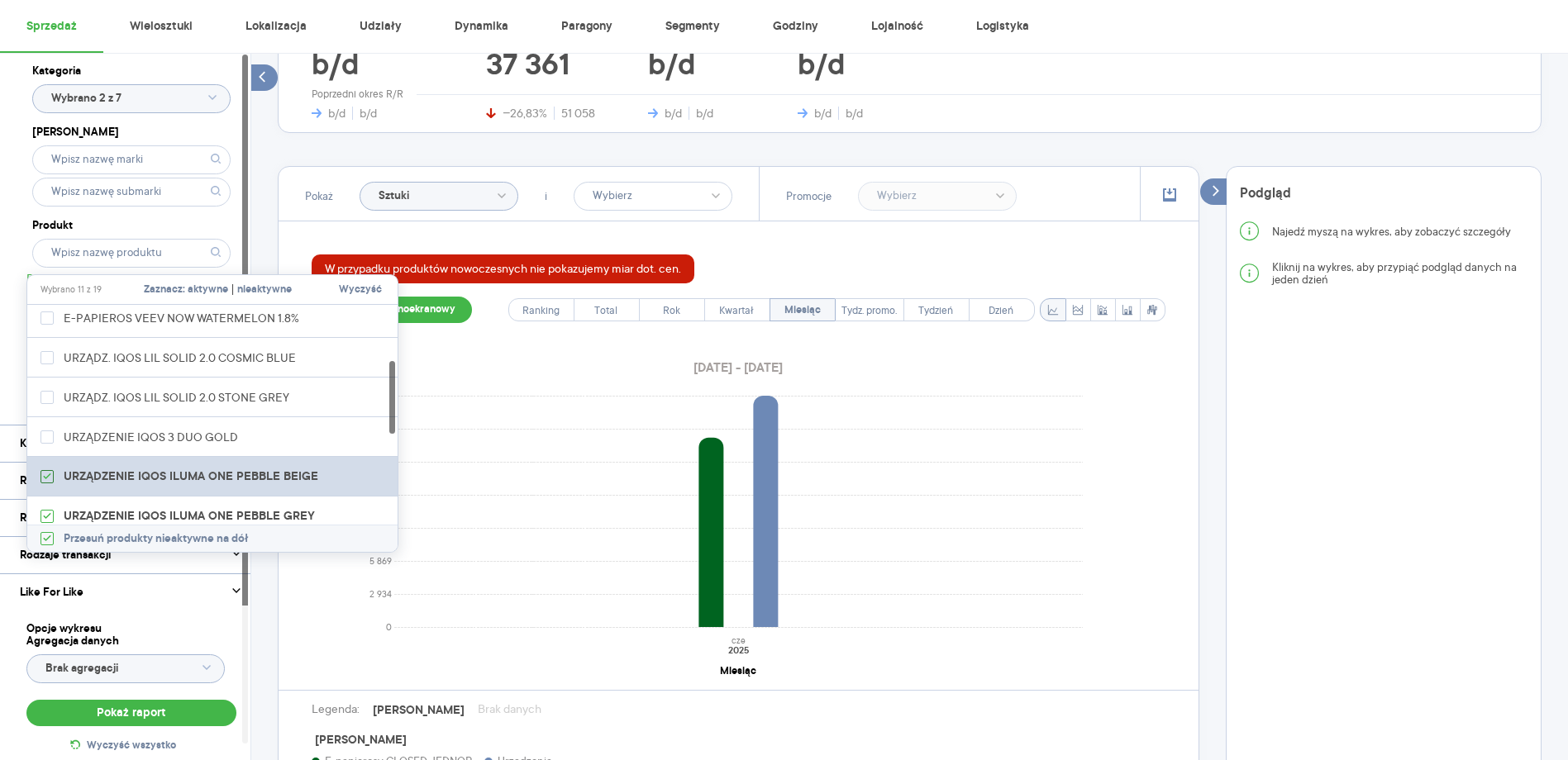 click at bounding box center [47, 477] 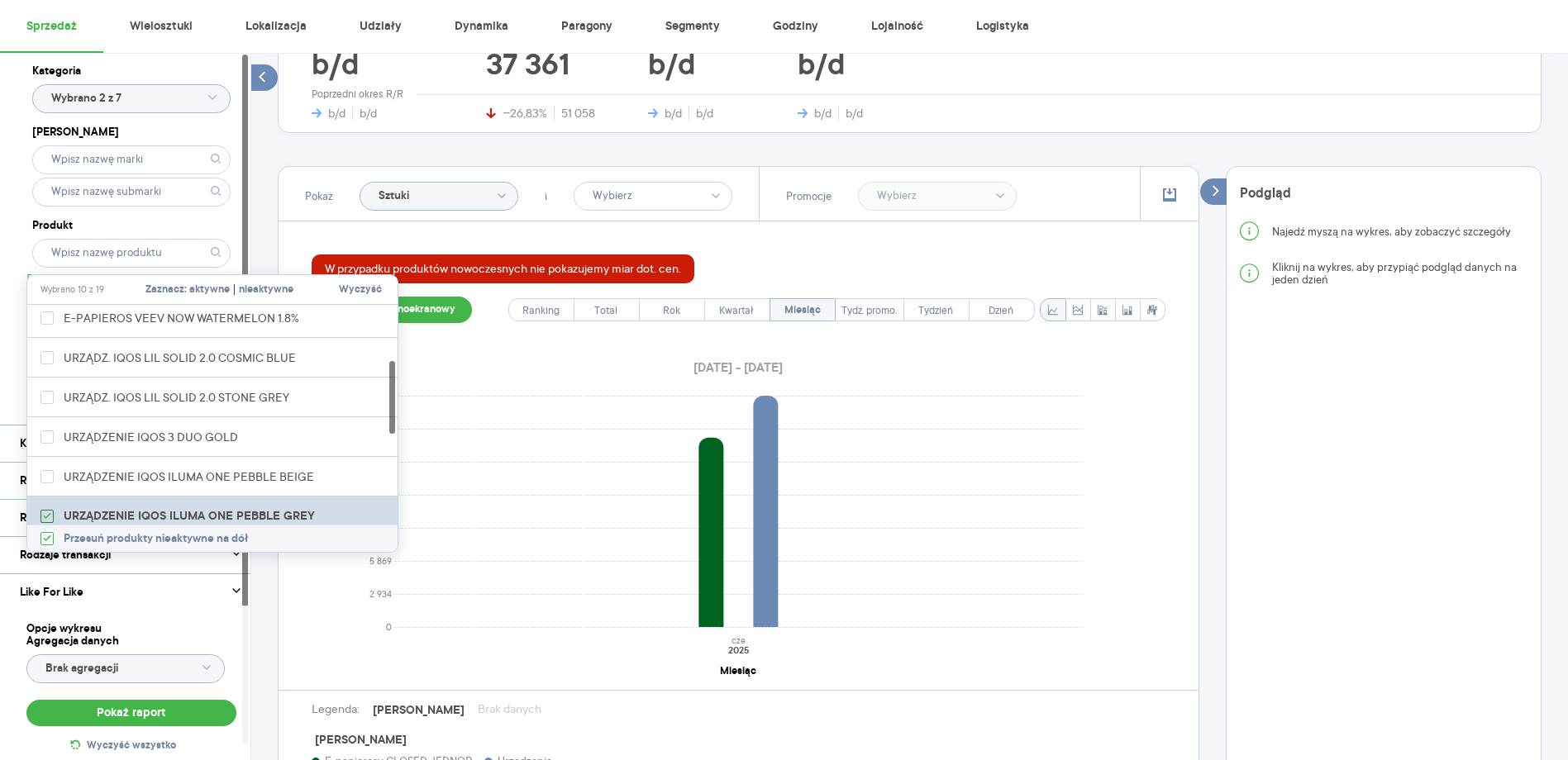 click 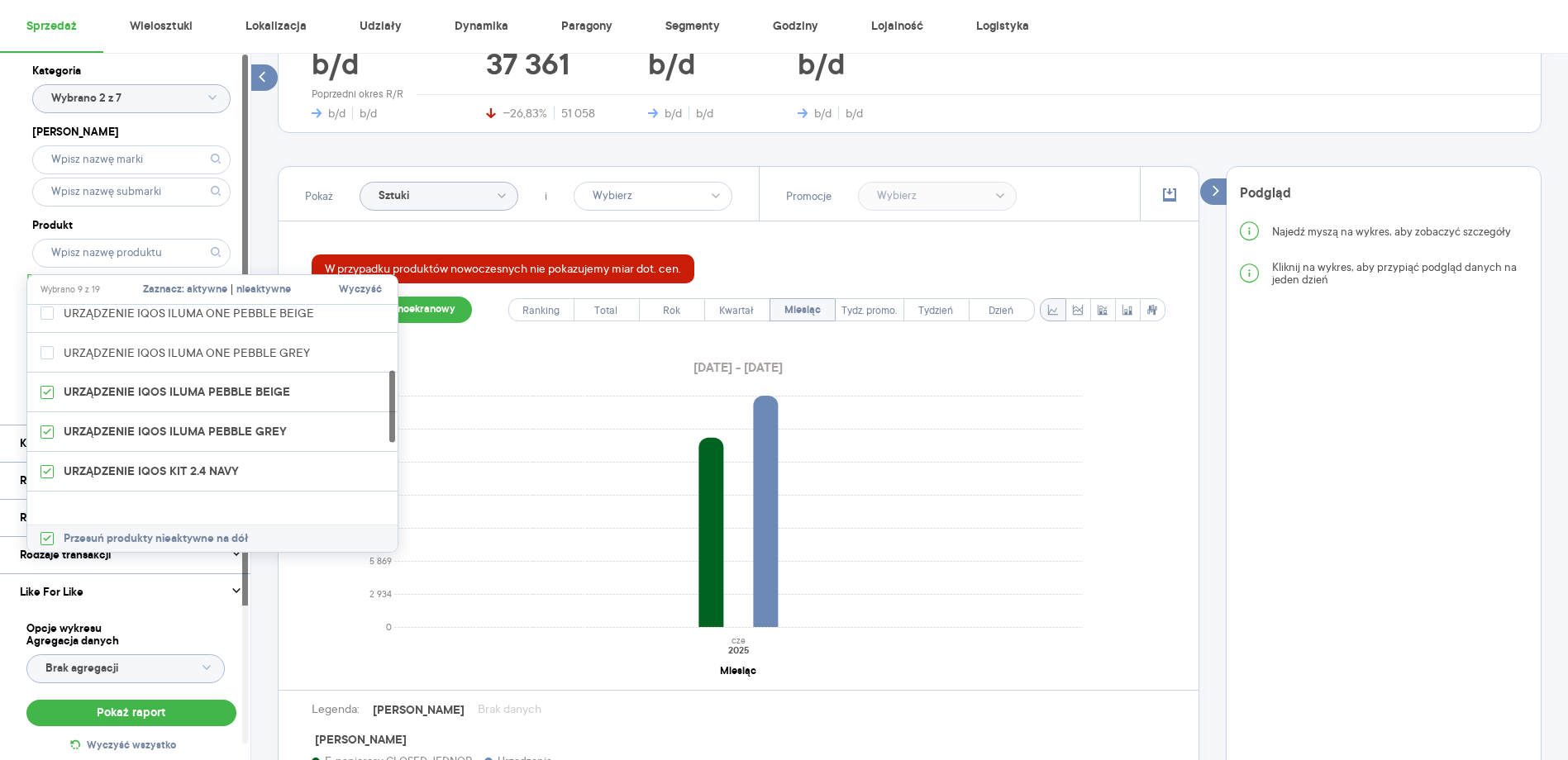 scroll, scrollTop: 330, scrollLeft: 0, axis: vertical 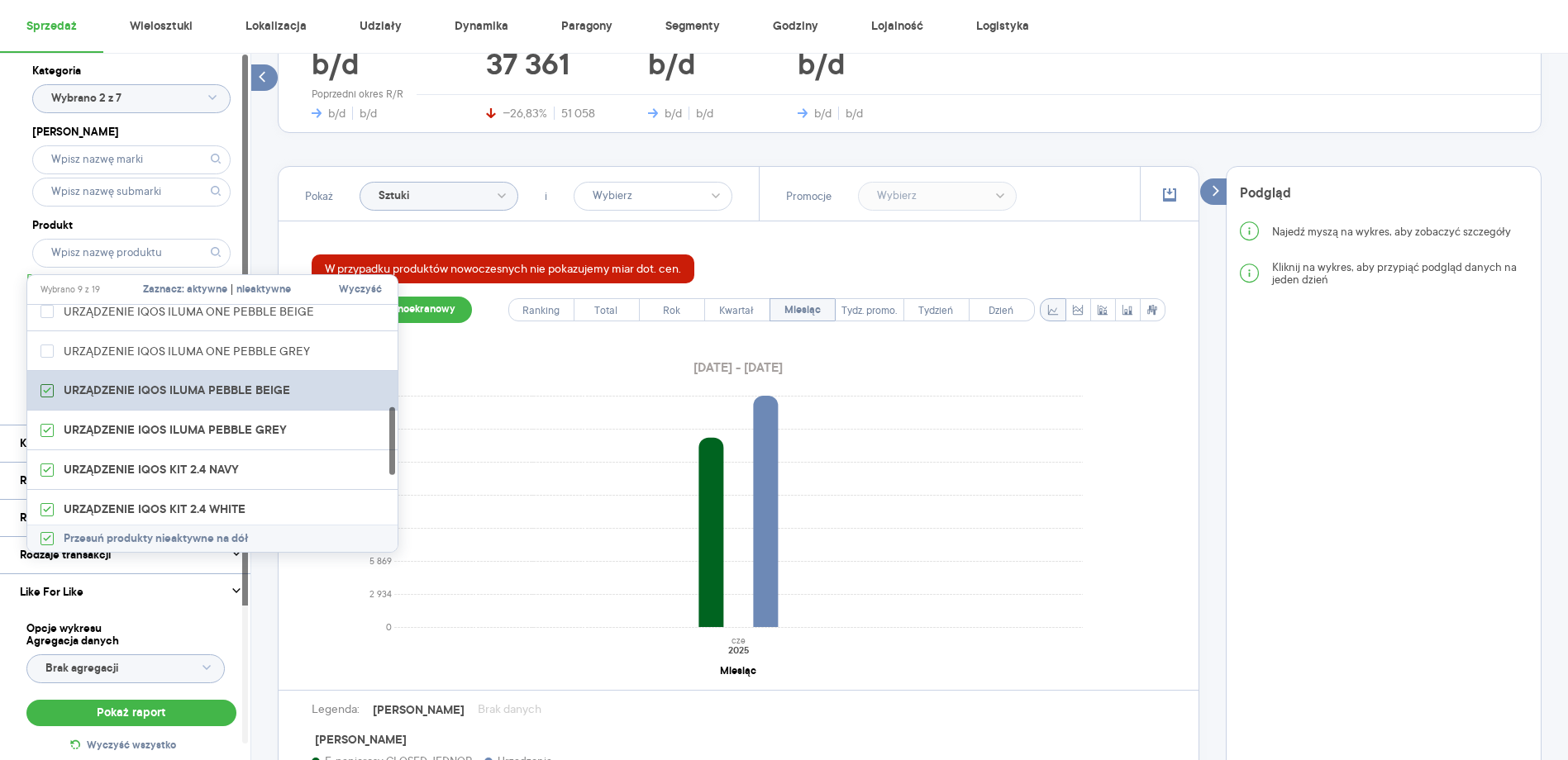 click on "URZĄDZENIE IQOS ILUMA PEBBLE BEIGE" at bounding box center (165, 391) 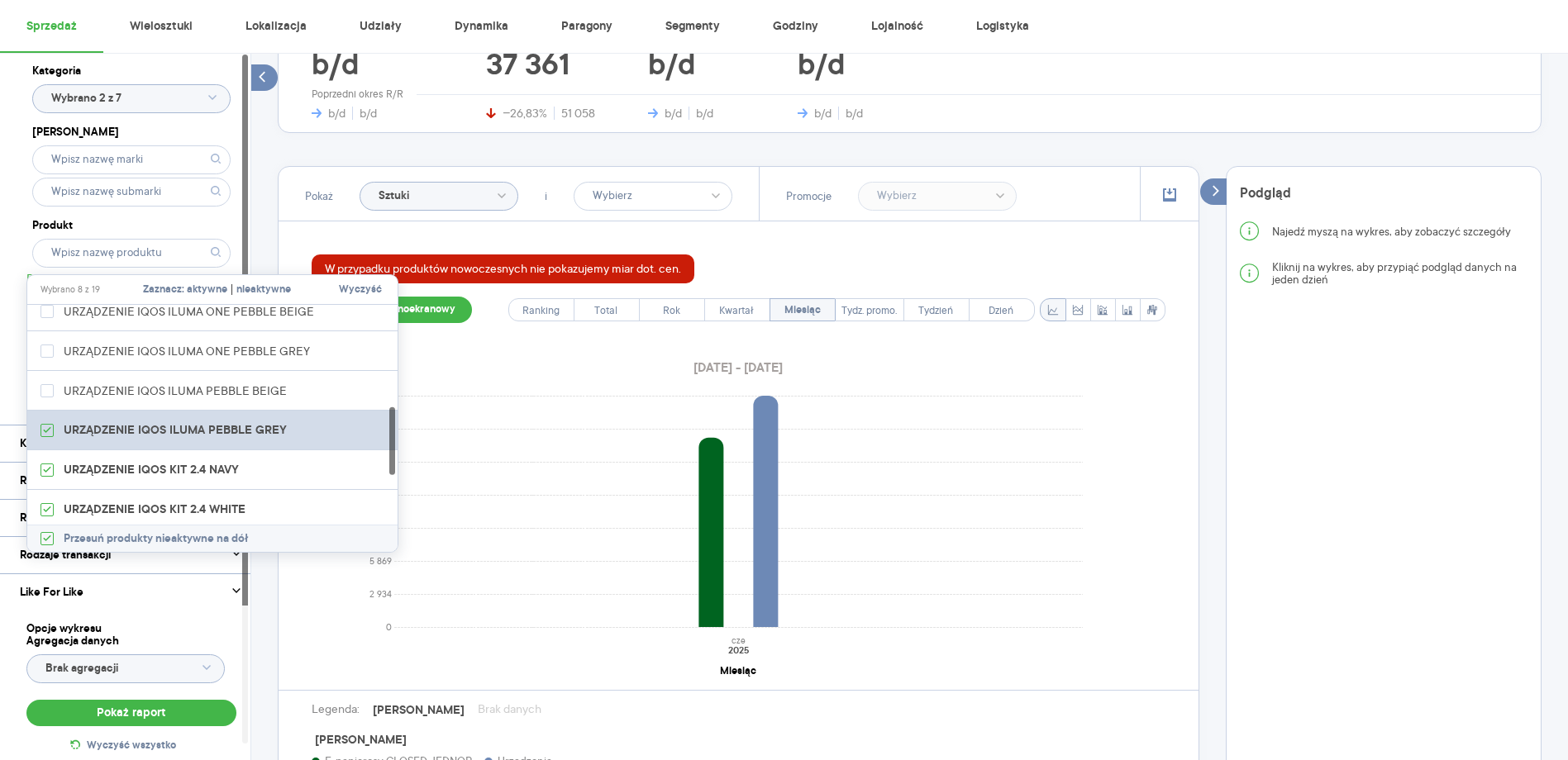 click on "URZĄDZENIE IQOS ILUMA PEBBLE GREY" at bounding box center [213, 430] 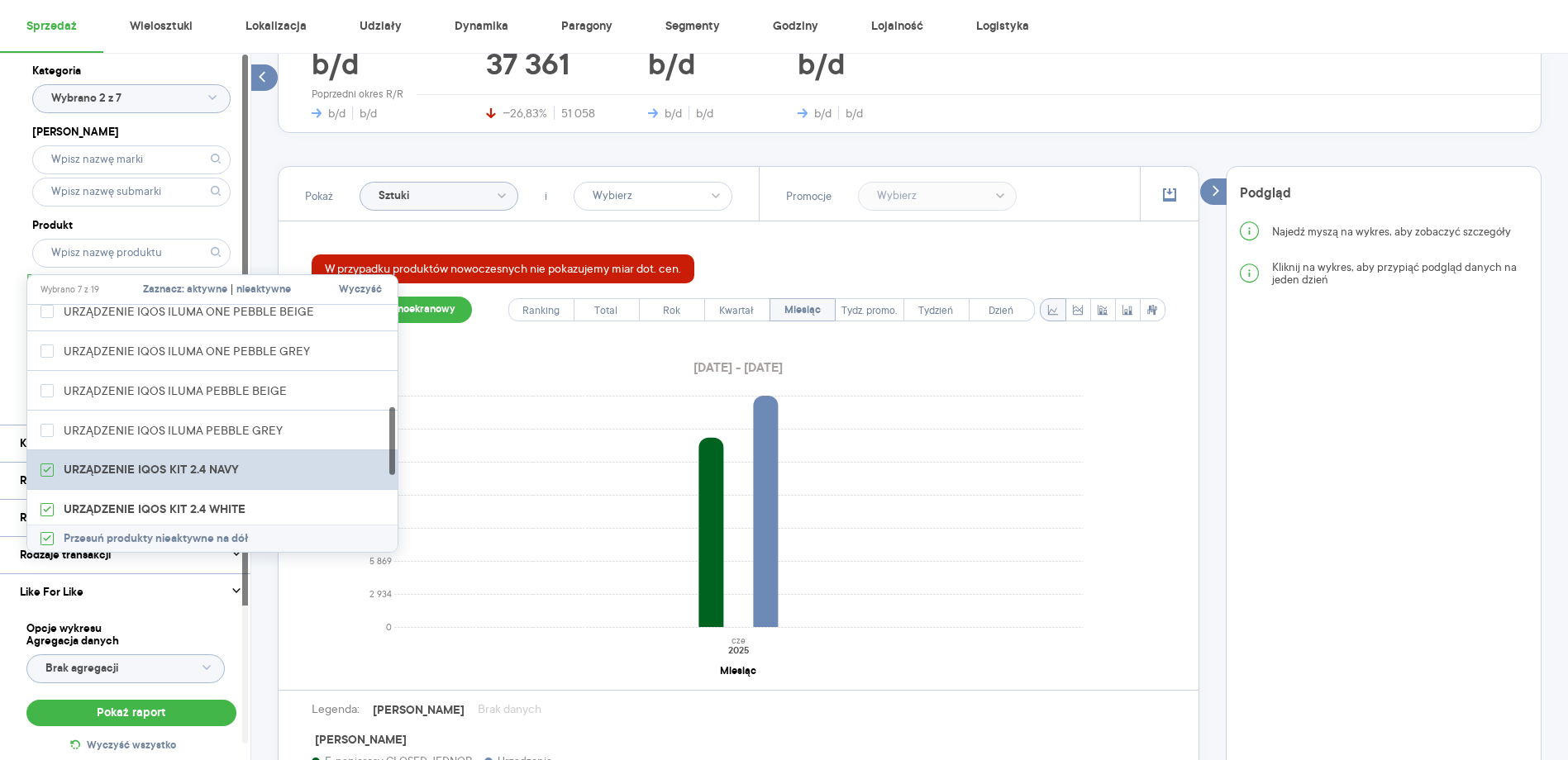 click on "URZĄDZENIE IQOS KIT 2.4 NAVY" at bounding box center (213, 470) 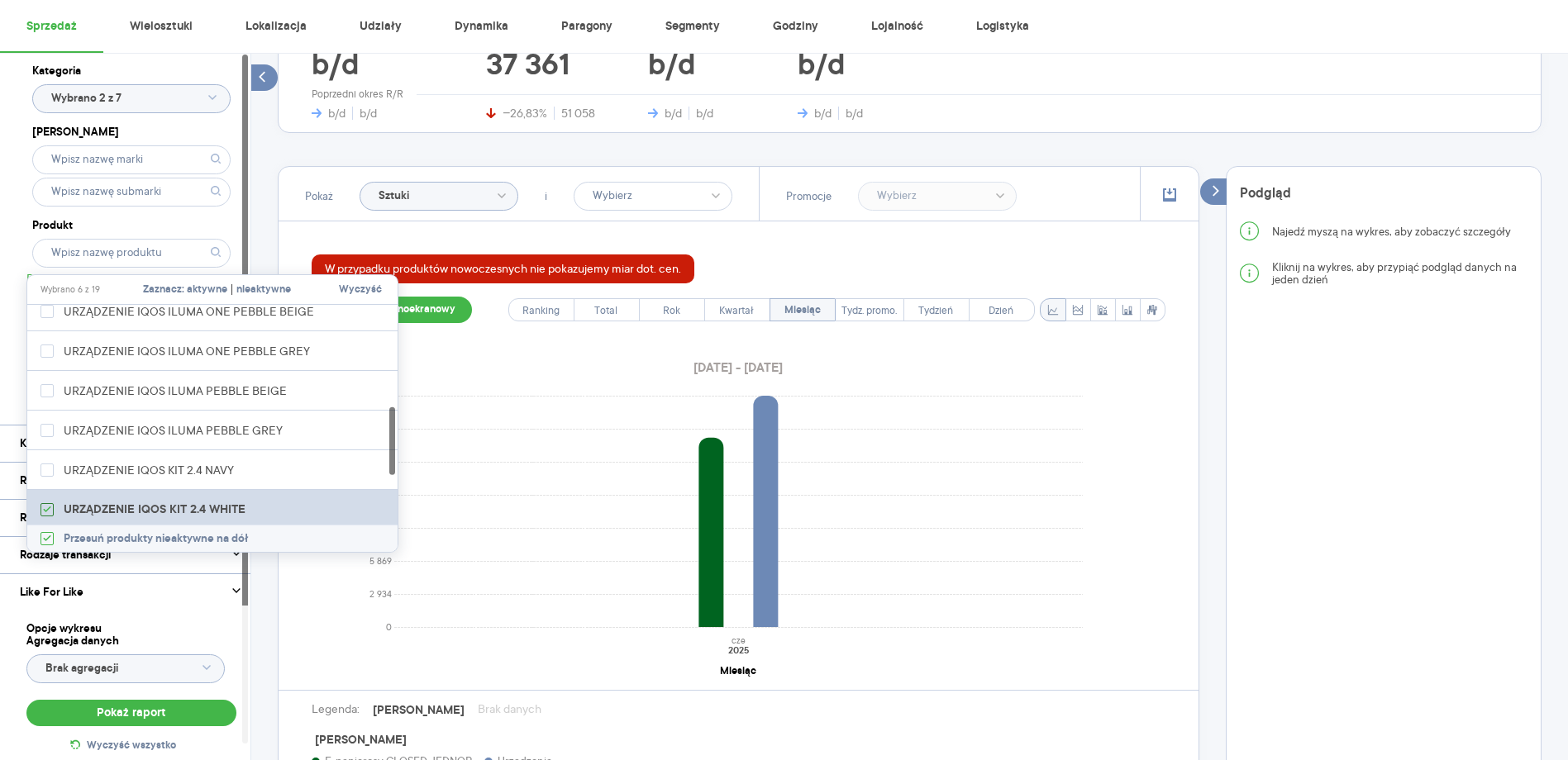 click at bounding box center [47, 510] 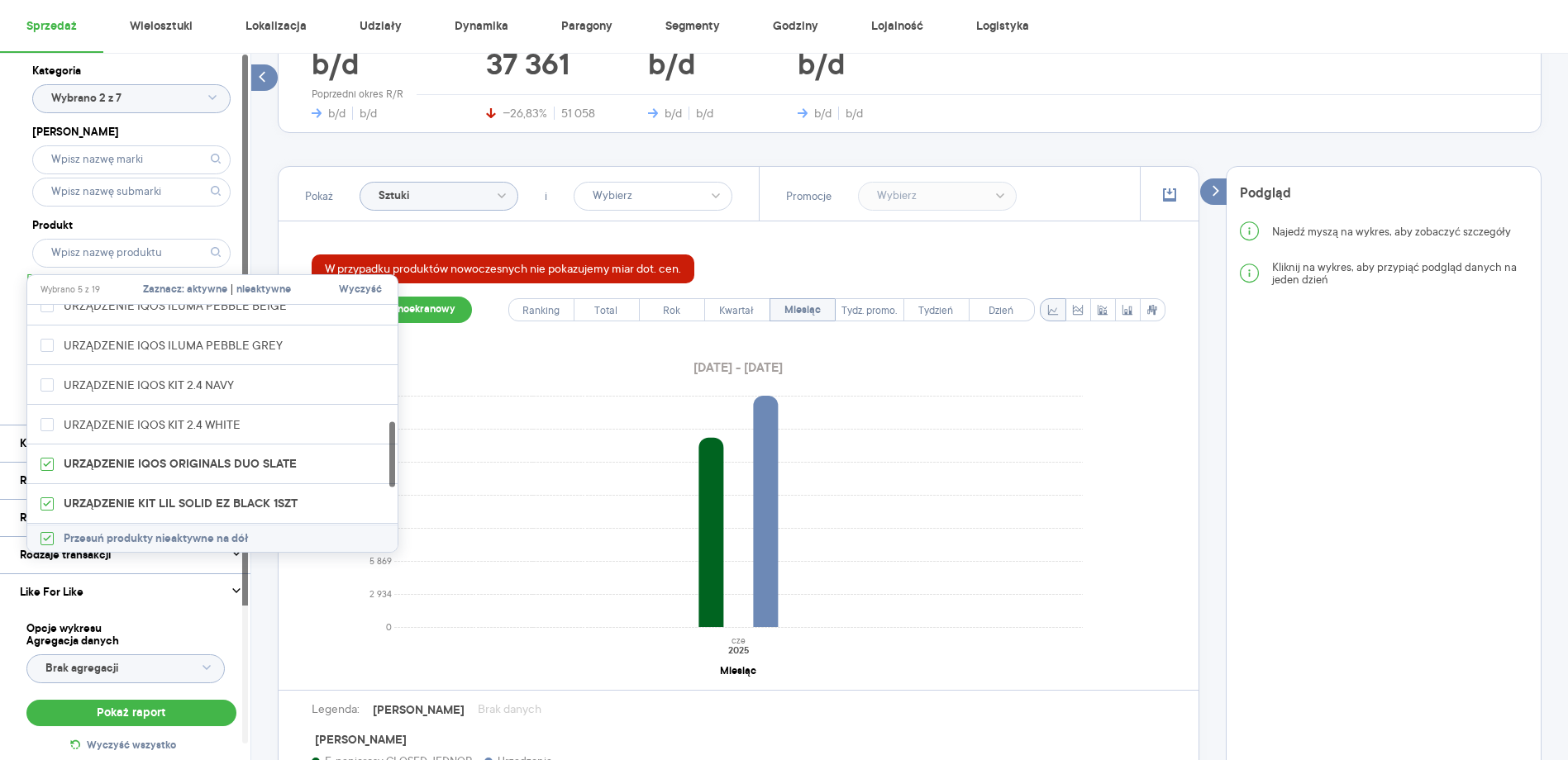 scroll, scrollTop: 494, scrollLeft: 0, axis: vertical 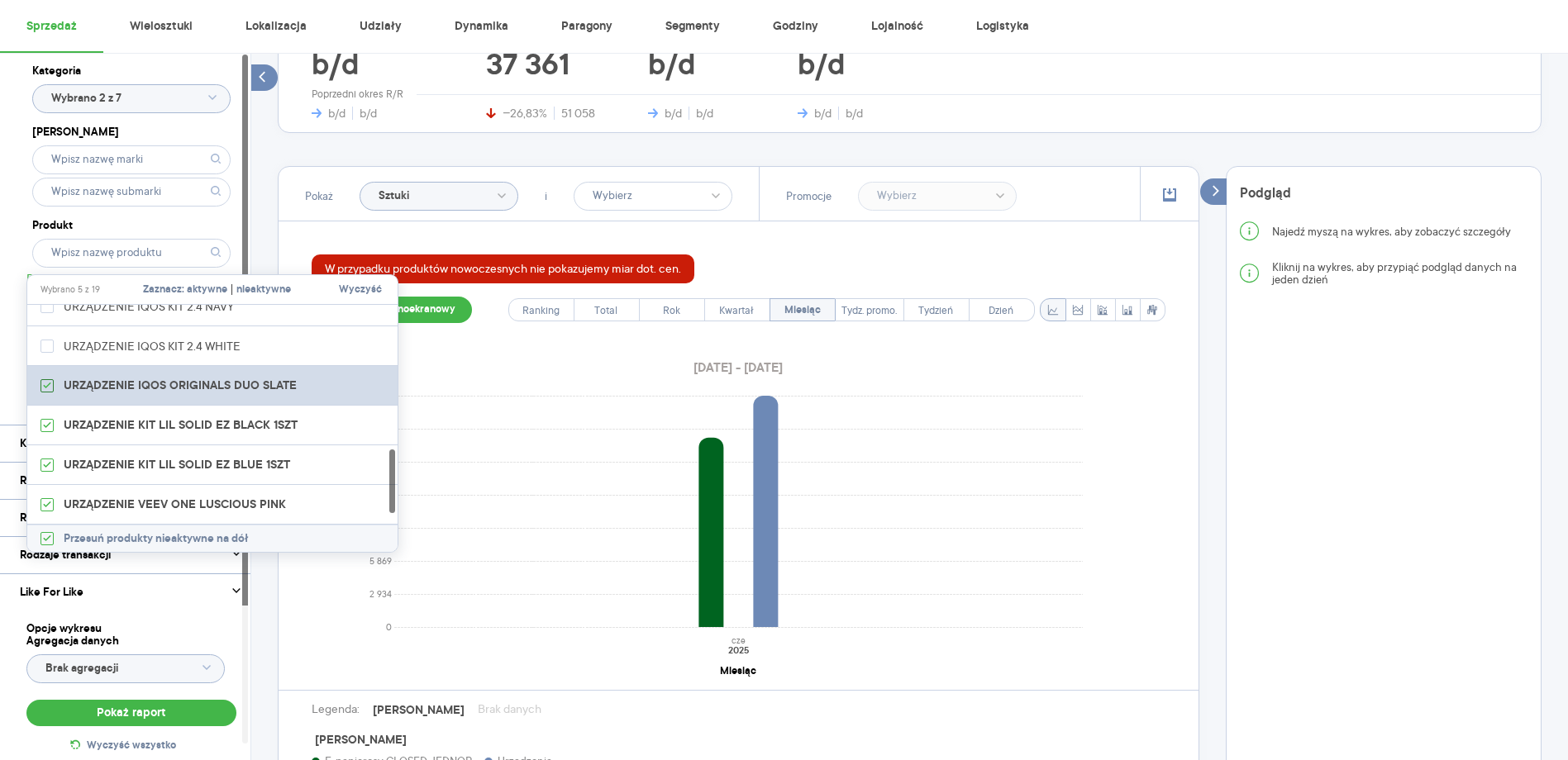 click 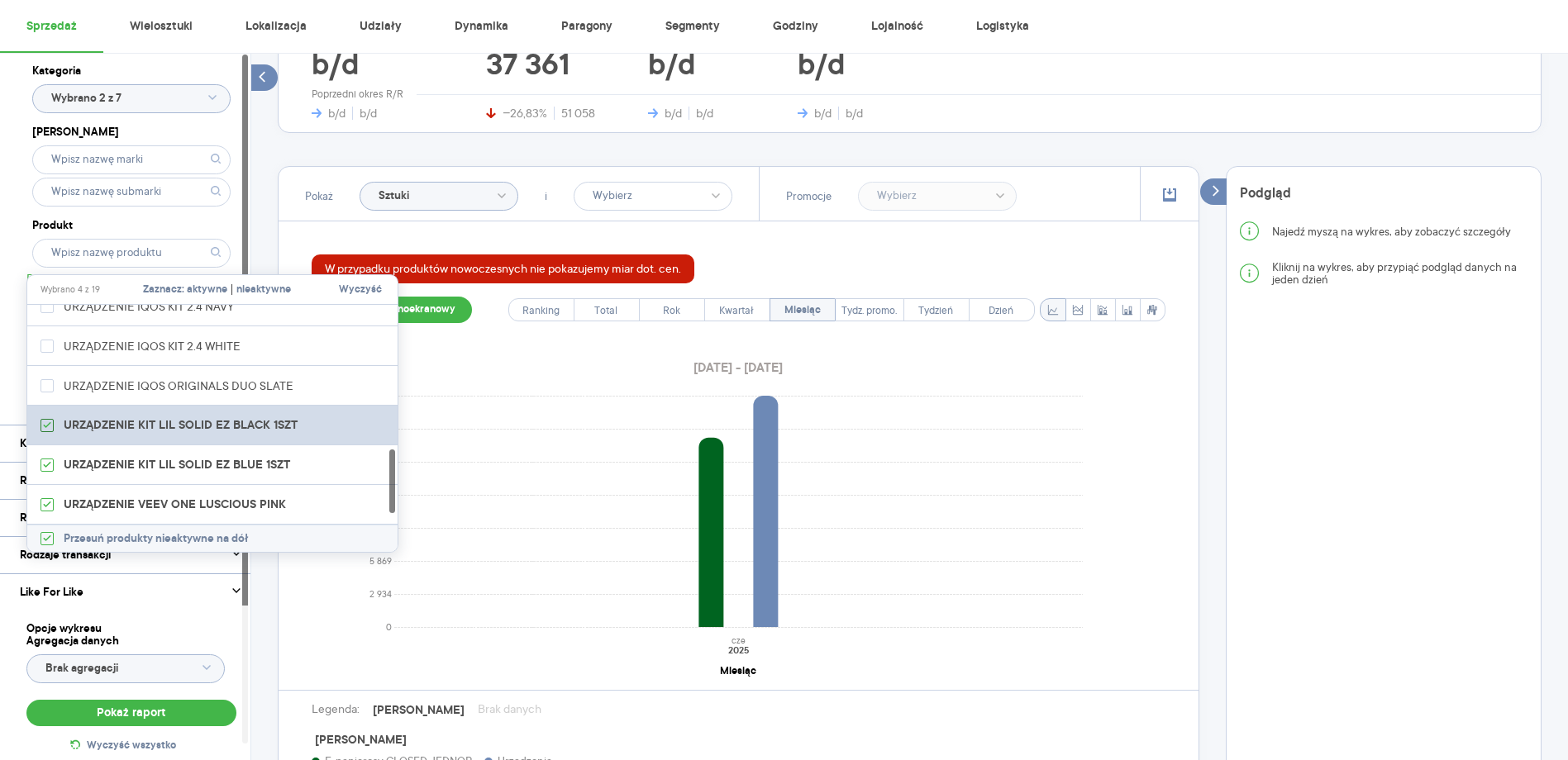 click 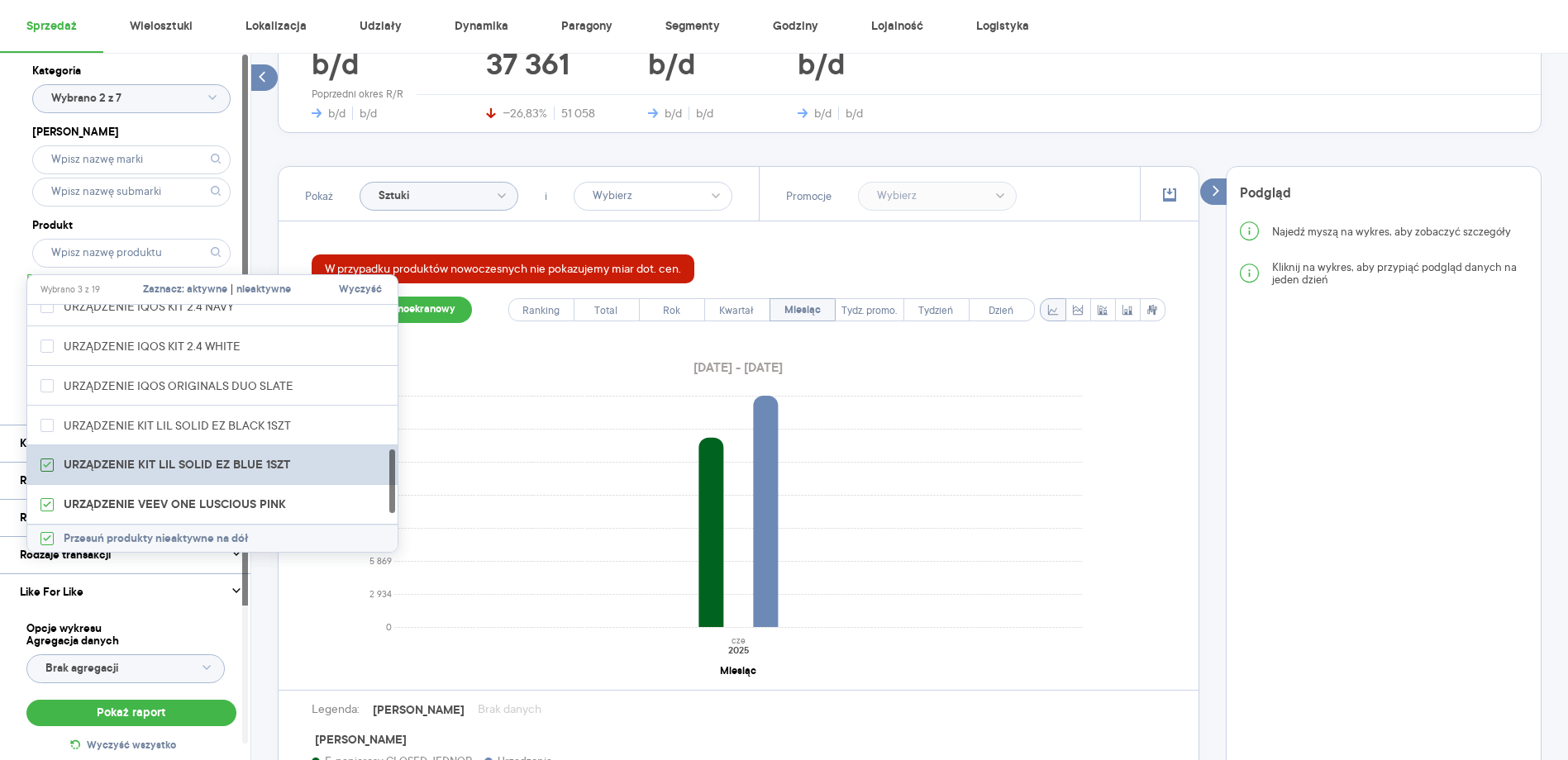 click at bounding box center [47, 465] 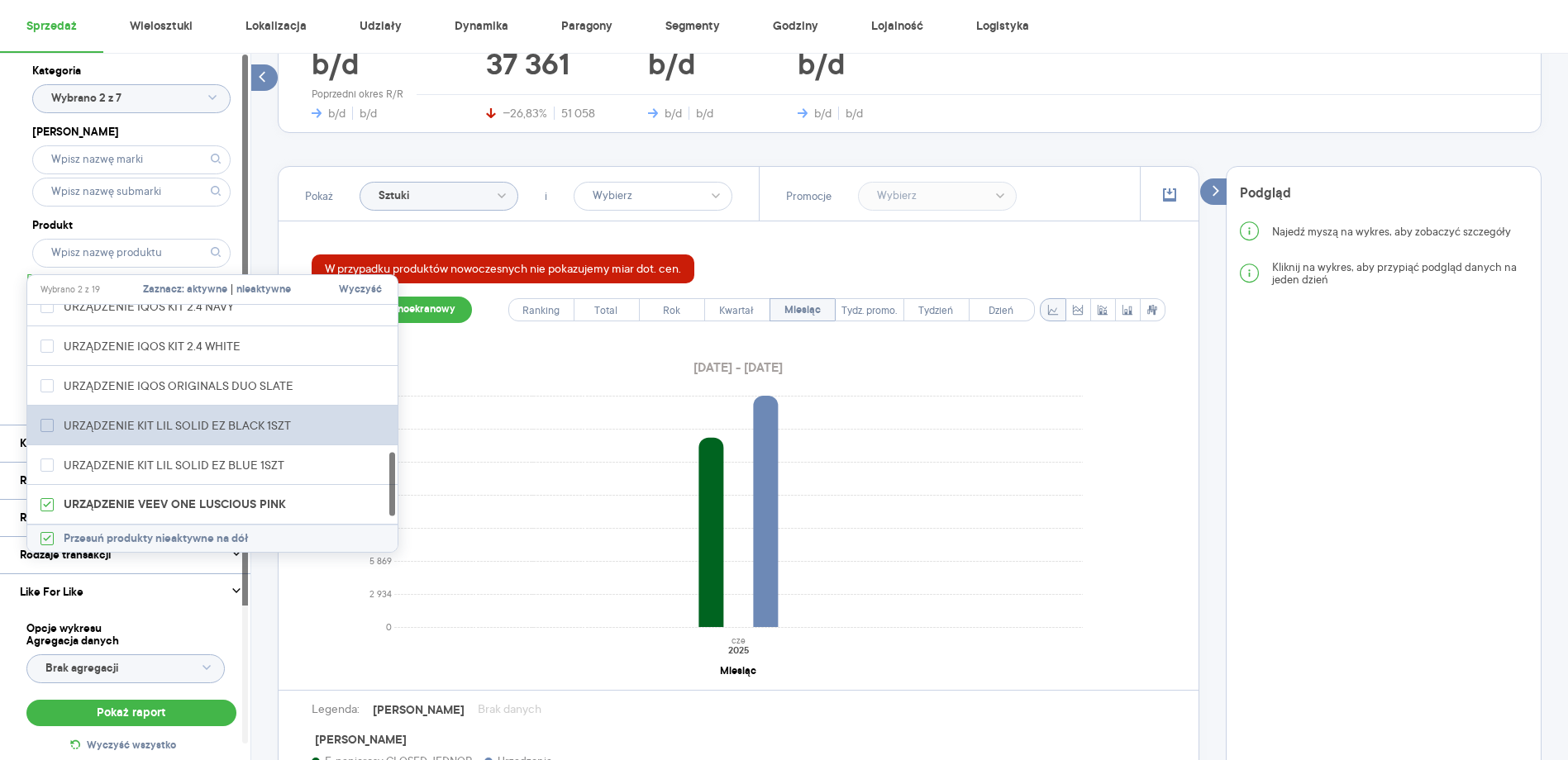 scroll, scrollTop: 534, scrollLeft: 0, axis: vertical 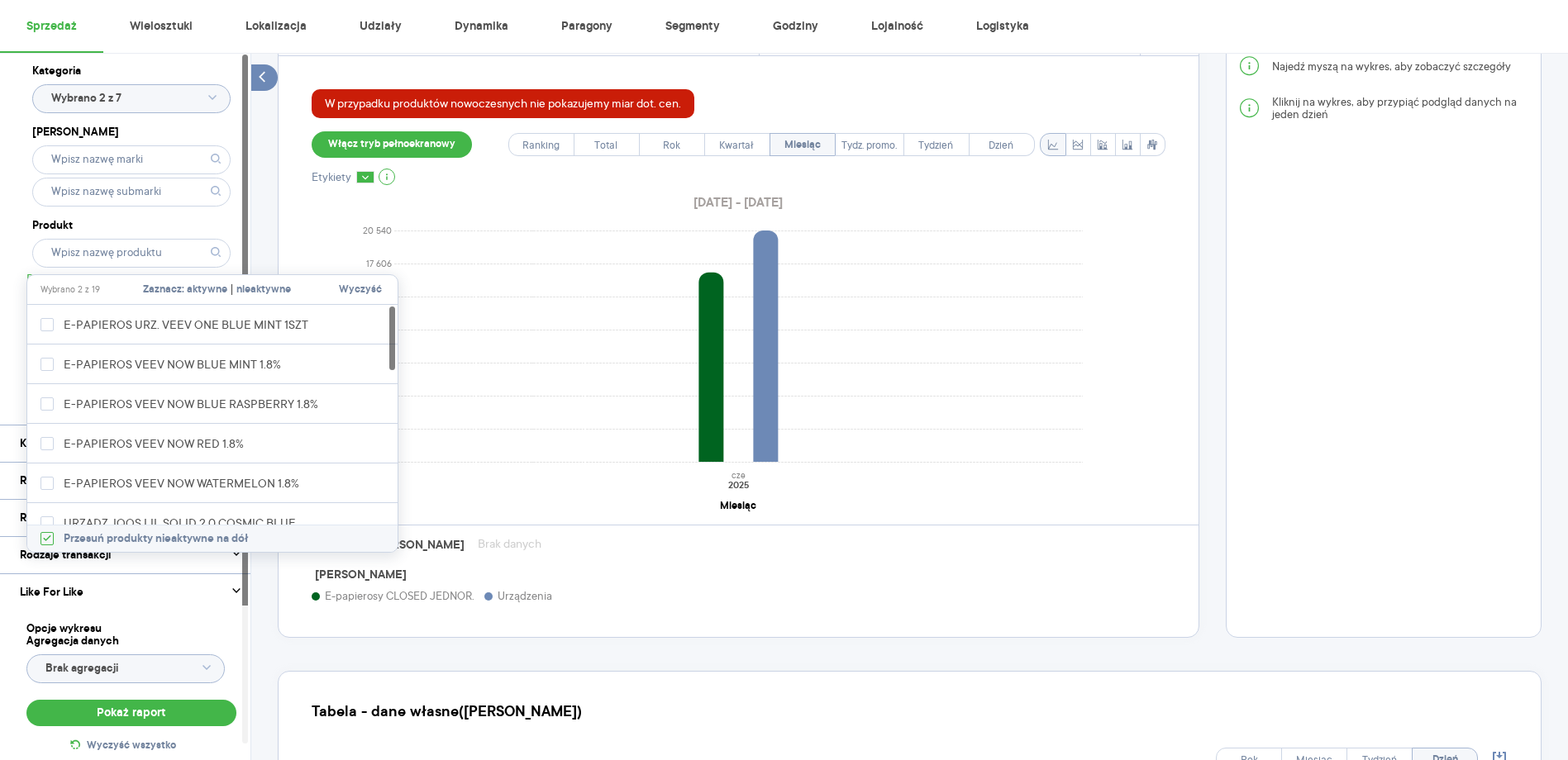 click at bounding box center [245, 399] 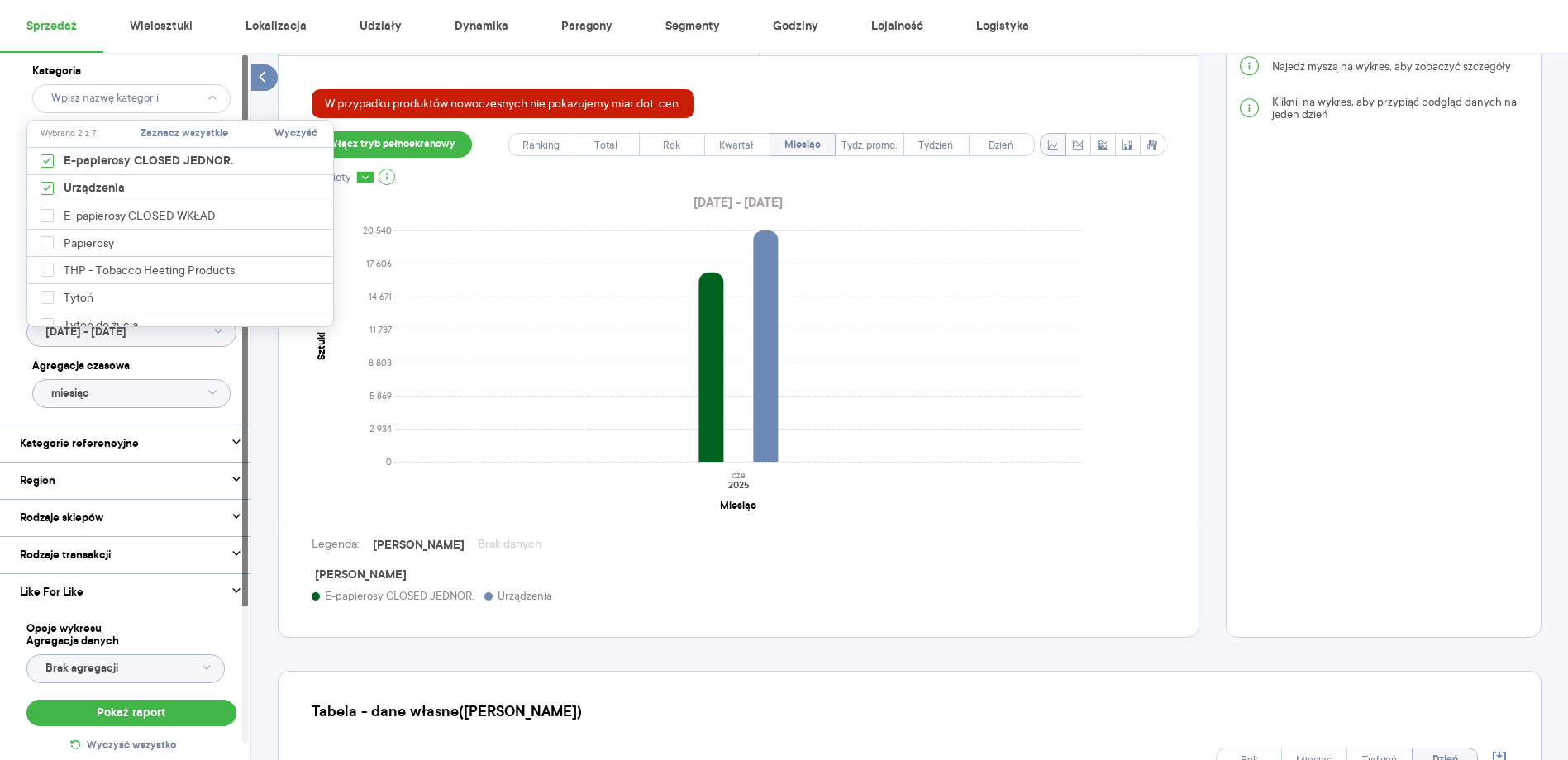 click 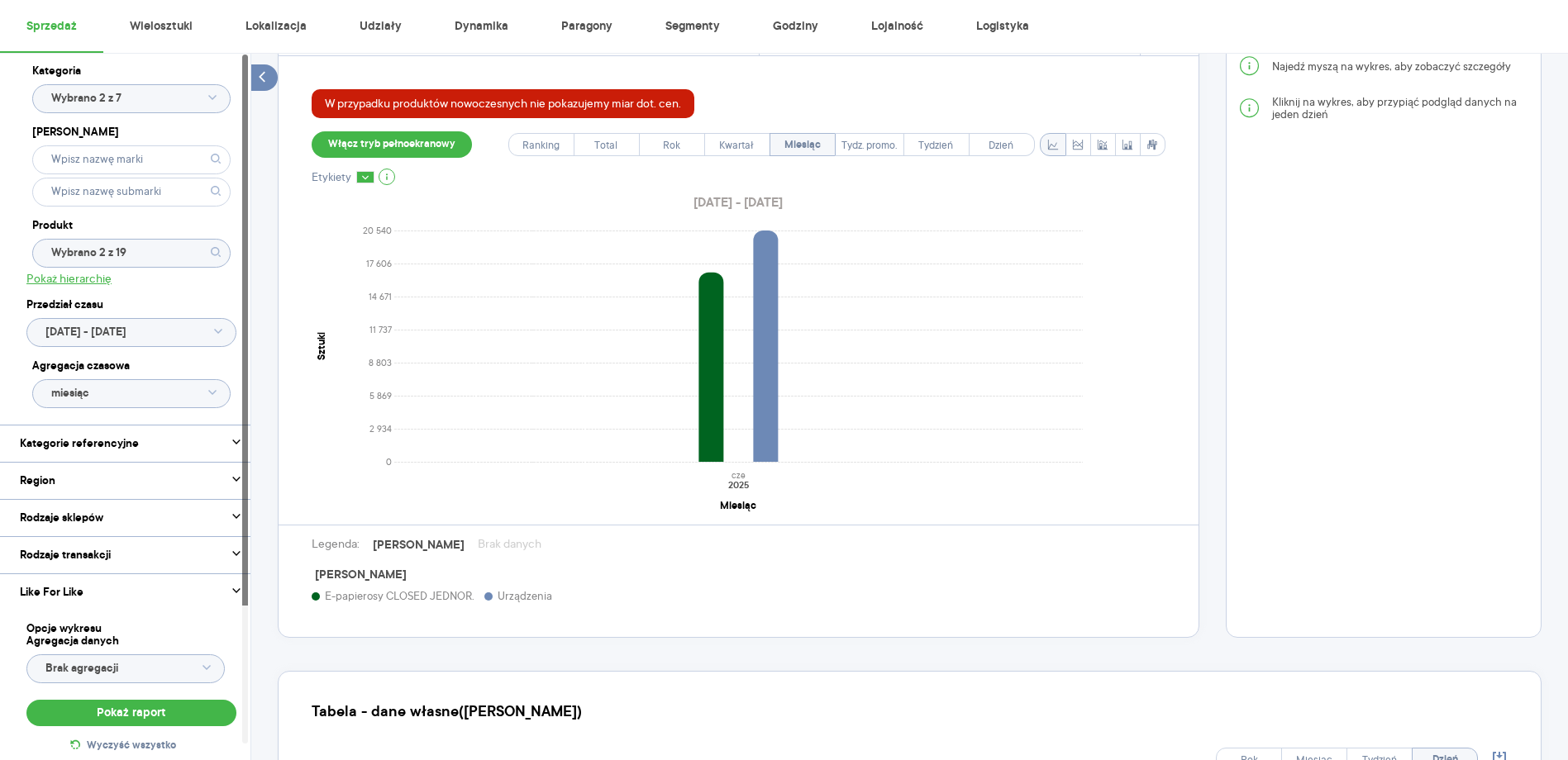 click 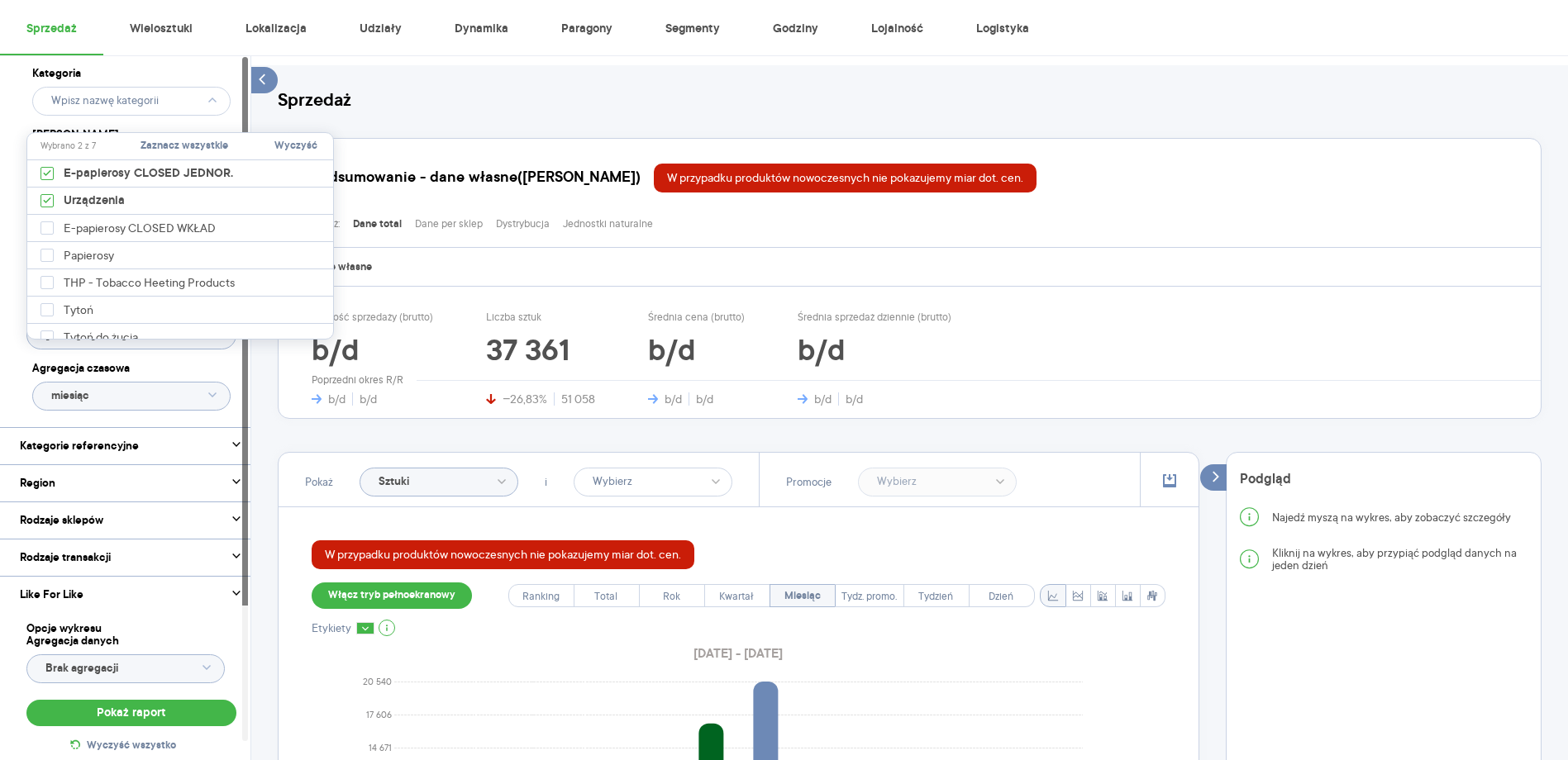 scroll, scrollTop: 0, scrollLeft: 0, axis: both 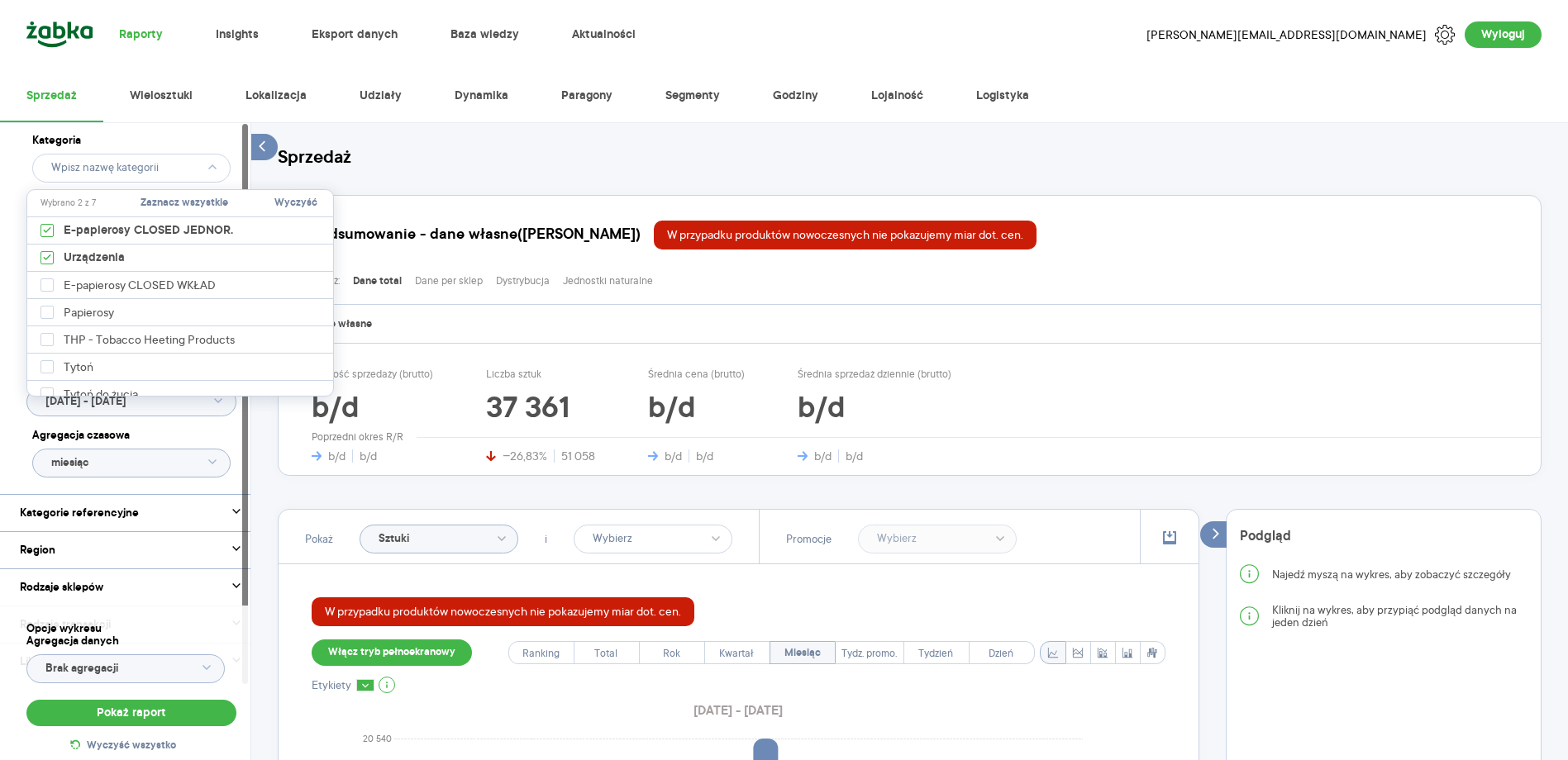 click on "Kategoria Marka Produkt Wybrano 2 z 19 Pokaż hierarchię Przedział czasu 2025.06.01 - 2025.06.30 Agregacja czasowa miesiąc Kategorie referencyjne Region Rodzaje sklepów Rodzaje transakcji Wszystkie Like For Like Uwzględnij LFL Opcje wykresu Agregacja danych Brak agregacji Pokaż raport Wyczyść wszystko Sprzedaż Podsumowanie - dane własne  (Philip Morris) W przypadku produktów nowoczesnych nie pokazujemy miar dot. cen. Pokaż: Dane total Dane per sklep Dystrybucja Jednostki naturalne Dane własne Wartość sprzedaży (brutto) b/d b/d b/d Liczba sztuk 37 361 −26,83% 51 058 Średnia cena (brutto) b/d b/d b/d Średnia sprzedaż dziennie (brutto) b/d b/d b/d Poprzedni okres R/R Pokaż Sztuki i Promocje W przypadku produktów nowoczesnych nie pokazujemy miar dot. cen. Włącz tryb pełnoekranowy Ranking Total Rok Kwartał Miesiąc Tydz. promo. Tydzień Dzień Etykiety 2025.06.01 - 2025.06.30 0 2 934 5 869 8 803 11 737 14 671 17 606 20 540 Sztuki cze 2025 Miesiąc Legenda: Dane Brak danych Philip Morris" at bounding box center [909, 767] 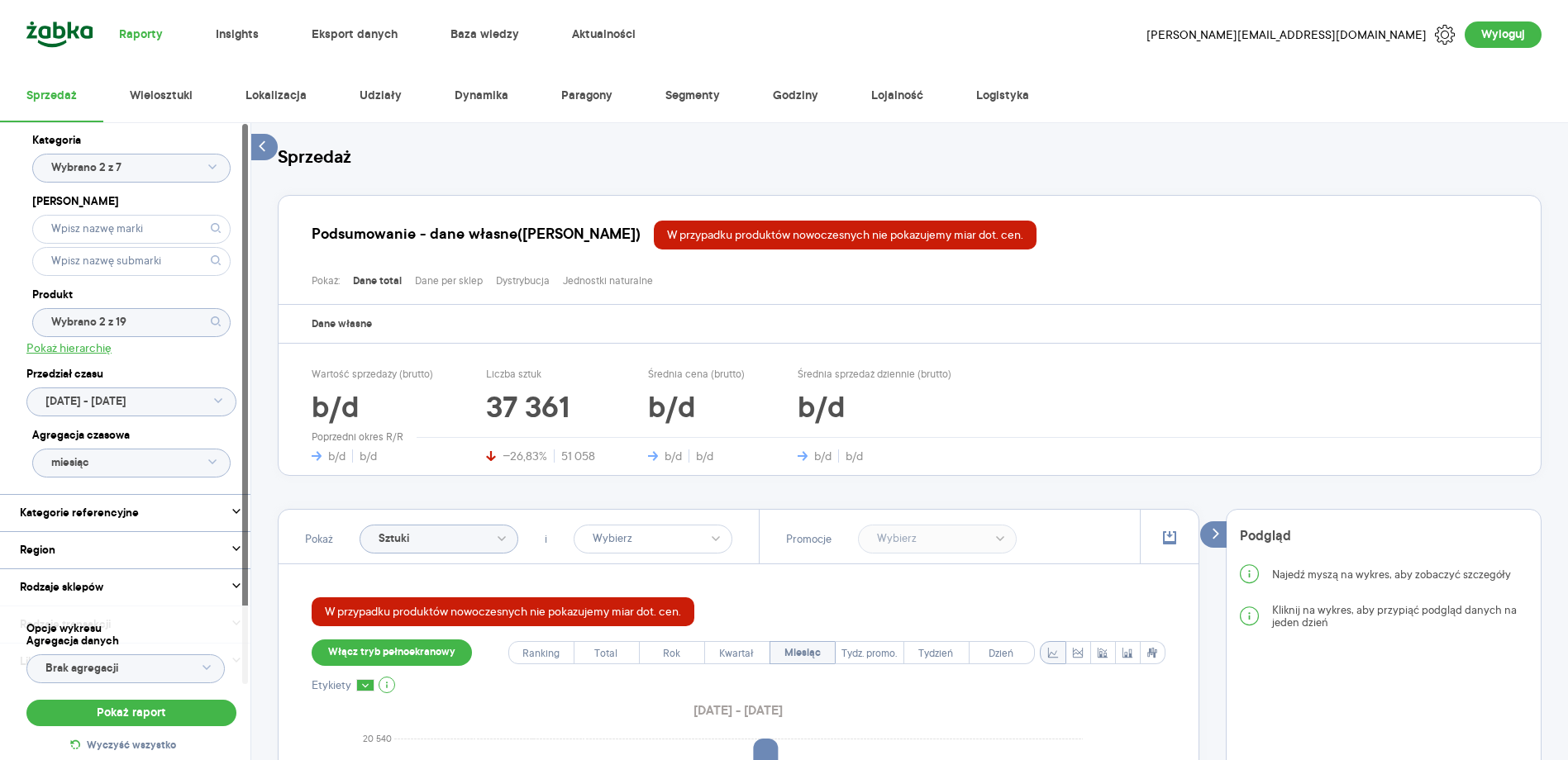 click on "Wybrano 2 z 7" 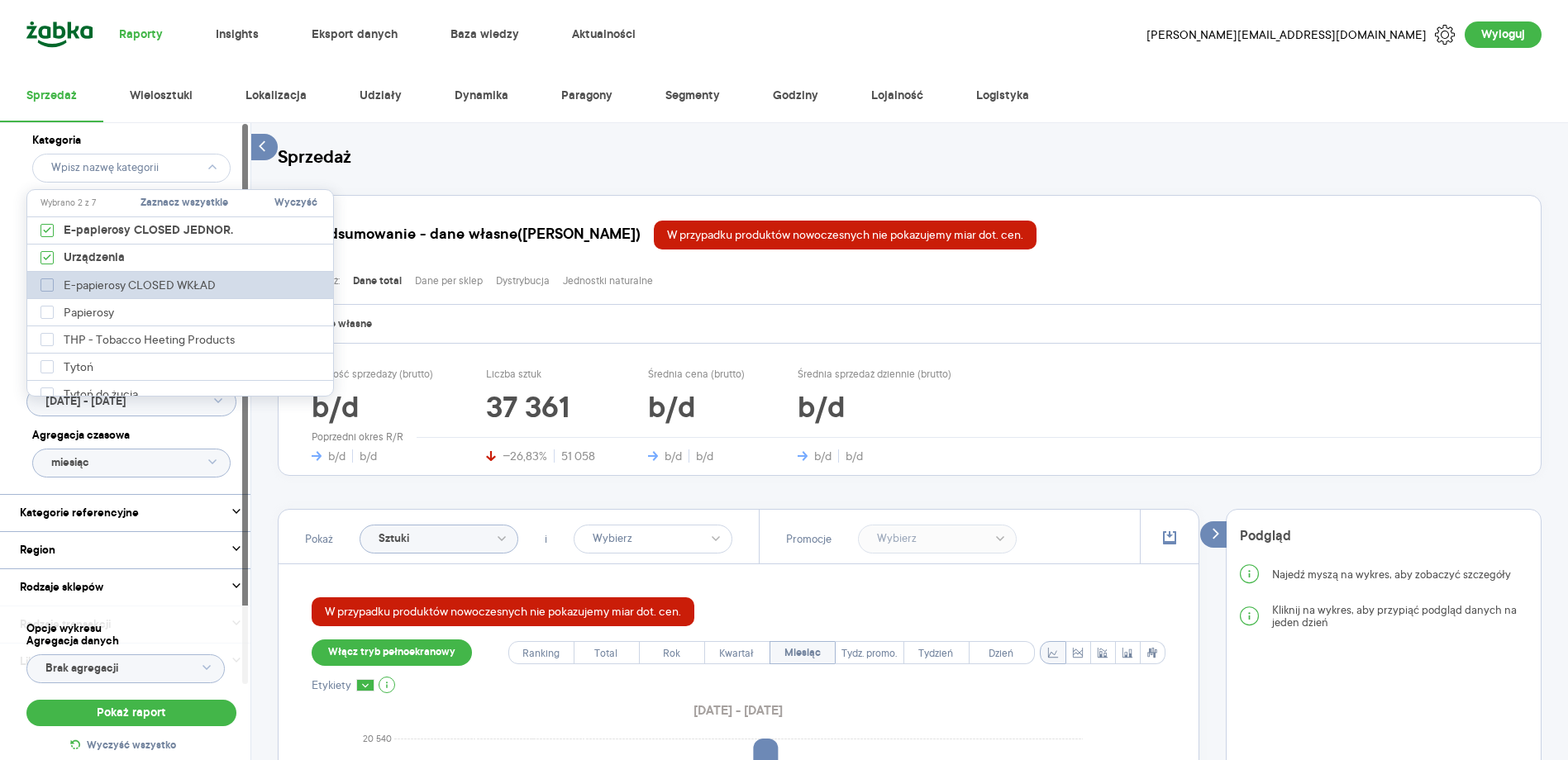 click on "E-papierosy CLOSED WKŁAD" at bounding box center (144, 285) 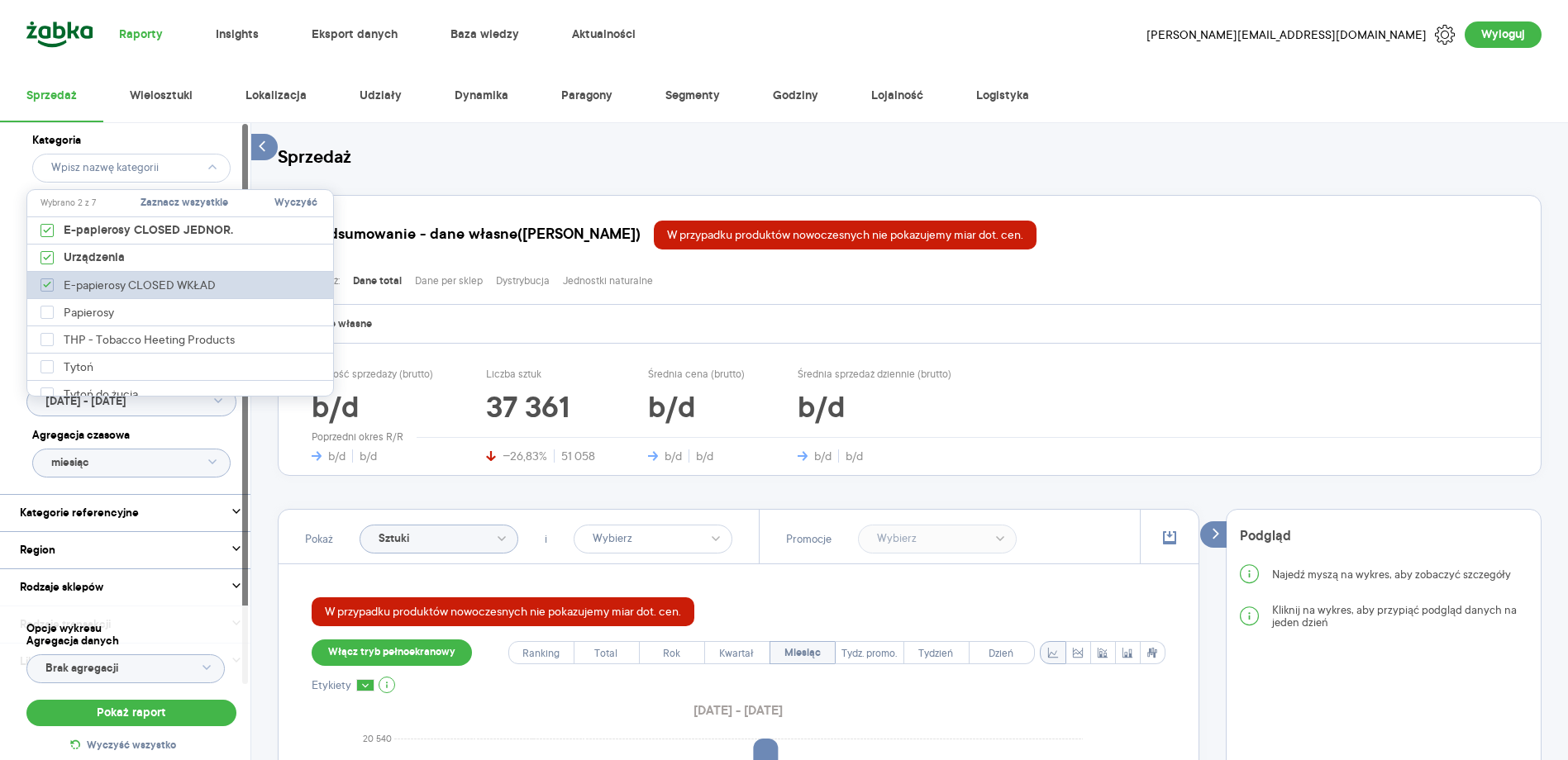 type on "Pobieranie" 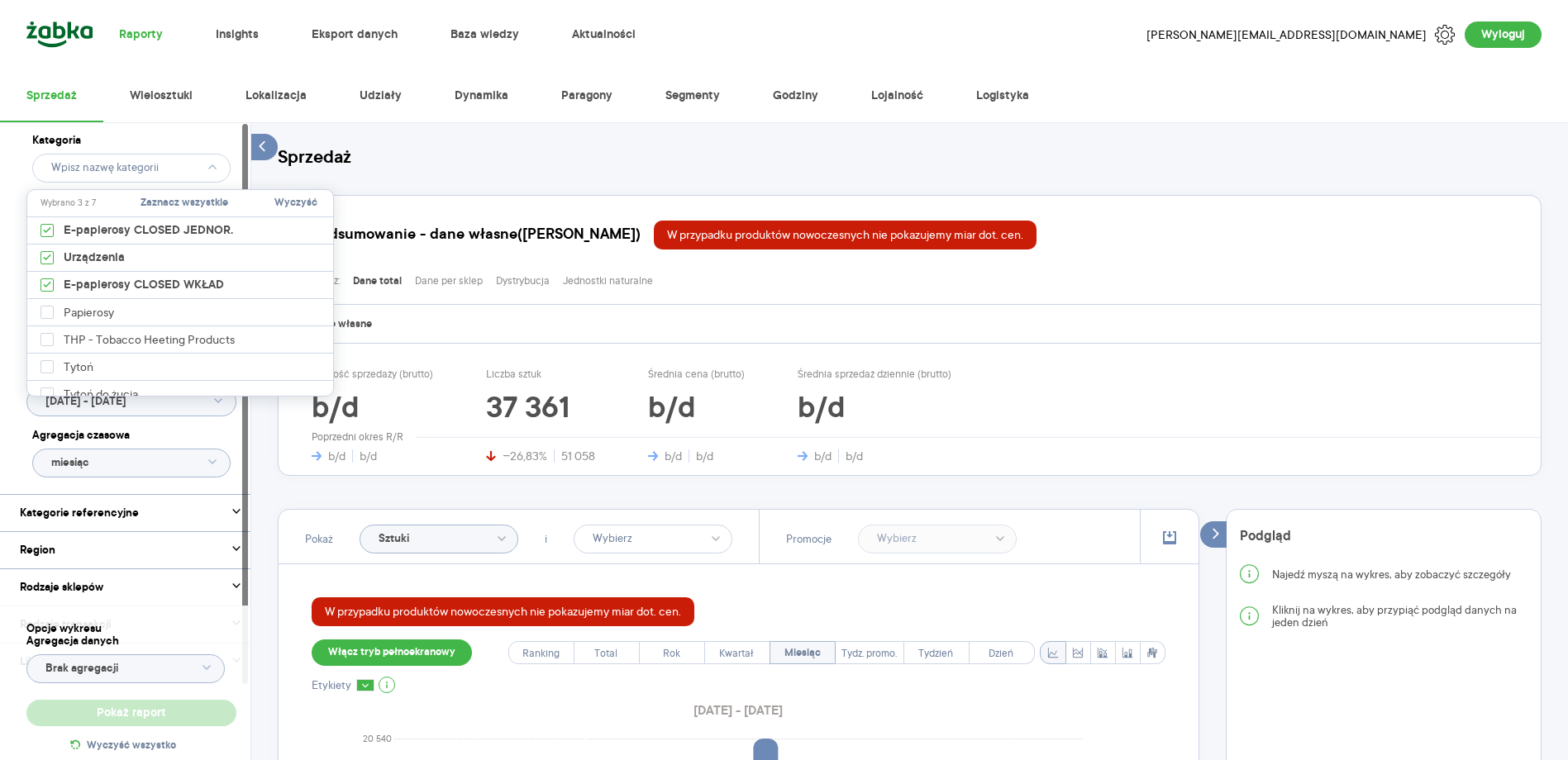 type on "Wybrano 2 z 36" 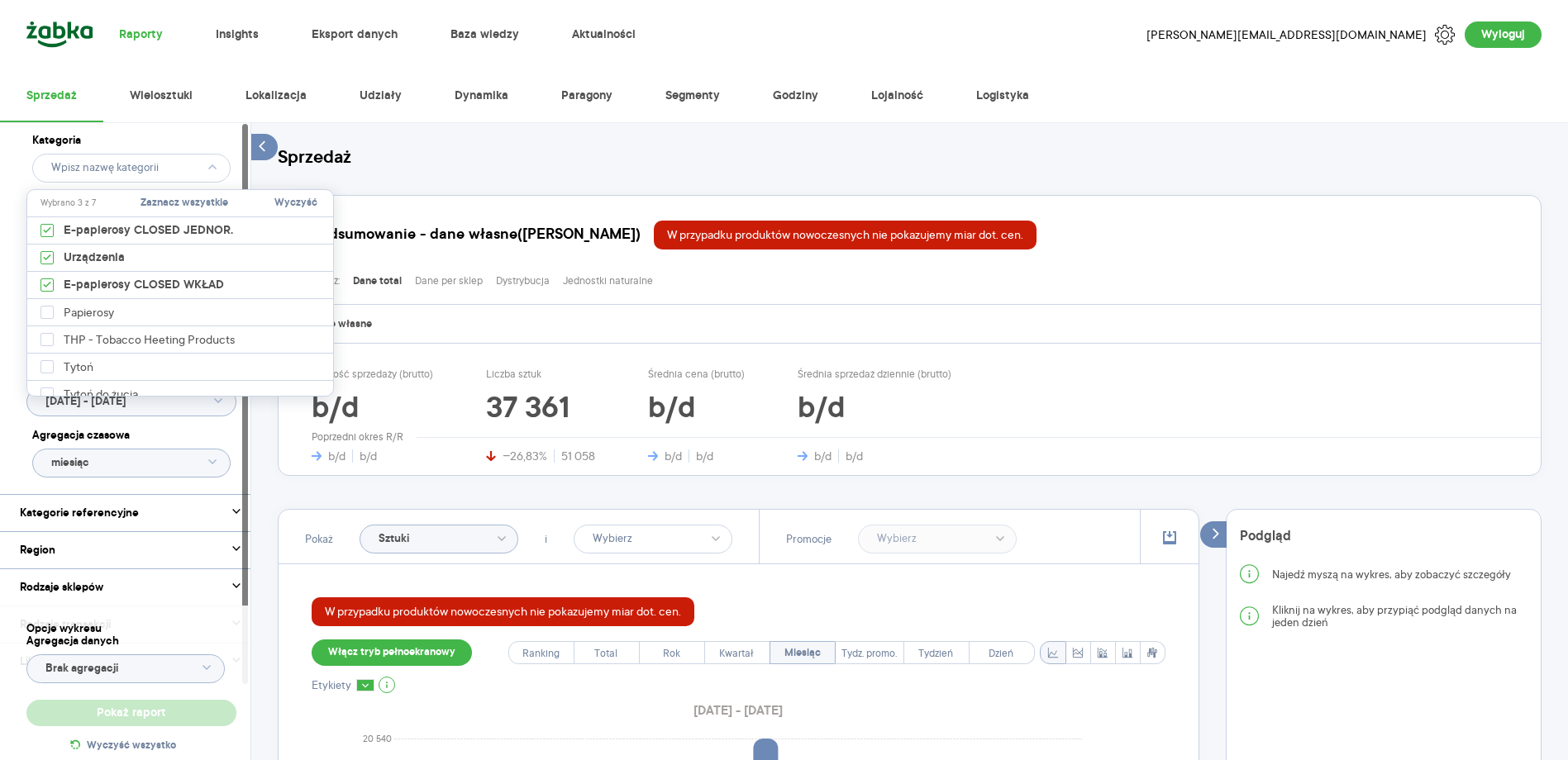 type 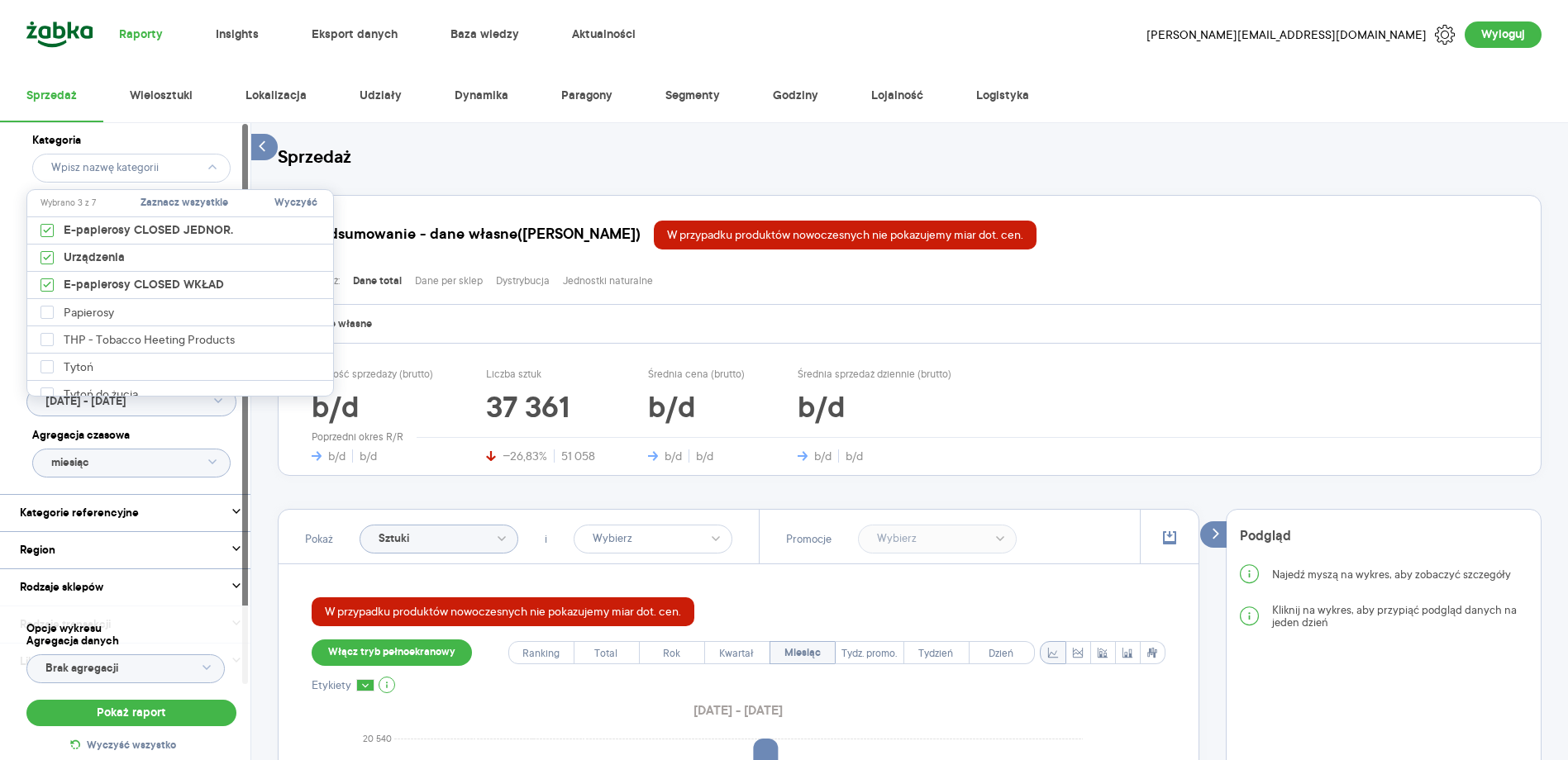 click on "Kategoria Marka Produkt Wybrano 2 z 36 Pokaż hierarchię Przedział czasu 2025.06.01 - 2025.06.30 Agregacja czasowa miesiąc Kategorie referencyjne Region Rodzaje sklepów Rodzaje transakcji Wszystkie Like For Like Uwzględnij LFL Opcje wykresu Agregacja danych Brak agregacji Pokaż raport Wyczyść wszystko Sprzedaż Podsumowanie - dane własne  (Philip Morris) W przypadku produktów nowoczesnych nie pokazujemy miar dot. cen. Pokaż: Dane total Dane per sklep Dystrybucja Jednostki naturalne Dane własne Wartość sprzedaży (brutto) b/d b/d b/d Liczba sztuk 37 361 −26,83% 51 058 Średnia cena (brutto) b/d b/d b/d Średnia sprzedaż dziennie (brutto) b/d b/d b/d Poprzedni okres R/R Pokaż Sztuki i Promocje W przypadku produktów nowoczesnych nie pokazujemy miar dot. cen. Włącz tryb pełnoekranowy Ranking Total Rok Kwartał Miesiąc Tydz. promo. Tydzień Dzień Etykiety 2025.06.01 - 2025.06.30 0 2 934 5 869 8 803 11 737 14 671 17 606 20 540 Sztuki cze 2025 Miesiąc Legenda: Dane Brak danych Philip Morris" at bounding box center [909, 767] 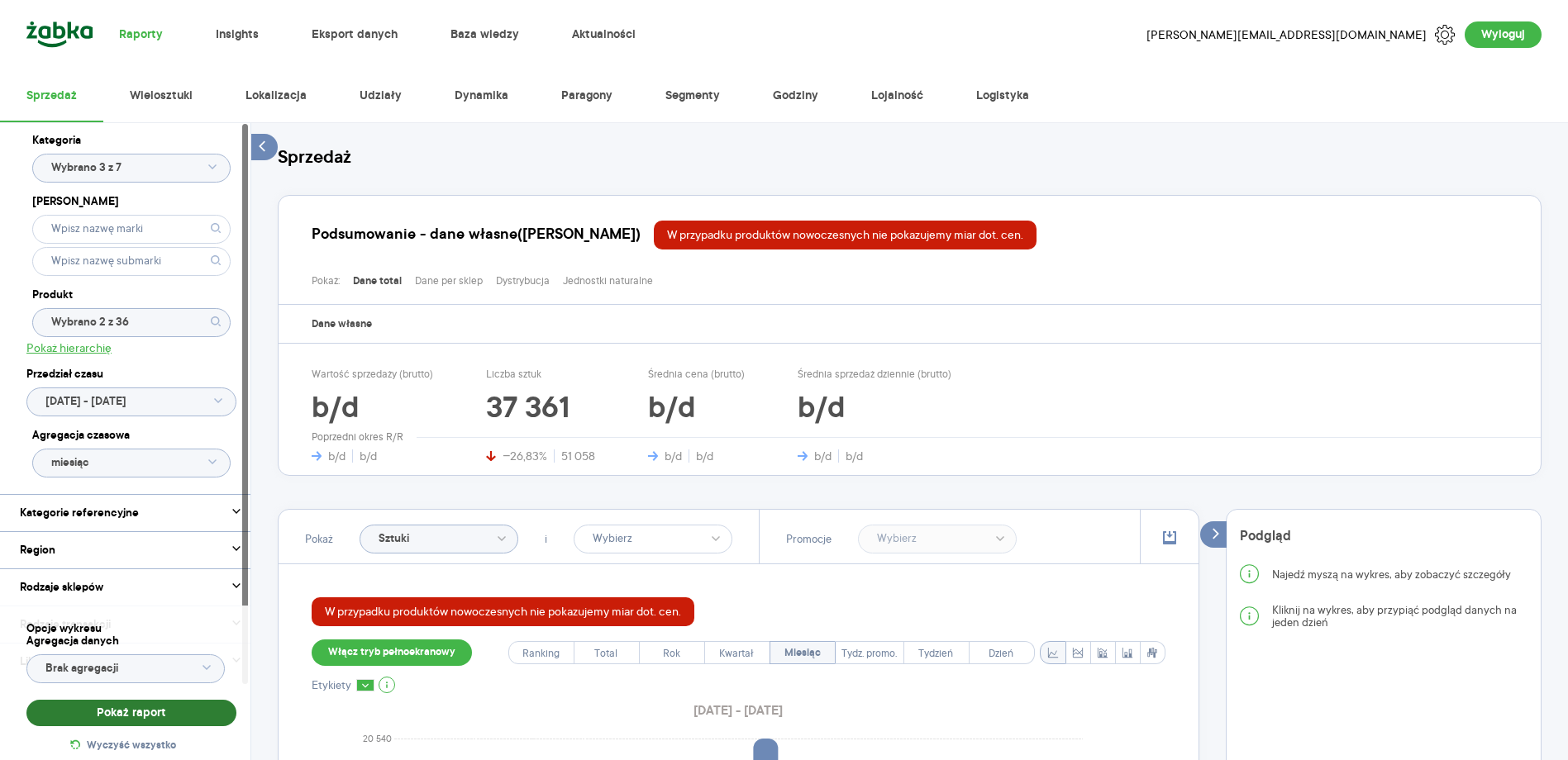 click on "Pokaż raport" at bounding box center [131, 713] 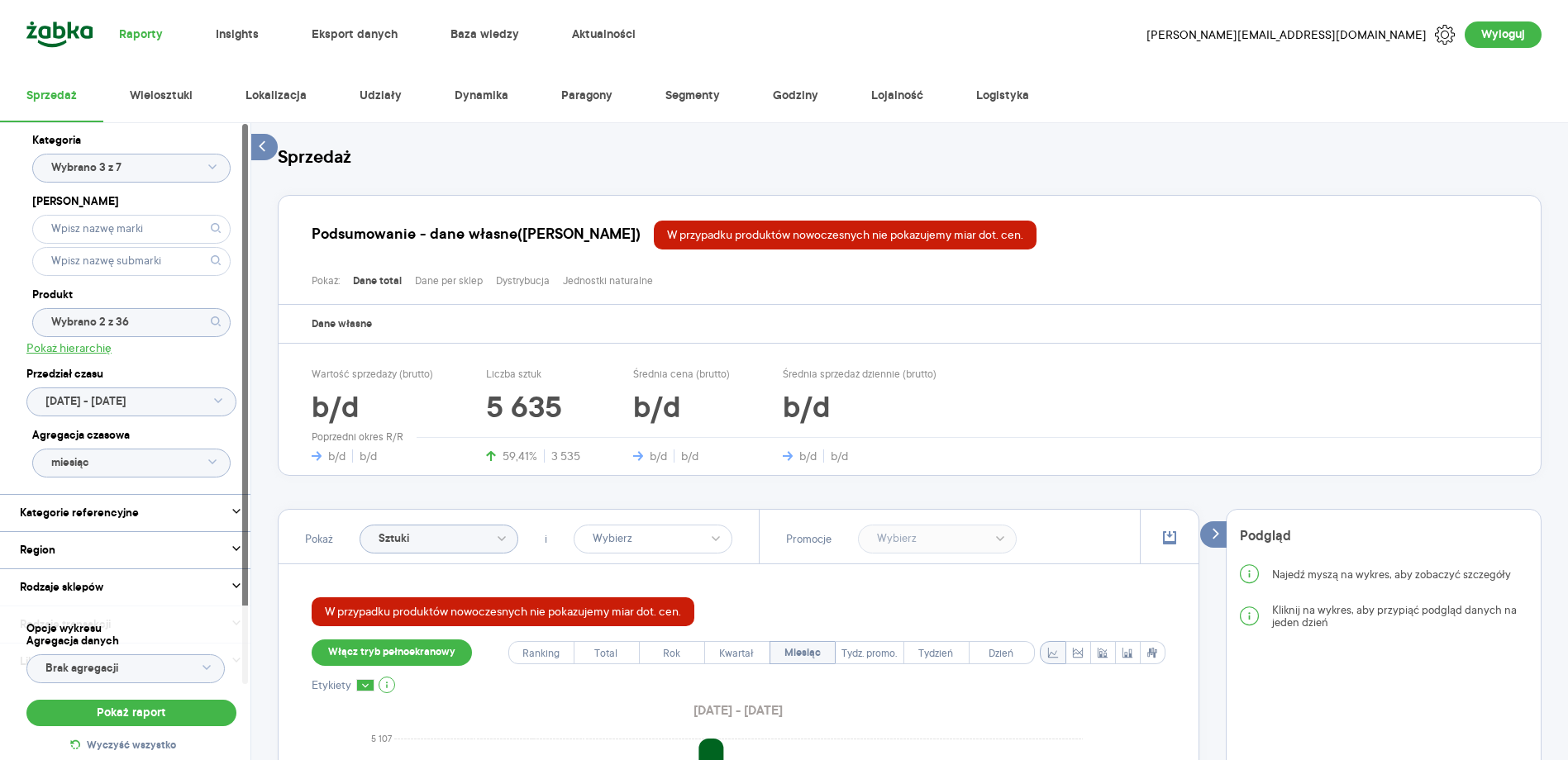 click on "Wybrano 2 z 36" 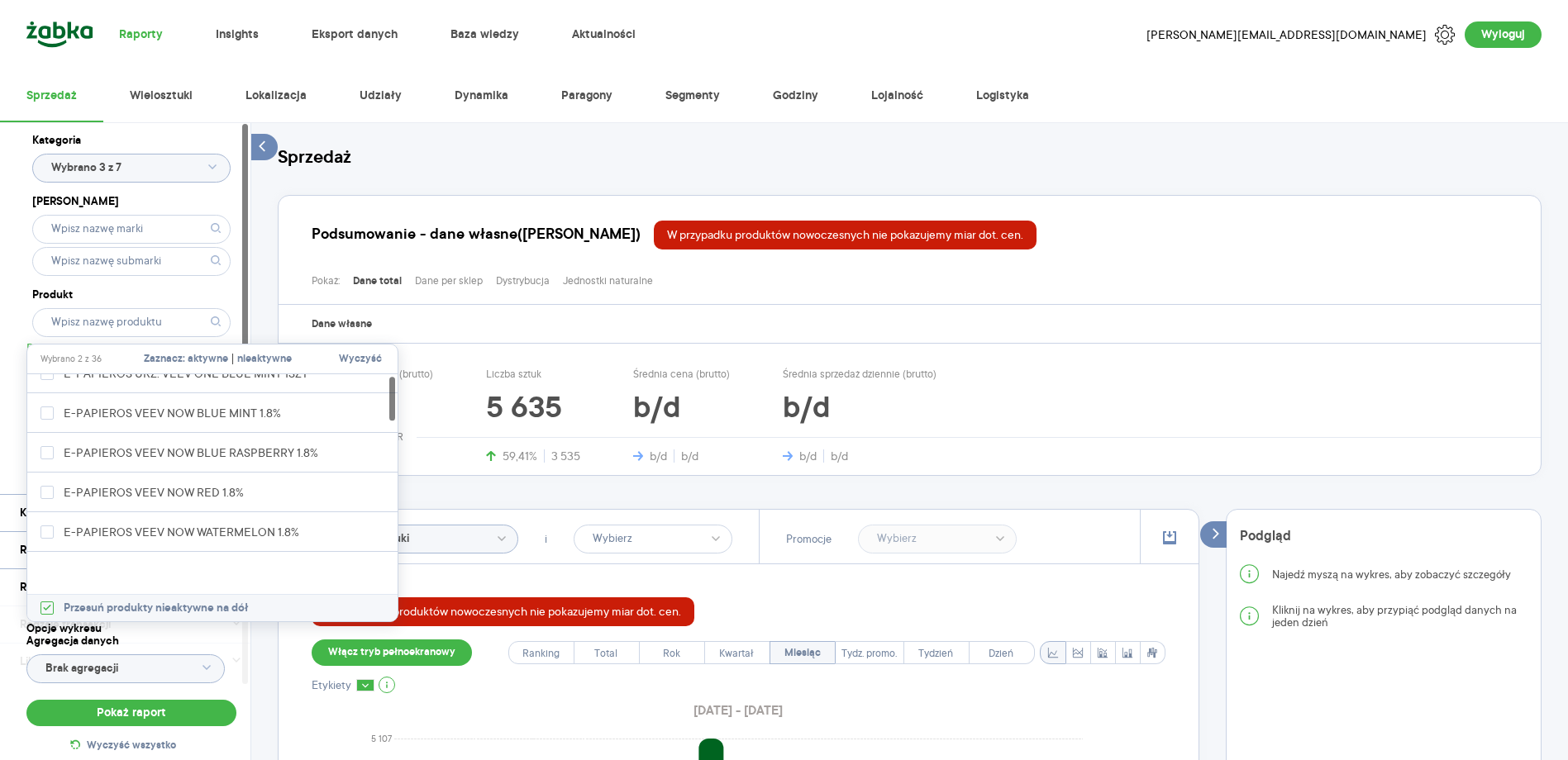 scroll, scrollTop: 0, scrollLeft: 0, axis: both 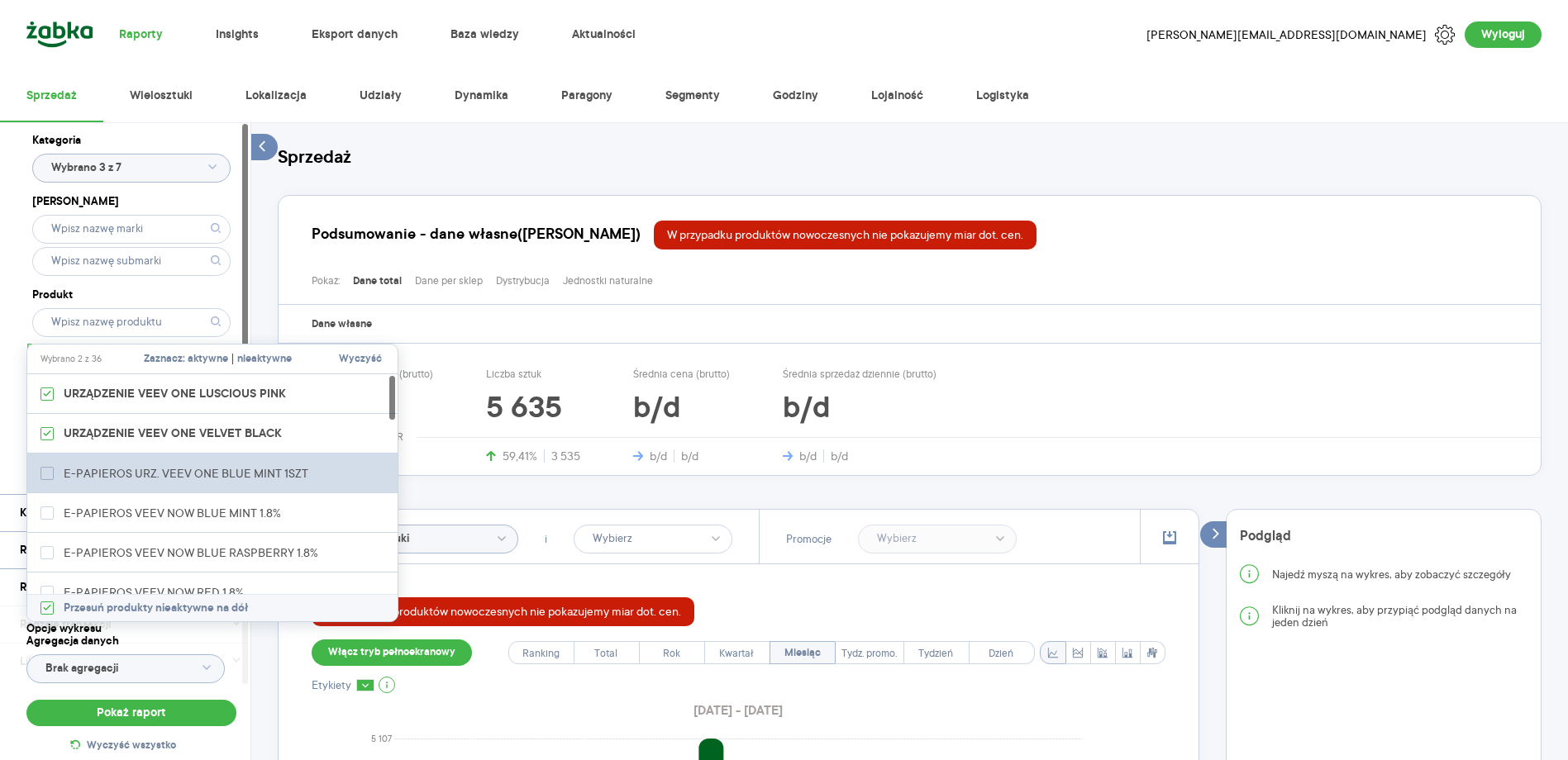 click 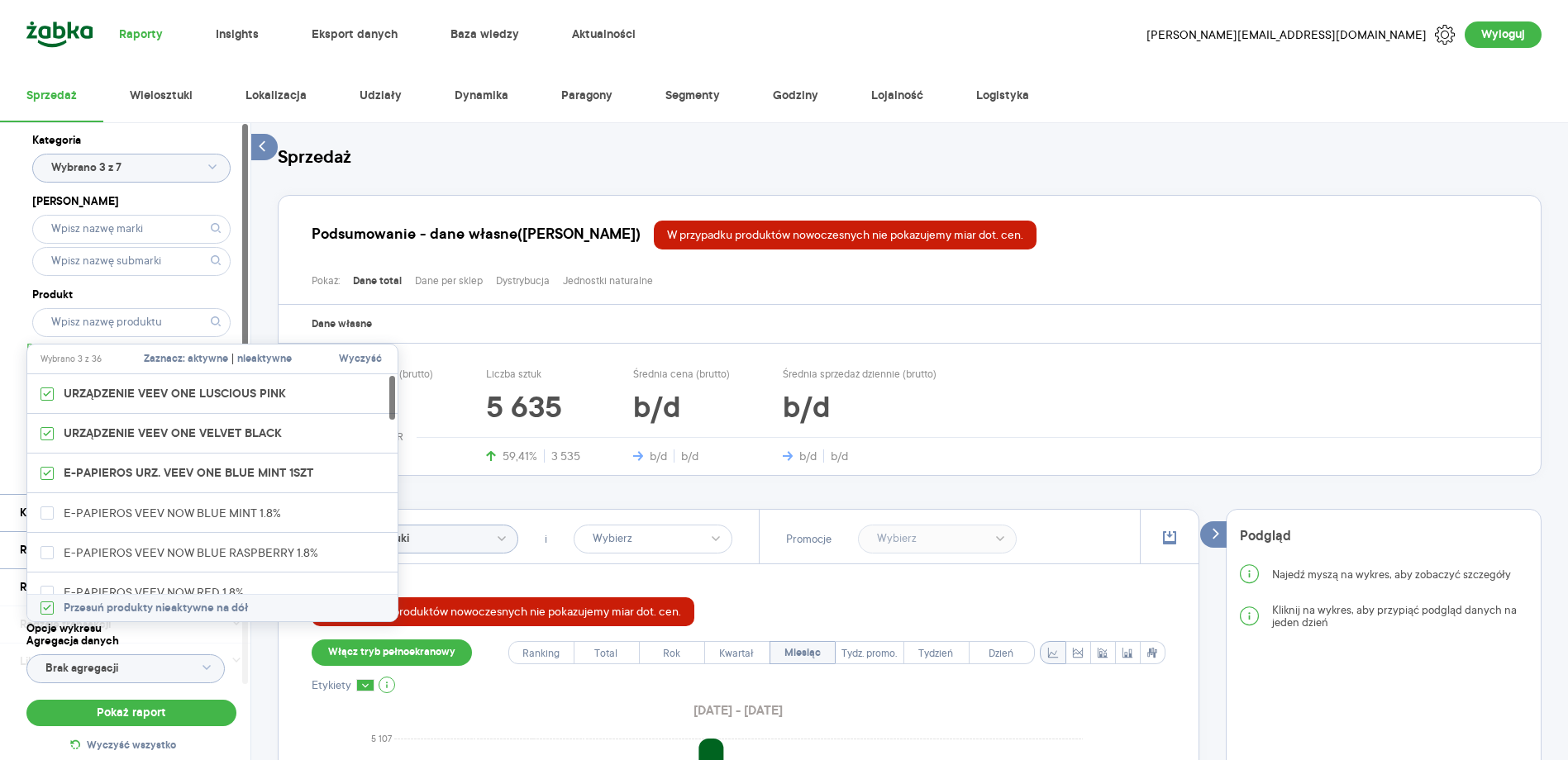 click on "Kategoria Wybrano 3 z 7 Marka Produkt Pokaż hierarchię Przedział czasu 2025.06.01 - 2025.06.30 Agregacja czasowa miesiąc Kategorie referencyjne Region Rodzaje sklepów Rodzaje transakcji Wszystkie Like For Like Uwzględnij LFL Opcje wykresu Agregacja danych Brak agregacji Pokaż raport Wyczyść wszystko Sprzedaż Podsumowanie - dane własne  (Philip Morris) W przypadku produktów nowoczesnych nie pokazujemy miar dot. cen. Pokaż: Dane total Dane per sklep Dystrybucja Jednostki naturalne Dane własne Wartość sprzedaży (brutto) b/d b/d b/d Liczba sztuk 5 635 59,41% 3 535 Średnia cena (brutto) b/d b/d b/d Średnia sprzedaż dziennie (brutto) b/d b/d b/d Poprzedni okres R/R Pokaż Sztuki i Promocje W przypadku produktów nowoczesnych nie pokazujemy miar dot. cen. Włącz tryb pełnoekranowy Ranking Total Rok Kwartał Miesiąc Tydz. promo. Tydzień Dzień Etykiety 2025.06.01 - 2025.06.30 0 730 1 459 2 189 2 918 3 648 4 377 5 107 Sztuki cze 2025 Miesiąc Legenda: Dane Brak danych Philip Morris Podgląd Rok" at bounding box center (909, 767) 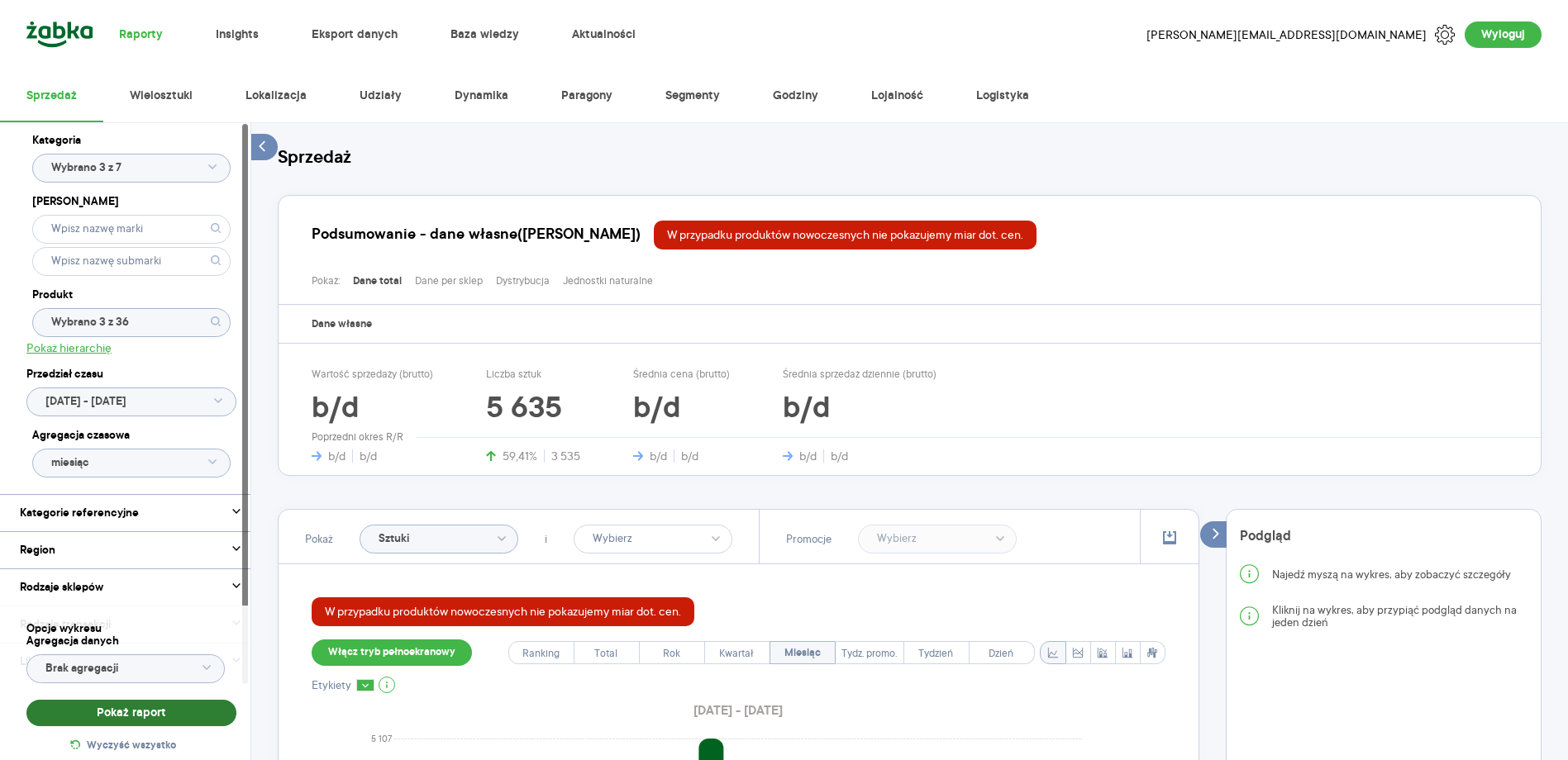 click on "Pokaż raport" at bounding box center (131, 713) 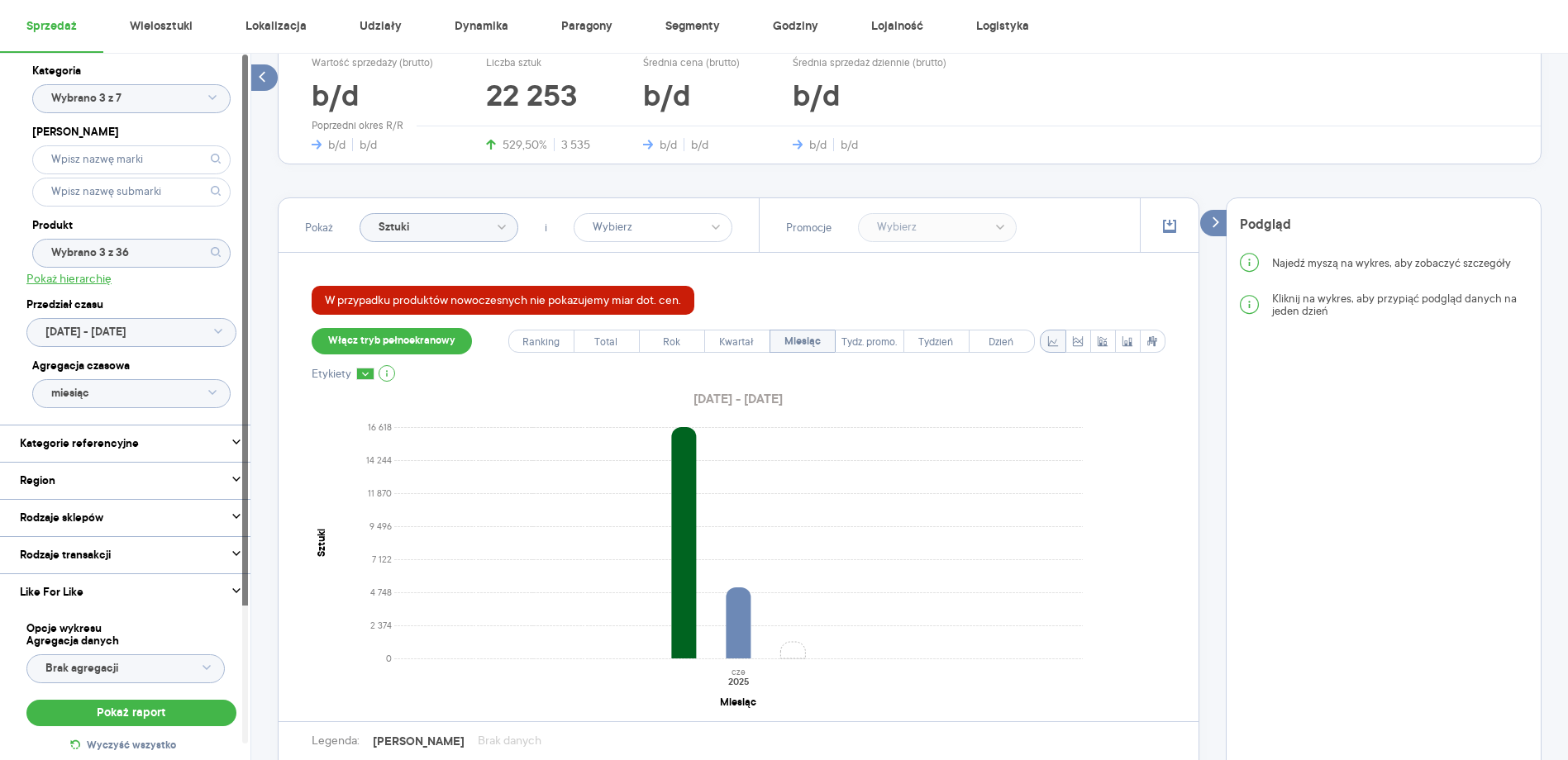 scroll, scrollTop: 330, scrollLeft: 0, axis: vertical 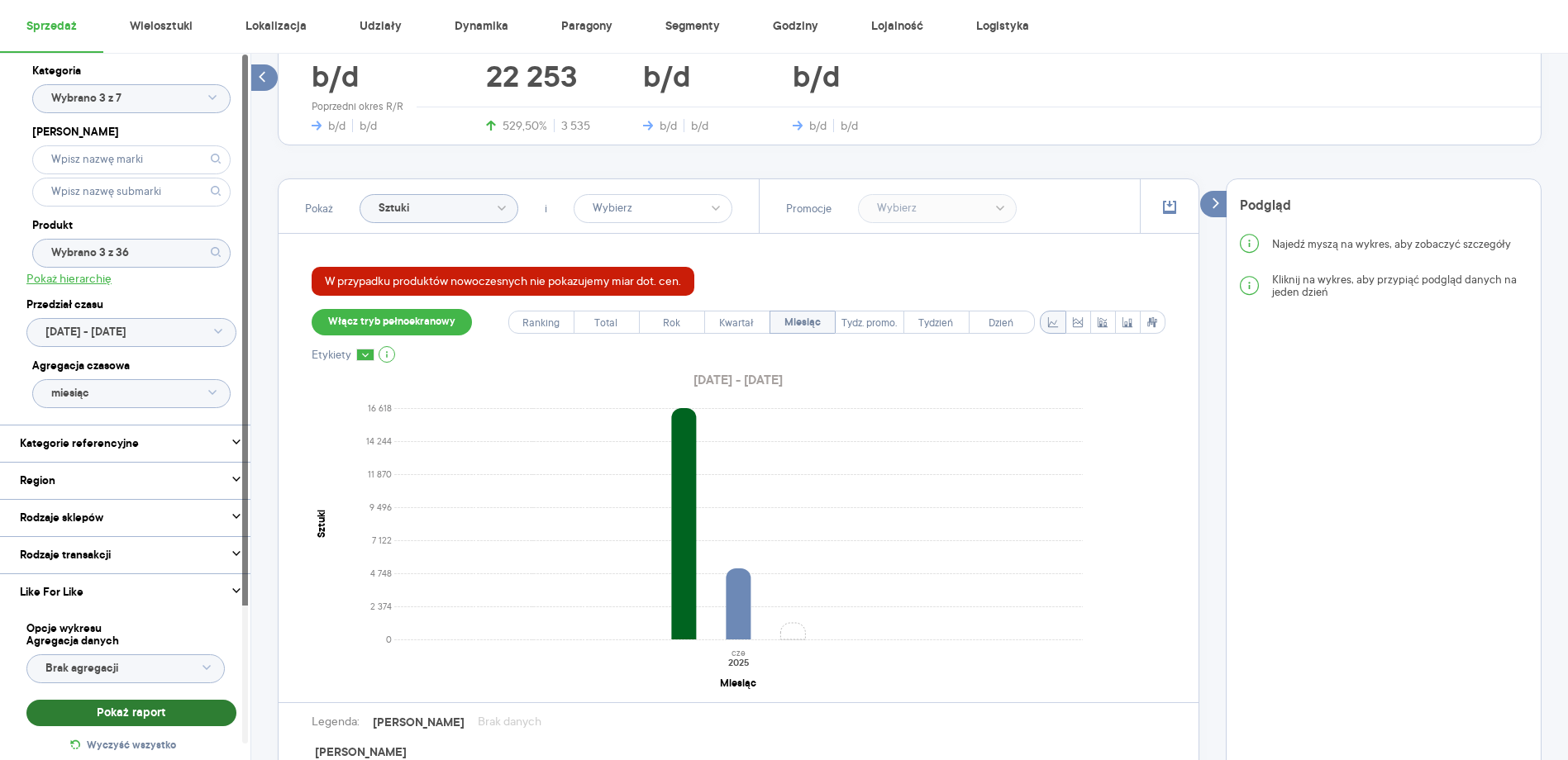click on "Pokaż raport" at bounding box center [131, 713] 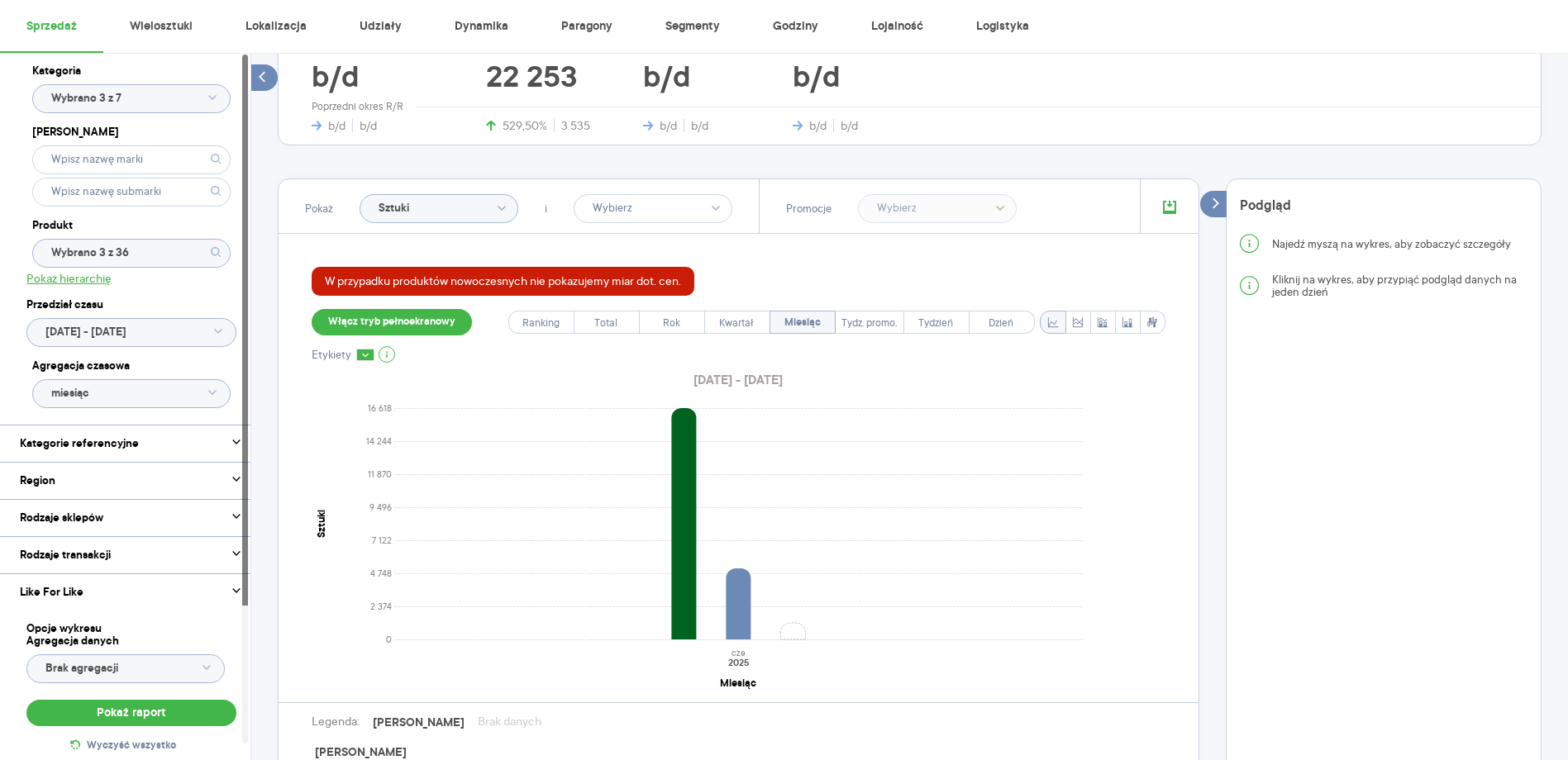 click 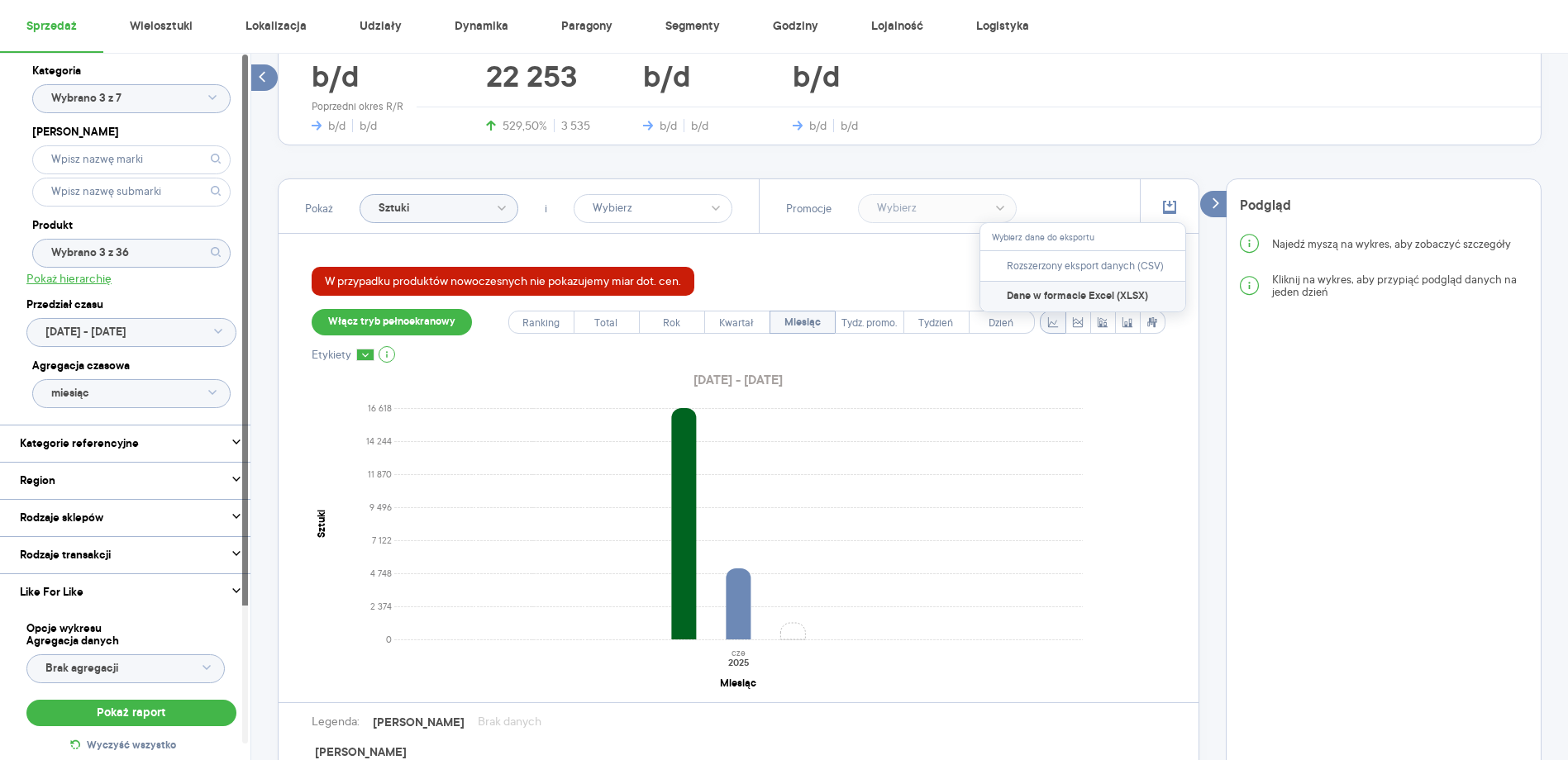 click on "Dane w formacie Excel (XLSX)" at bounding box center (1083, 297) 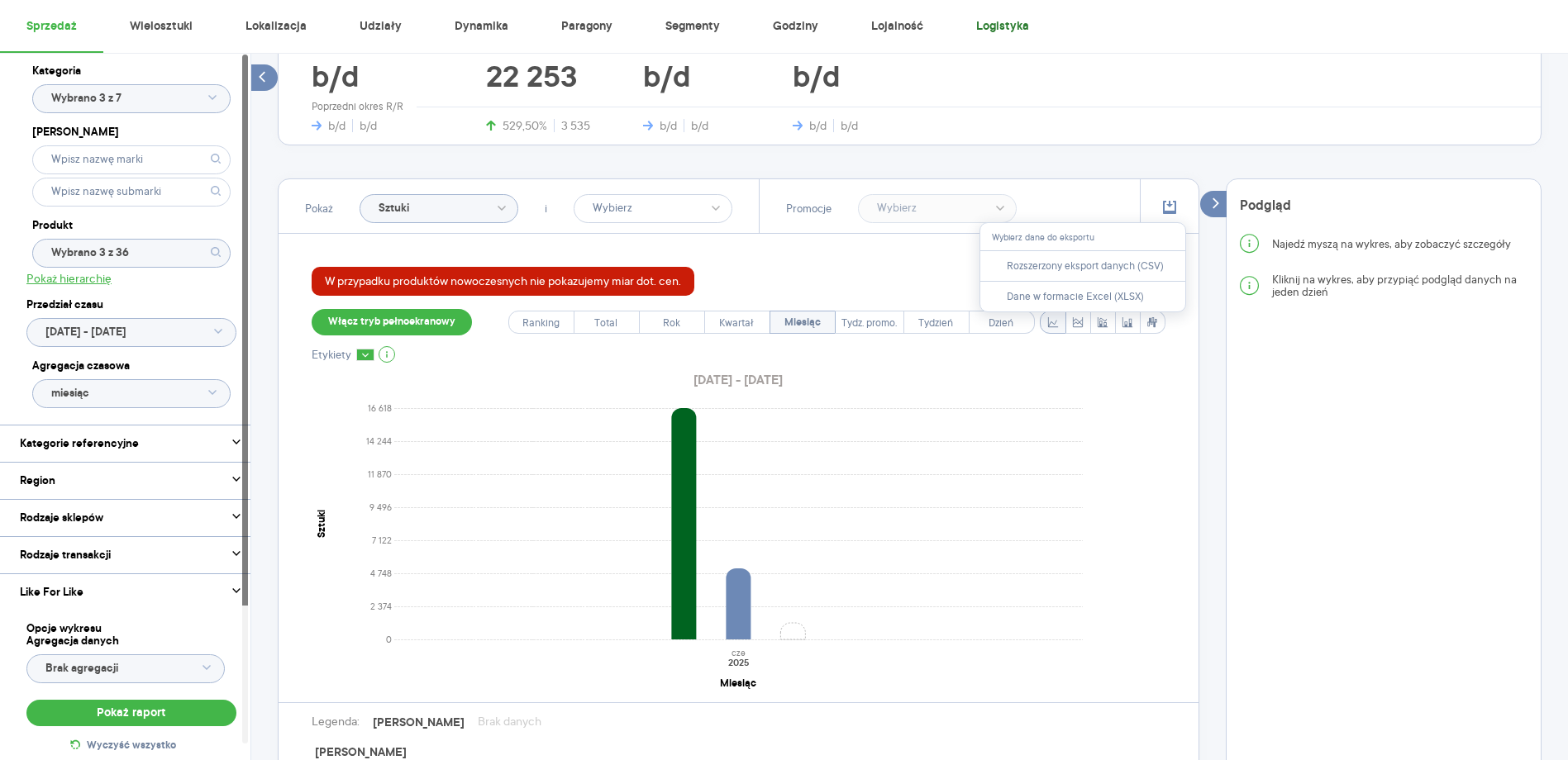 click on "Logistyka" at bounding box center [1003, 26] 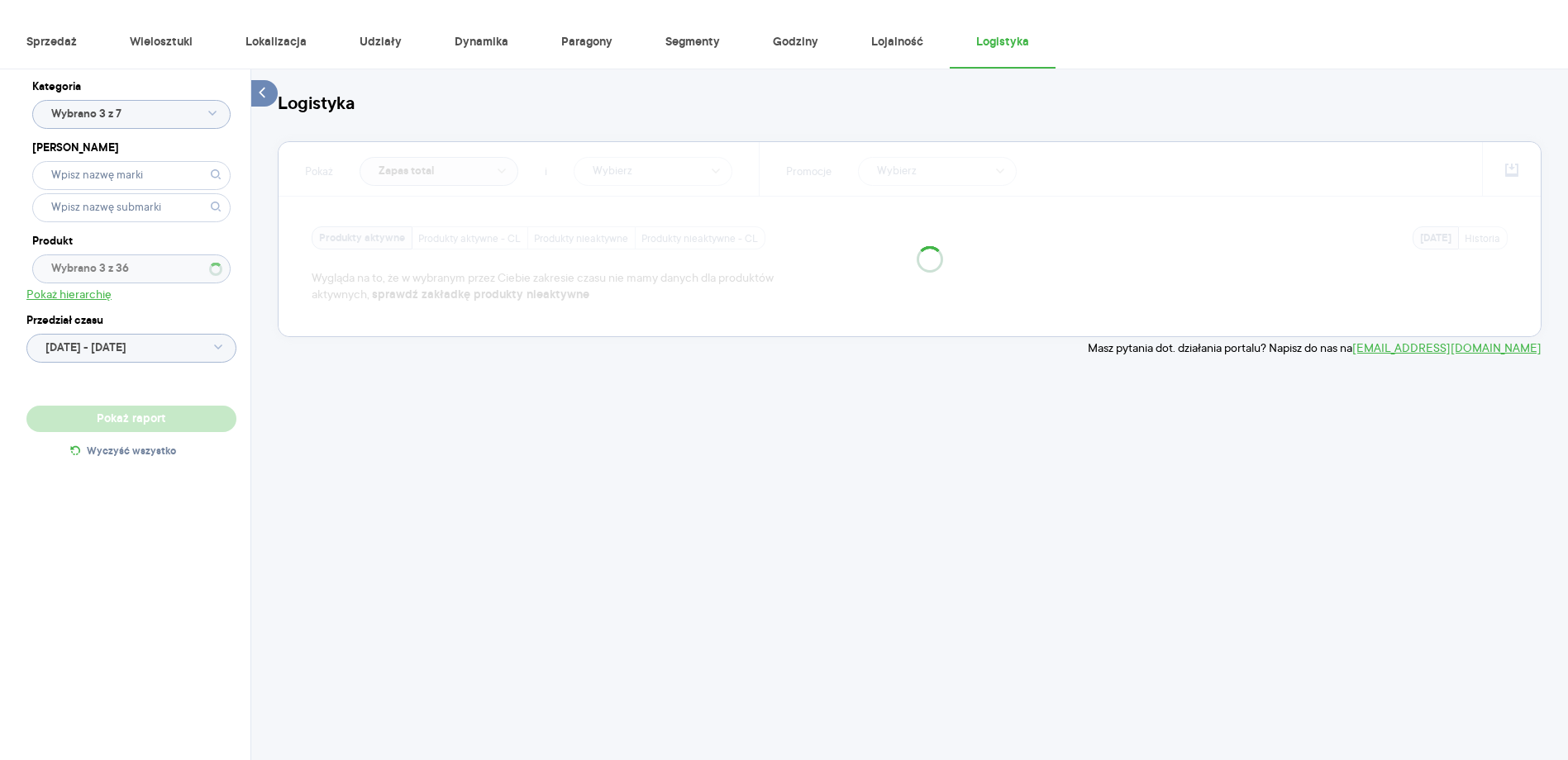 scroll, scrollTop: 54, scrollLeft: 0, axis: vertical 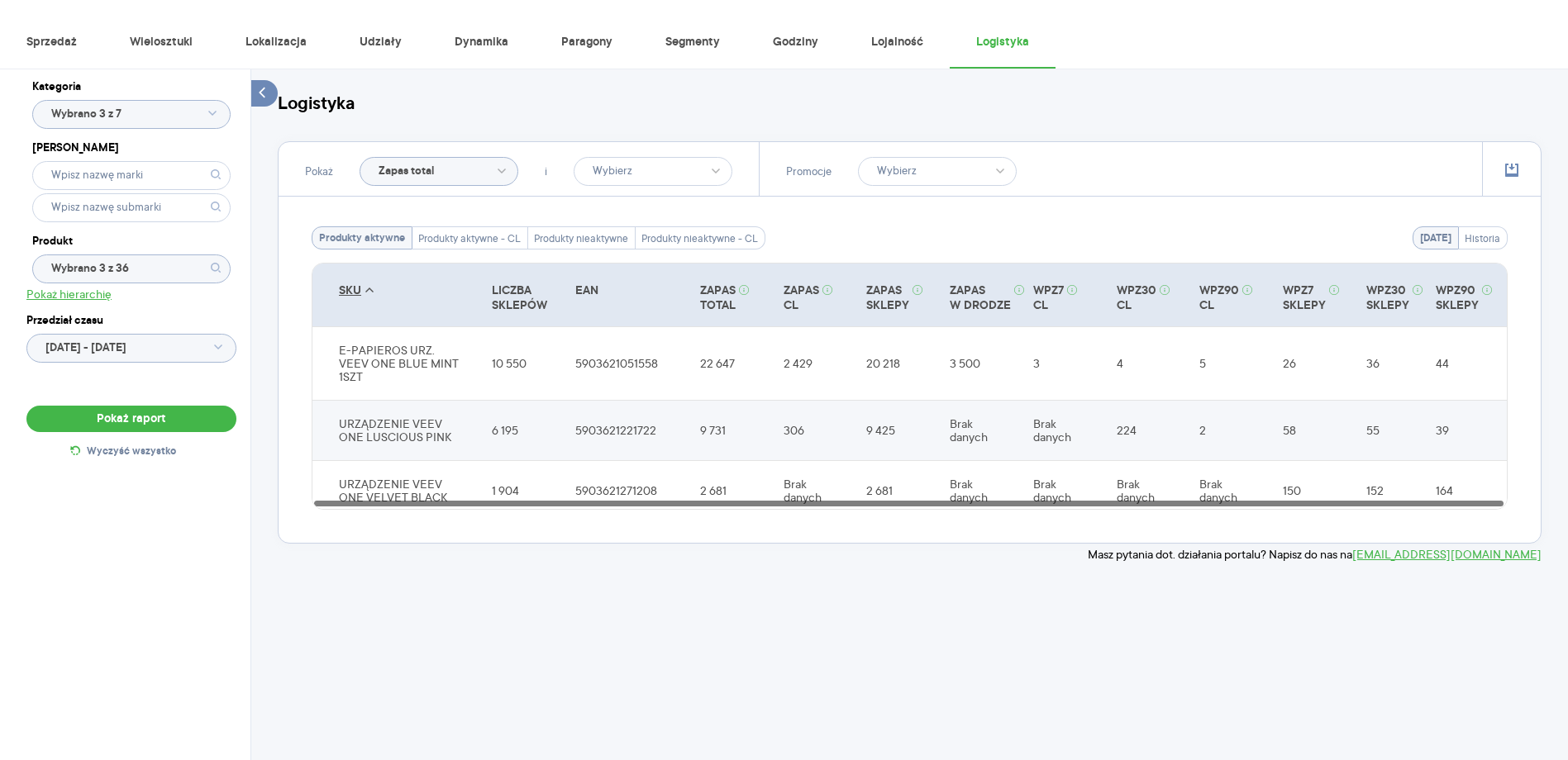 click 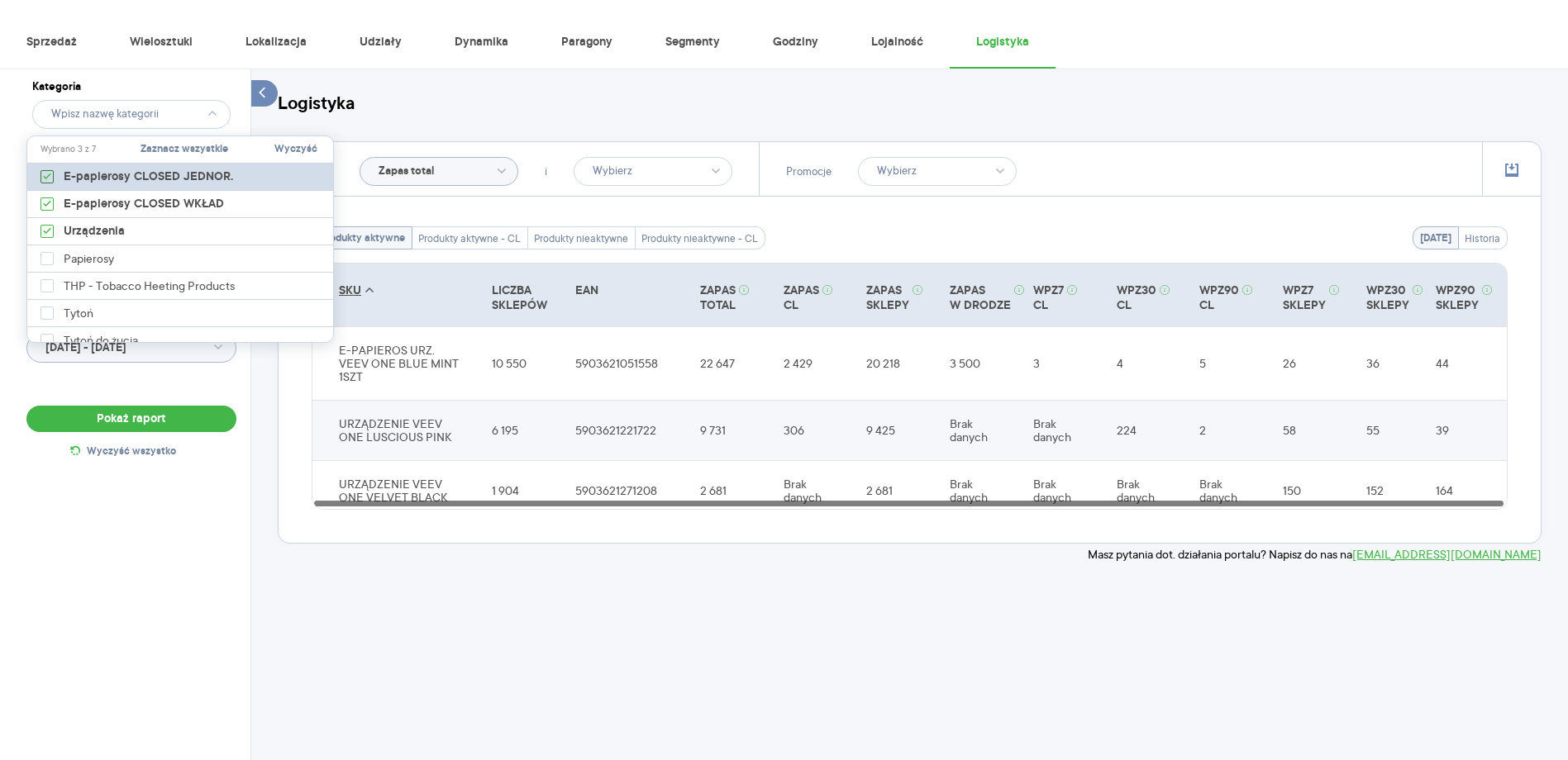 click 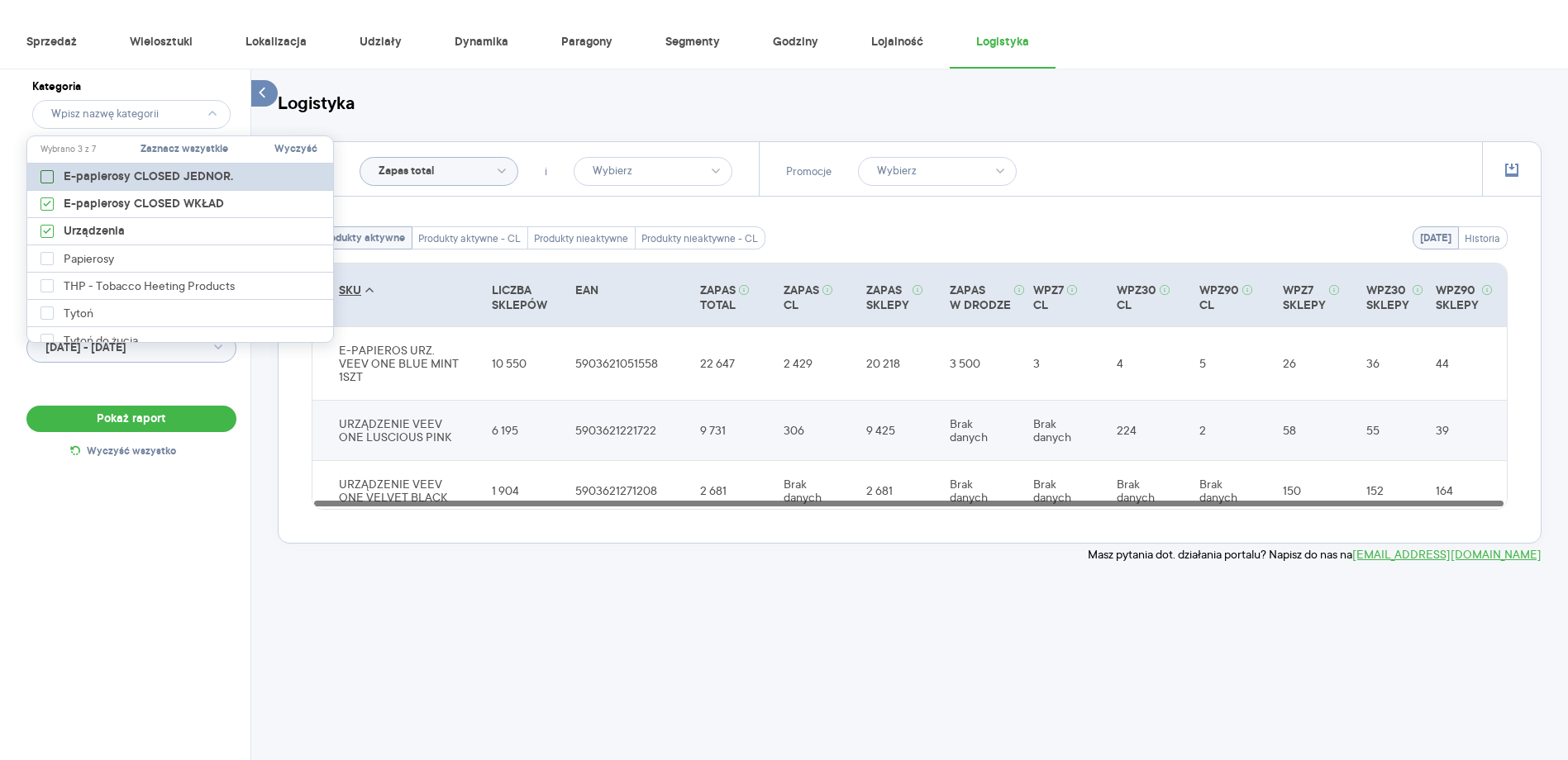 type on "Wybrano 3 z 32" 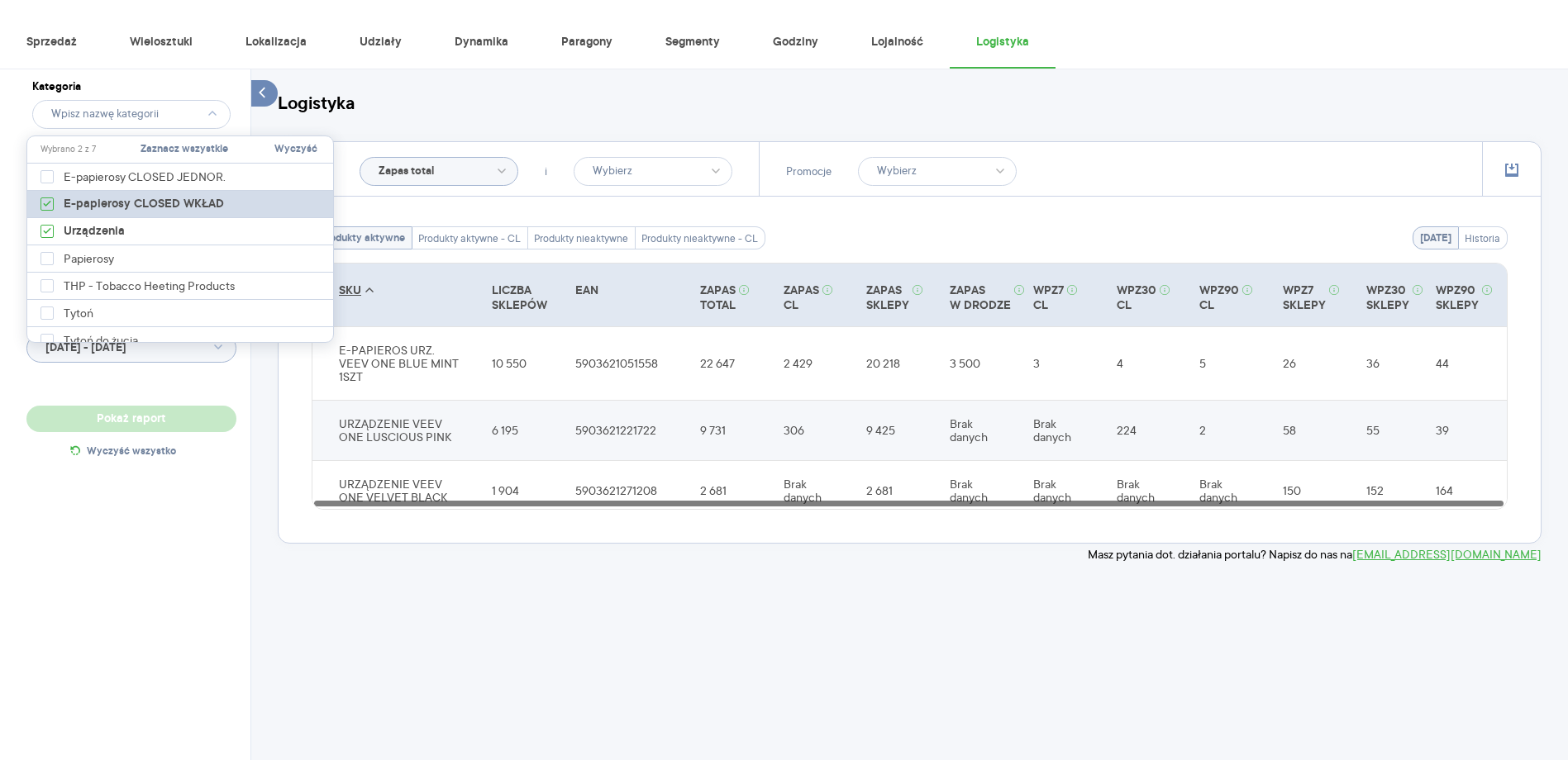 type on "Wybrano 2 z 31" 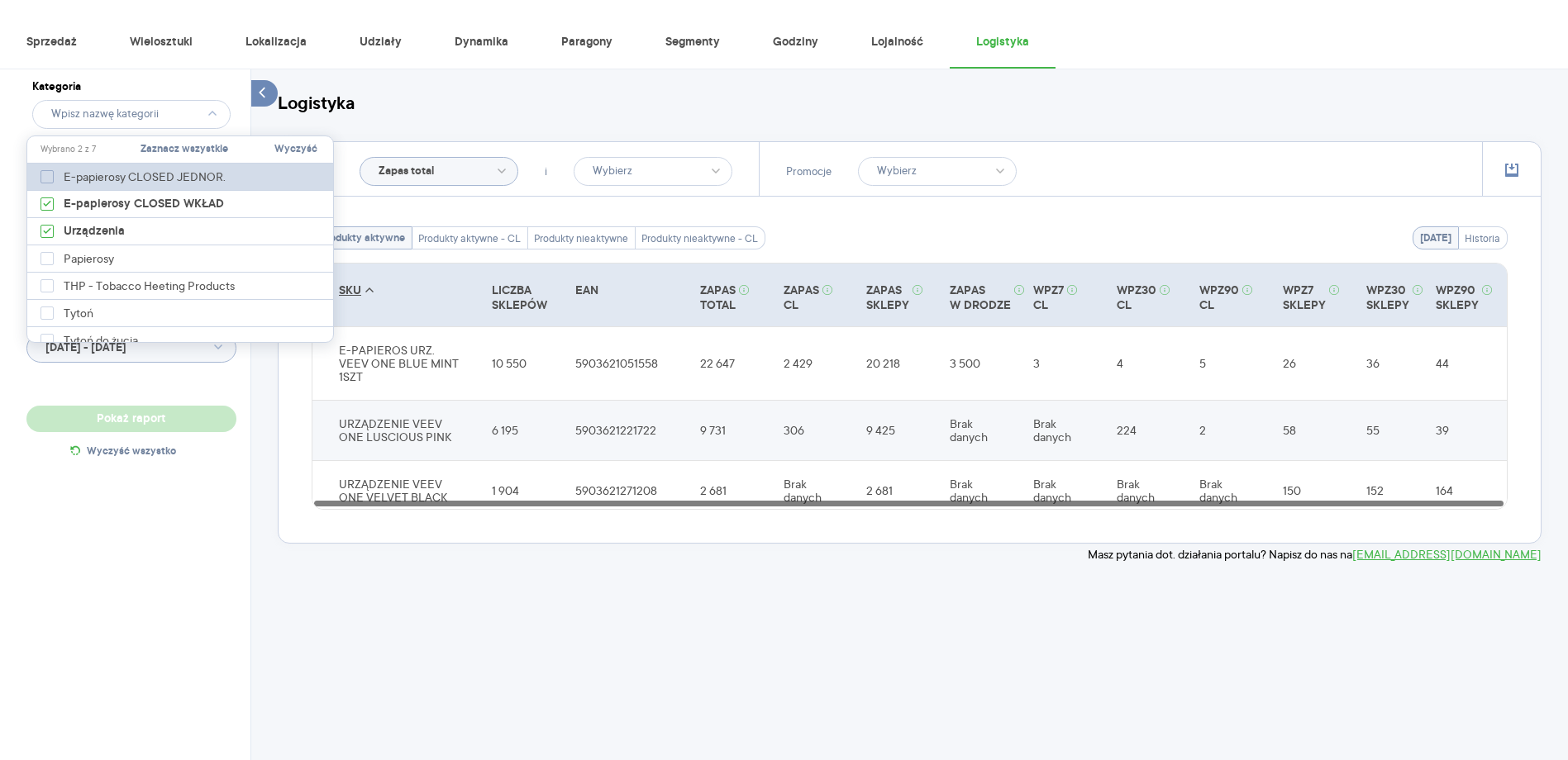 click 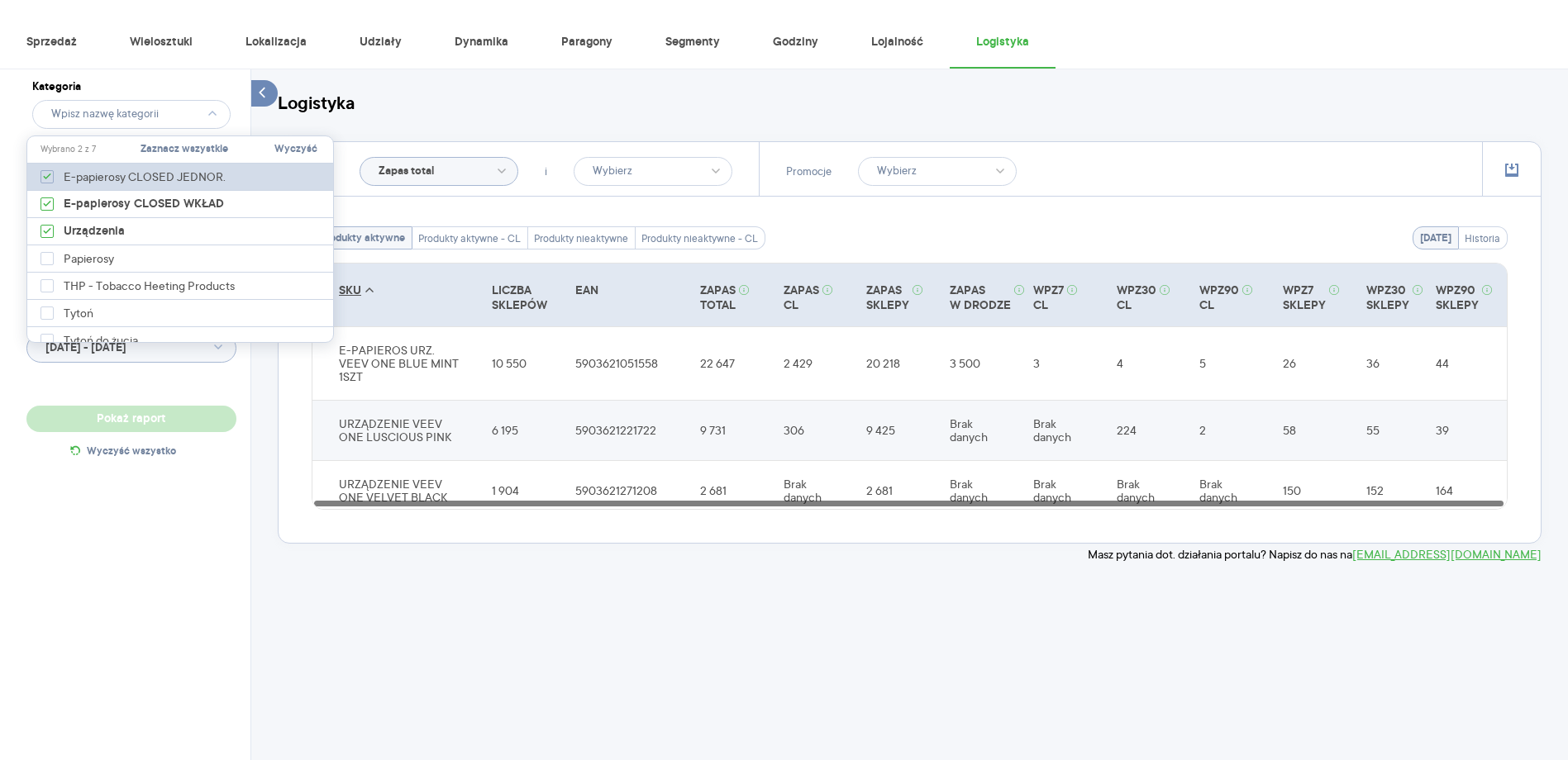 checkbox on "true" 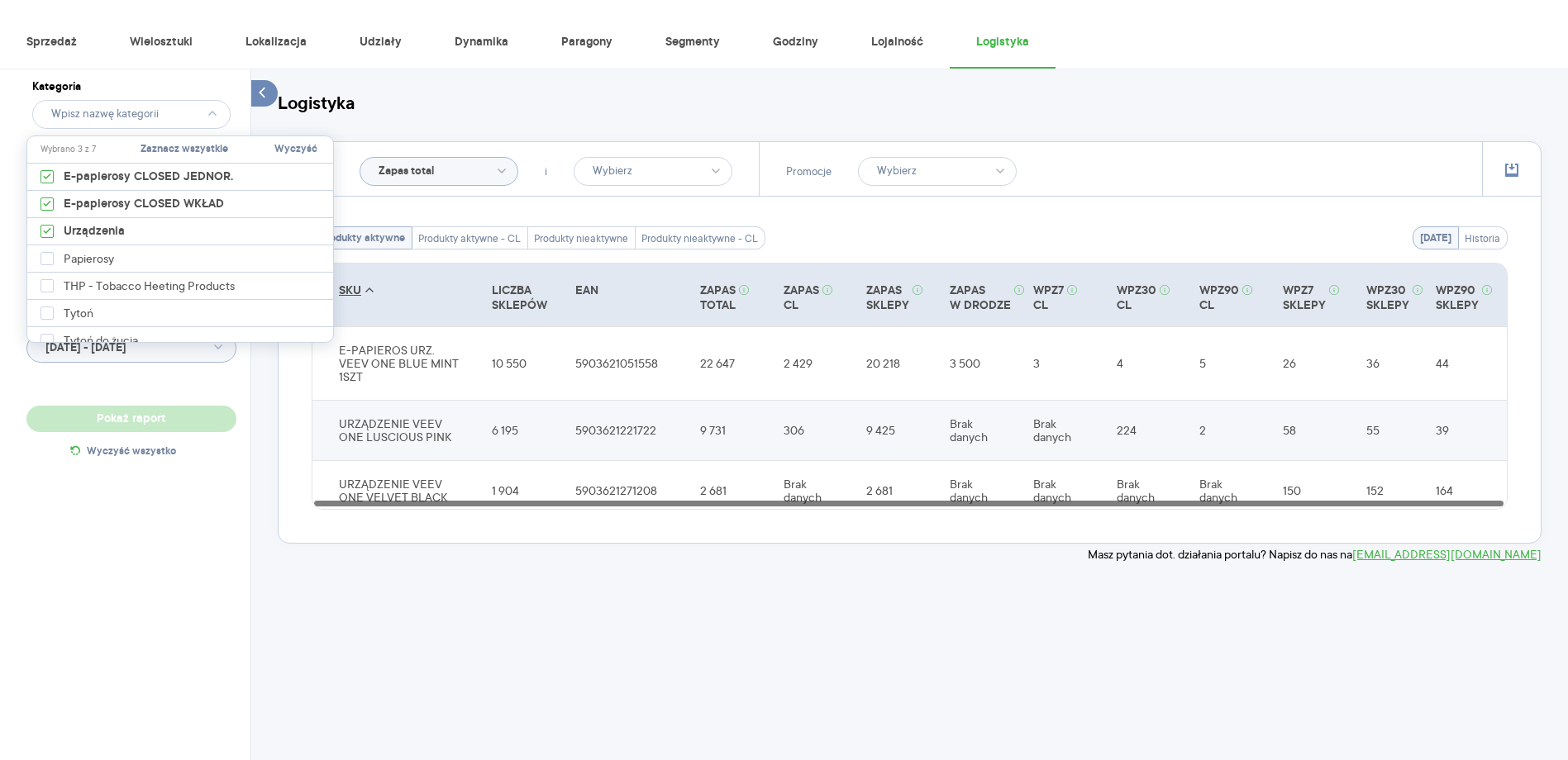 type on "Wybrano 2 z 36" 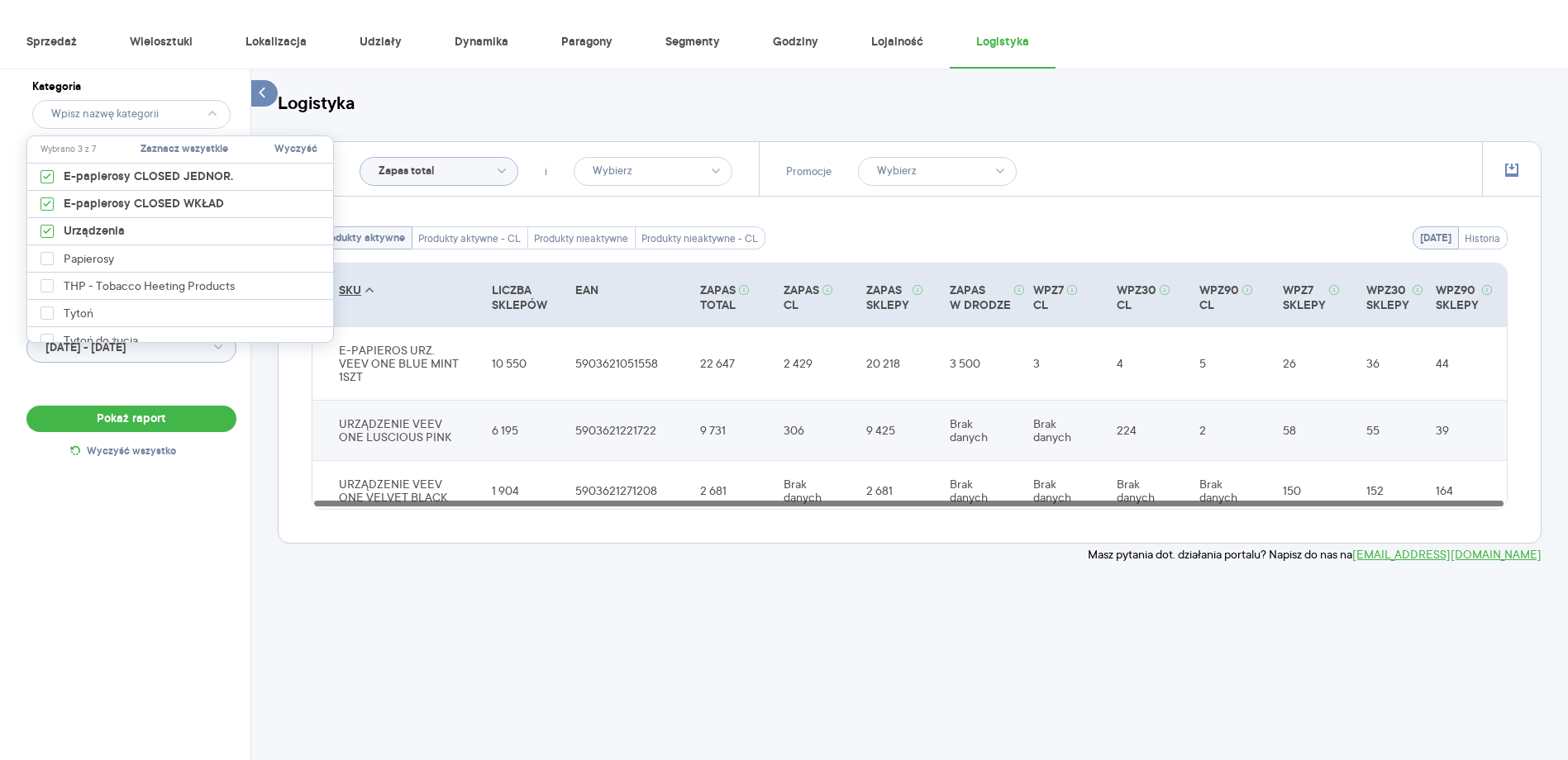 click on "Kategoria Marka Produkt Wybrano 2 z 36 Pokaż hierarchię Przedział czasu 2025.06.01 - 2025.06.30 Pokaż raport Wyczyść wszystko Logistyka Pokaż Zapas total i Promocje 2025.06.30 Historia Produkty aktywne Produkty aktywne - CL Produkty nieaktywne Produkty nieaktywne - CL SKU LICZBA
SKLEPÓW EAN ZAPAS
TOTAL ZAPAS
CL ZAPAS
SKLEPY ZAPAS
W DRODZE WPZ7
CL WPZ30
CL WPZ90
CL WPZ7
SKLEPY WPZ30
SKLEPY WPZ90
SKLEPY E-PAPIEROS URZ. VEEV ONE BLUE MINT 1SZT 10 550 5903621051558 22 647 2 429 20 218 3 500 3 4 5 26 36 44 URZĄDZENIE VEEV ONE LUSCIOUS PINK 6 195 5903621221722 9 731 306 9 425 Brak danych Brak danych 224 2 58 55 39 URZĄDZENIE VEEV ONE VELVET BLACK 1 904 5903621271208 2 681 Brak danych 2 681 Brak danych Brak danych Brak danych Brak danych 150 152 164 Masz pytania dot. działania portalu? Napisz do nas na  acit@zabka.pl" at bounding box center (909, 414) 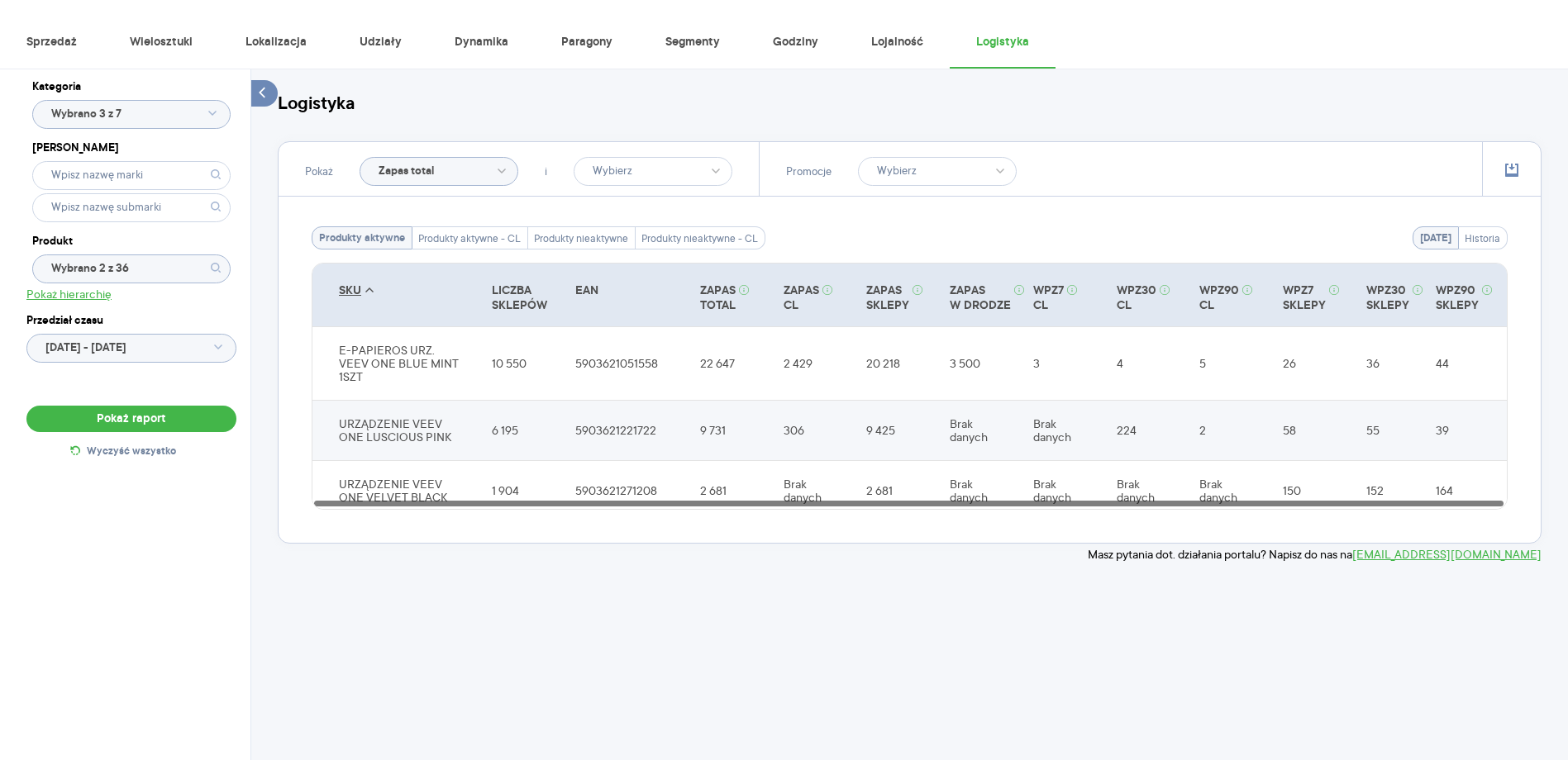 click on "Wybrano 2 z 36" 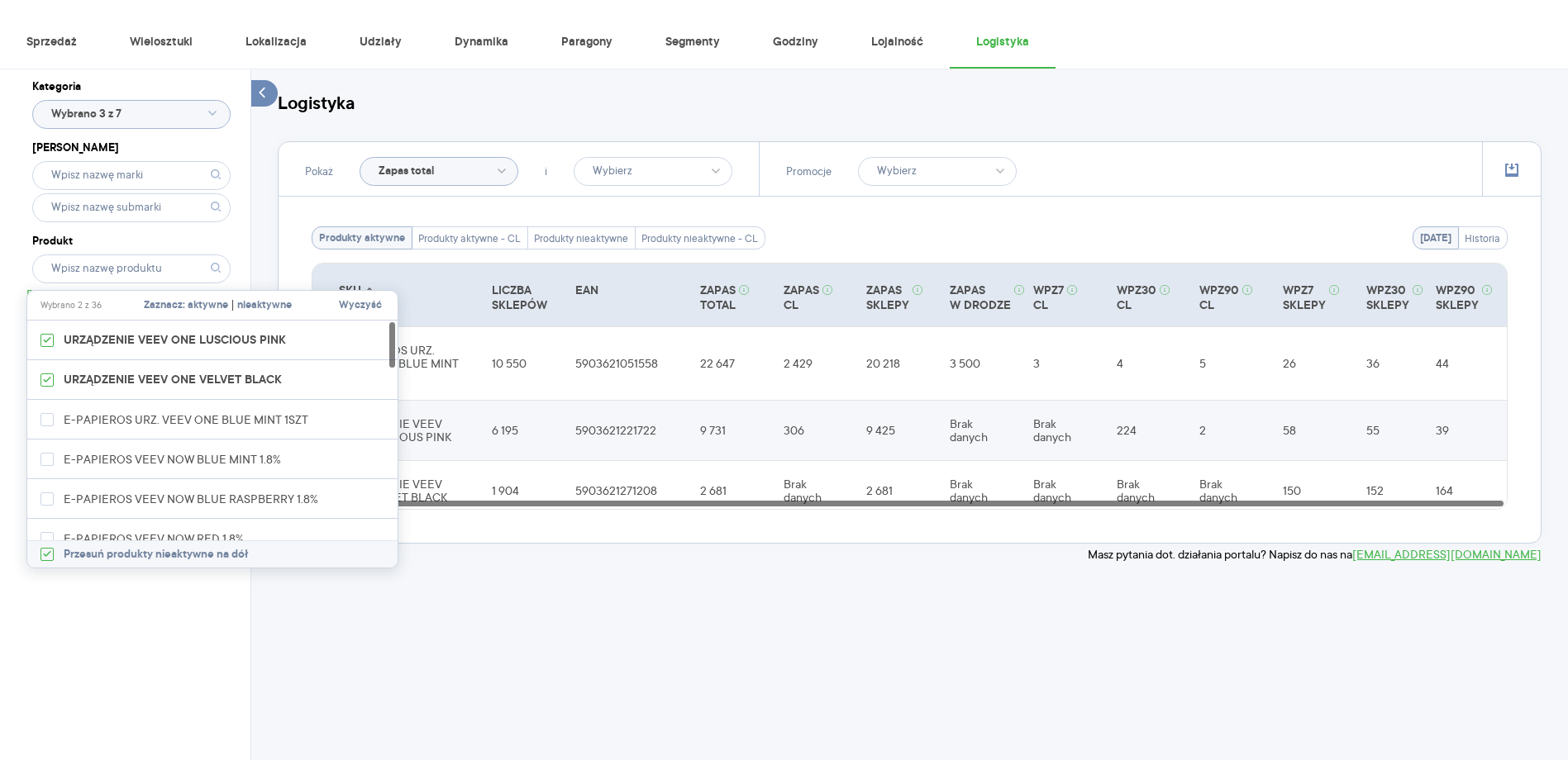click on "aktywne" at bounding box center [207, 306] 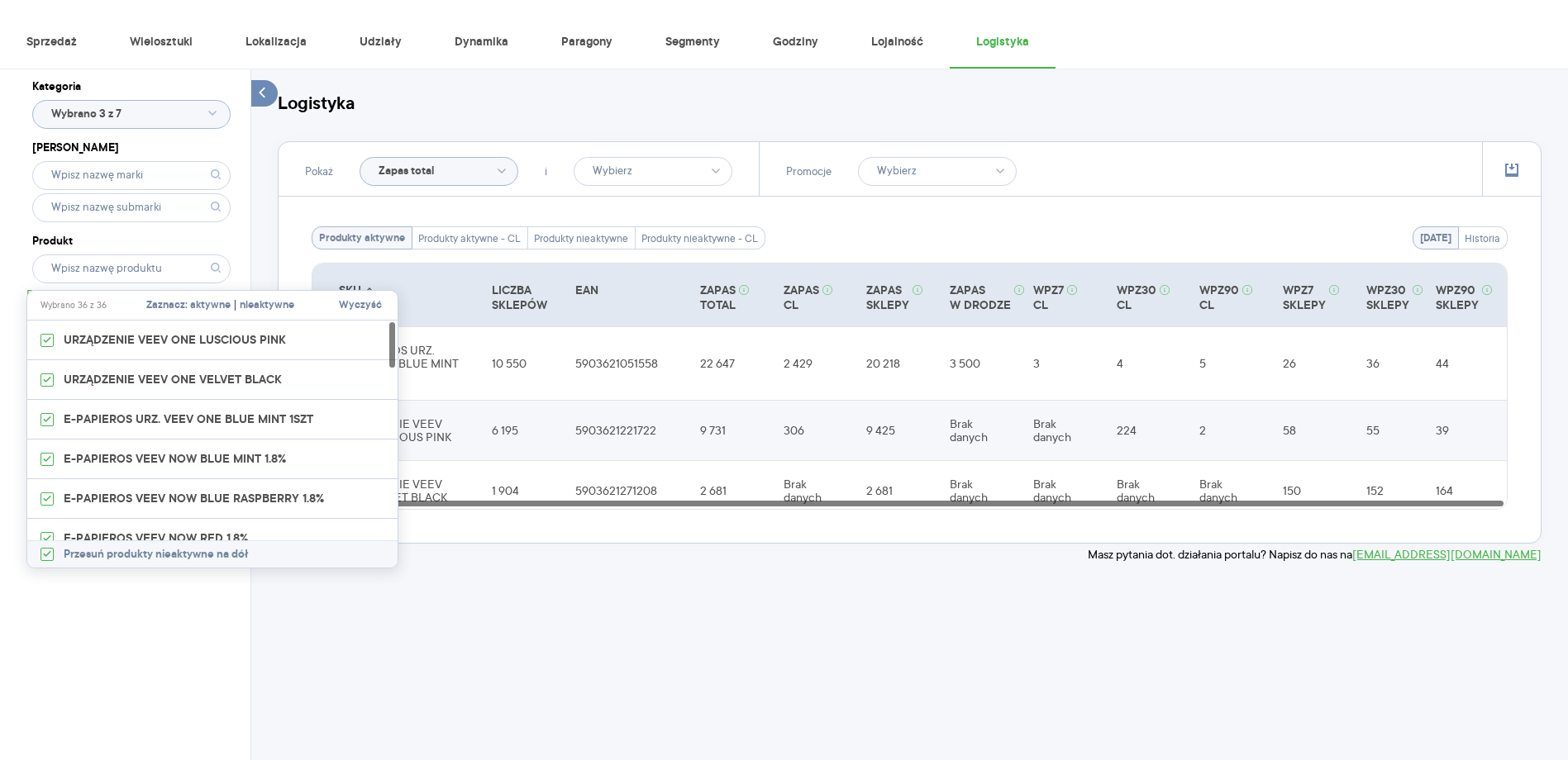 click on "Kategoria Wybrano 3 z 7 Marka Produkt Pokaż hierarchię Przedział czasu 2025.06.01 - 2025.06.30" at bounding box center (131, 230) 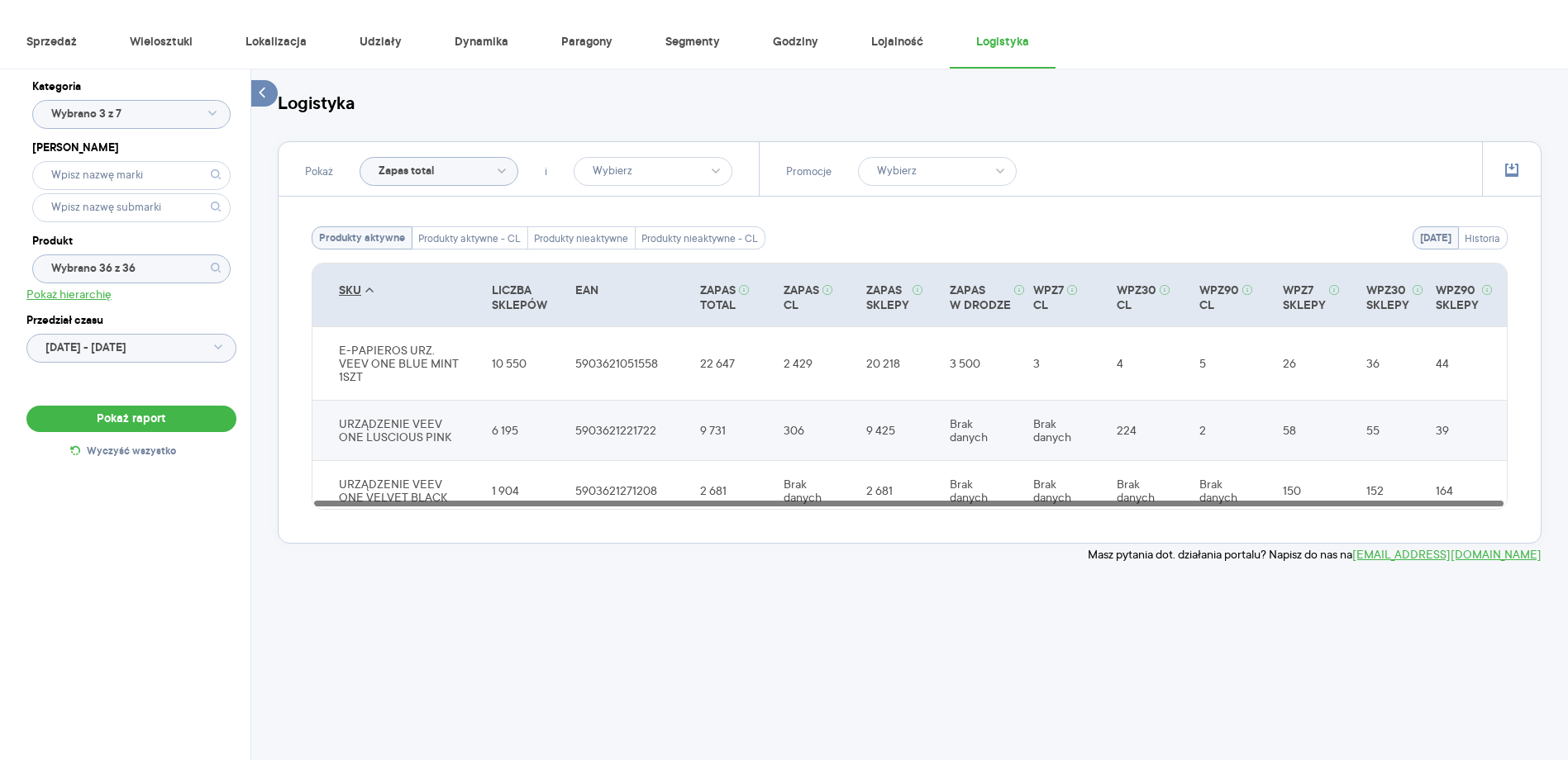 click 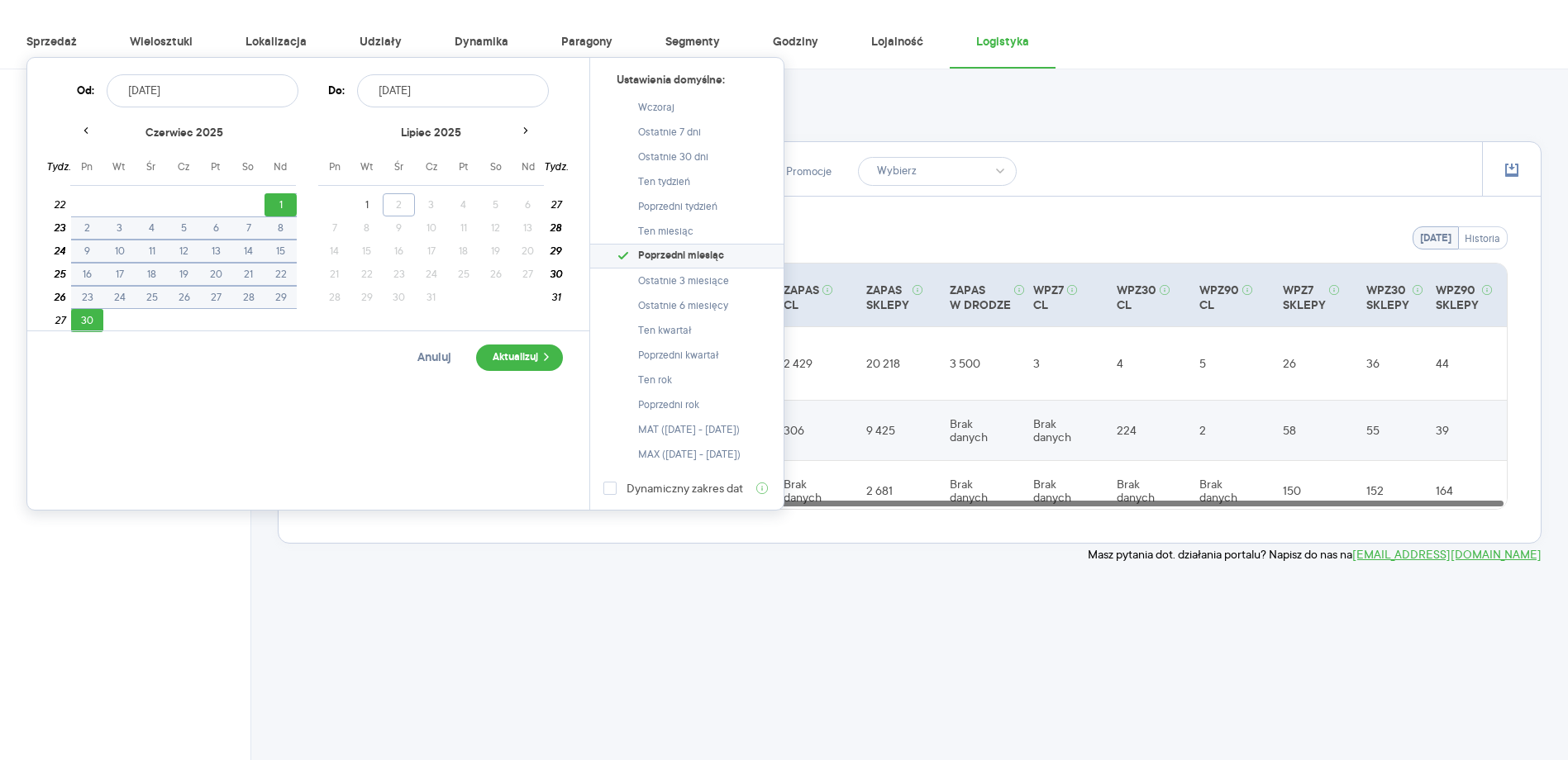 click on "30" at bounding box center [87, 321] 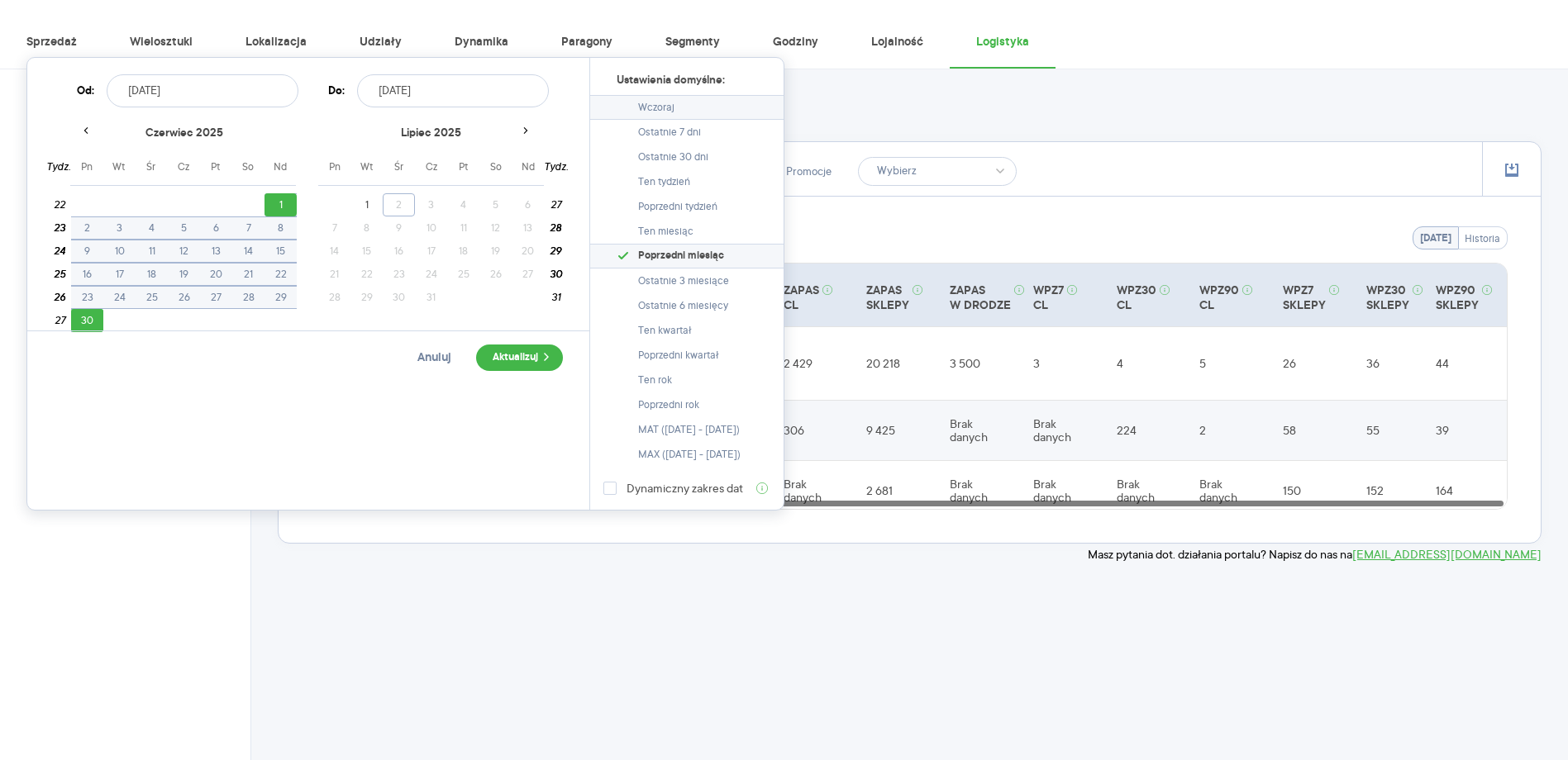 click on "Wczoraj" at bounding box center [656, 107] 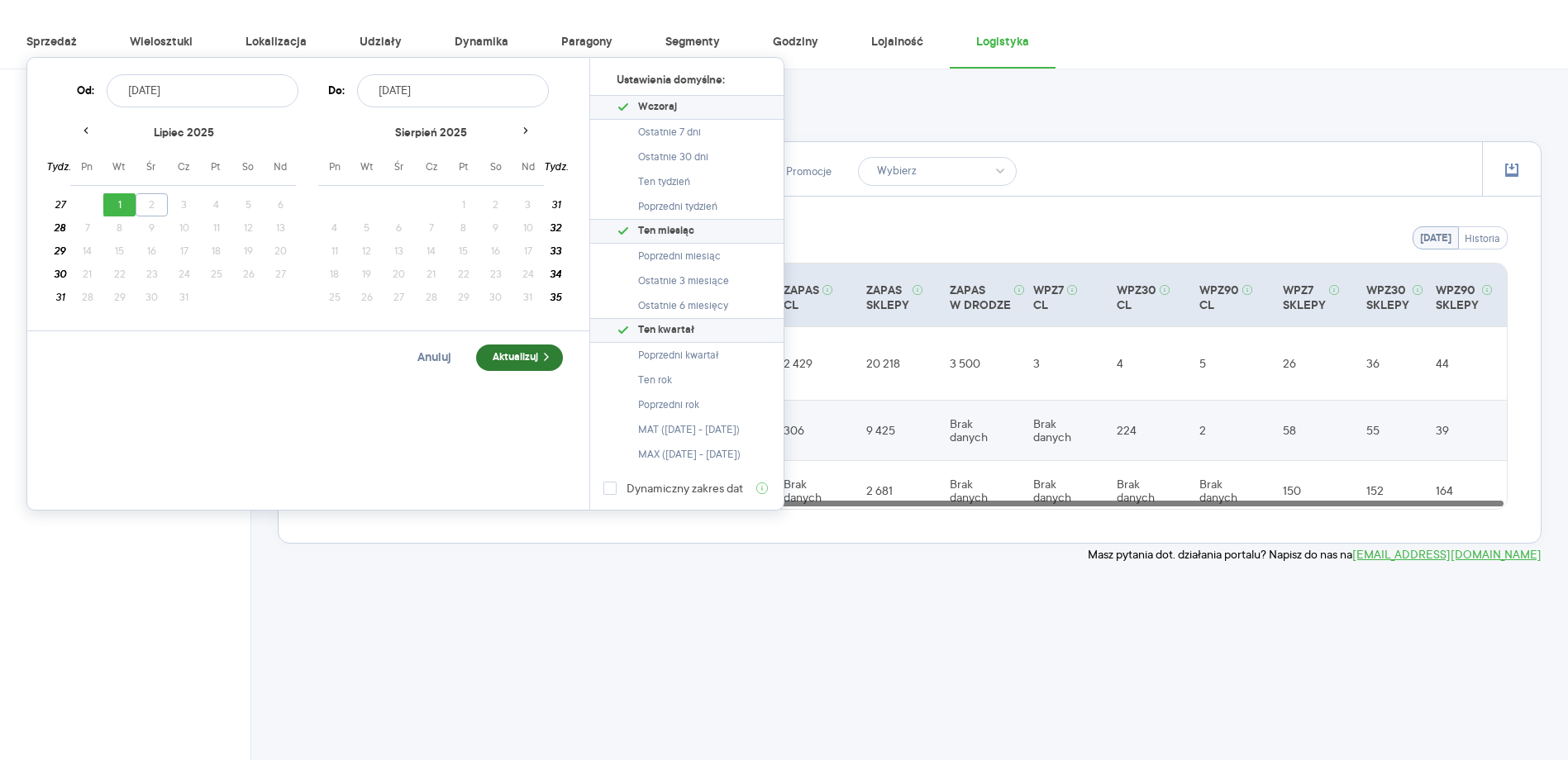 click on "Aktualizuj" at bounding box center [519, 358] 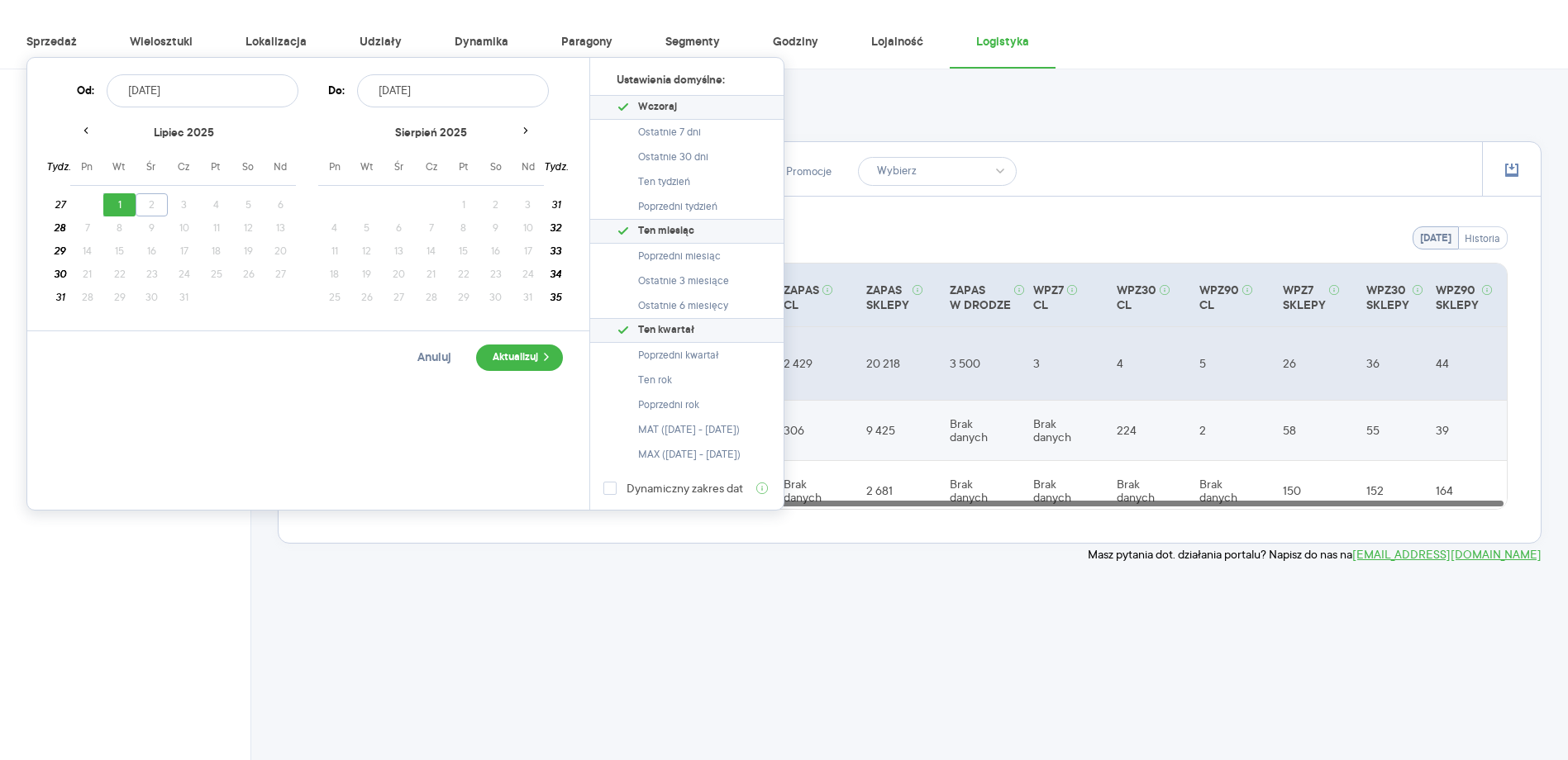 type on "[DATE] - [DATE]" 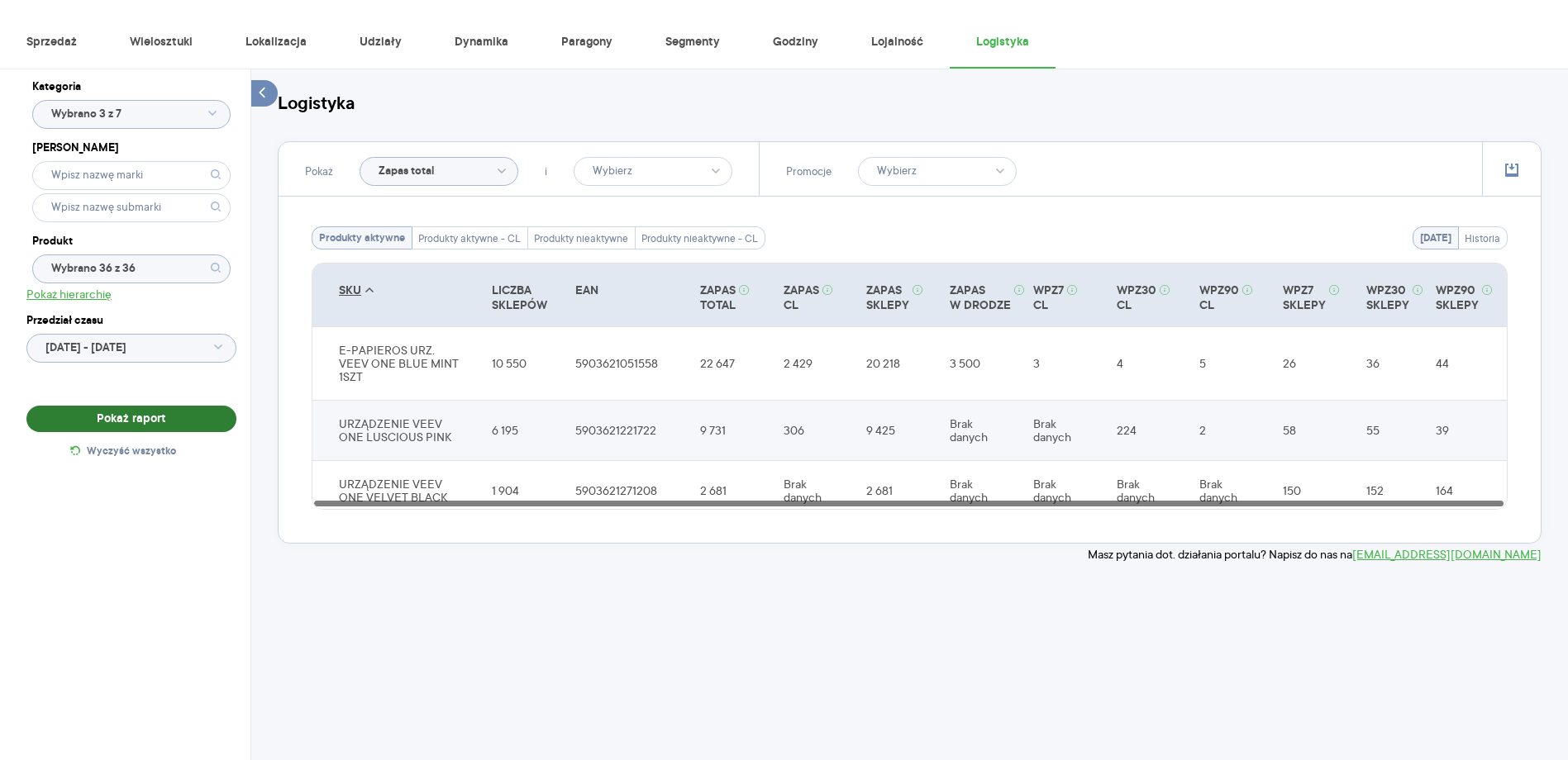 click on "Pokaż raport" at bounding box center [131, 419] 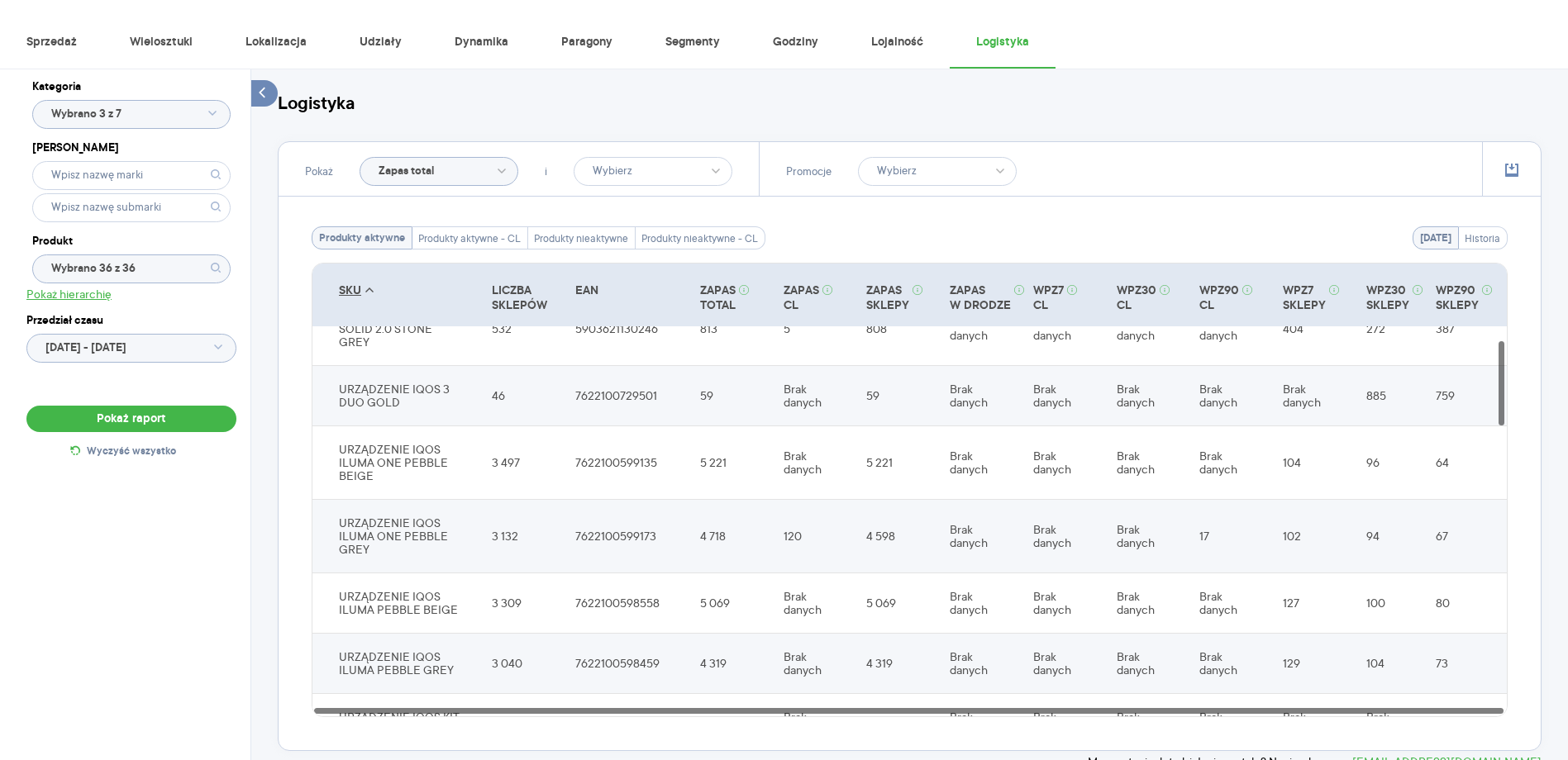 scroll, scrollTop: 413, scrollLeft: 0, axis: vertical 